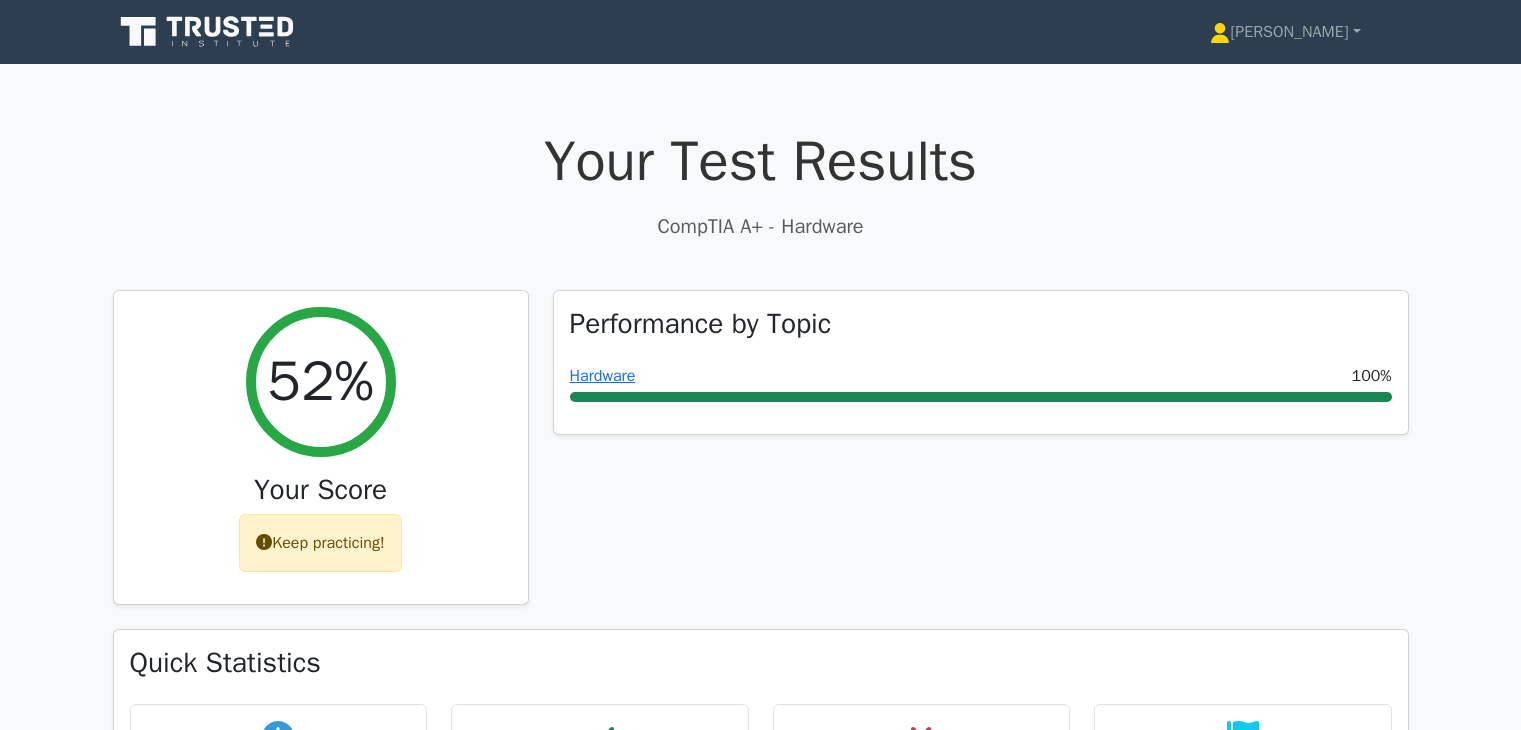 scroll, scrollTop: 1200, scrollLeft: 0, axis: vertical 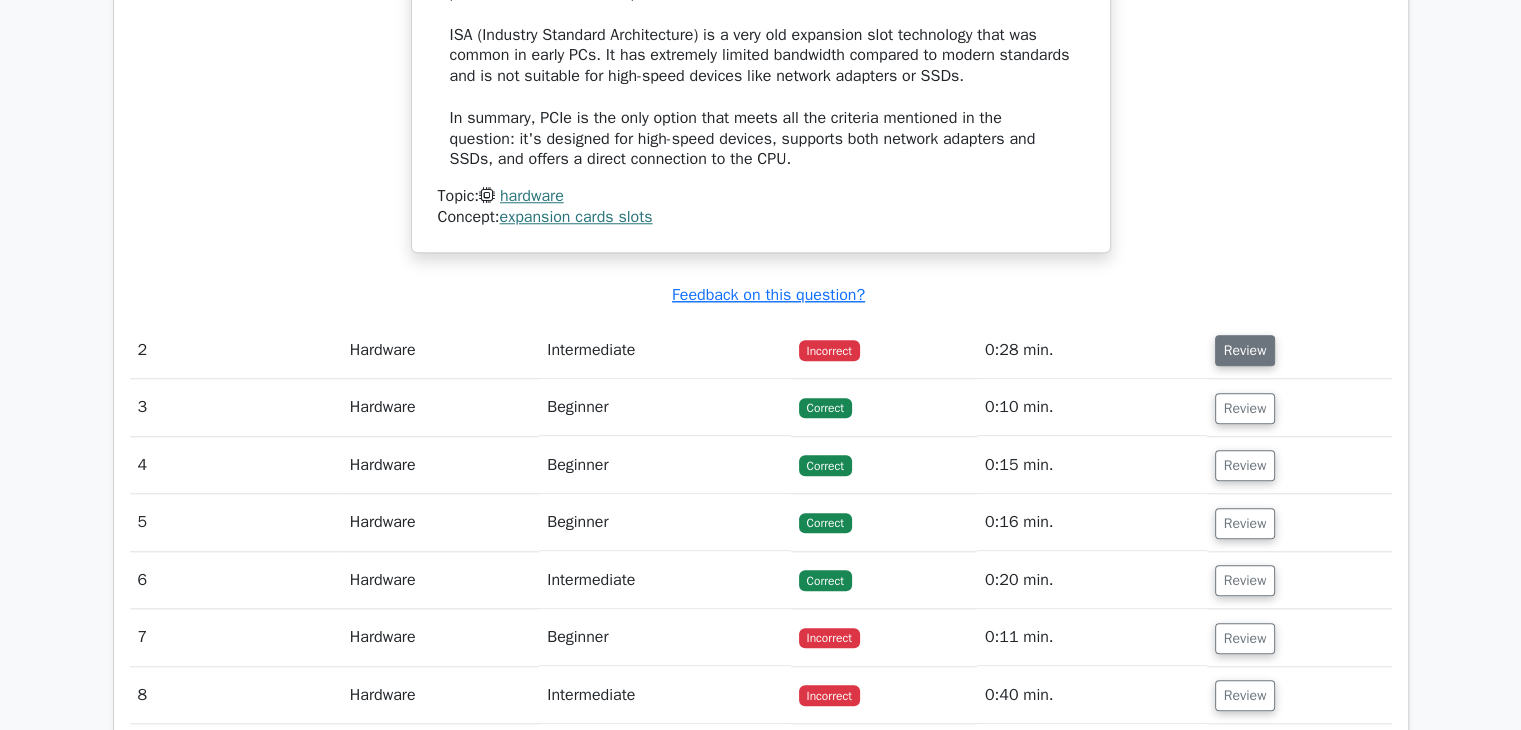 click on "Review" at bounding box center (1245, 350) 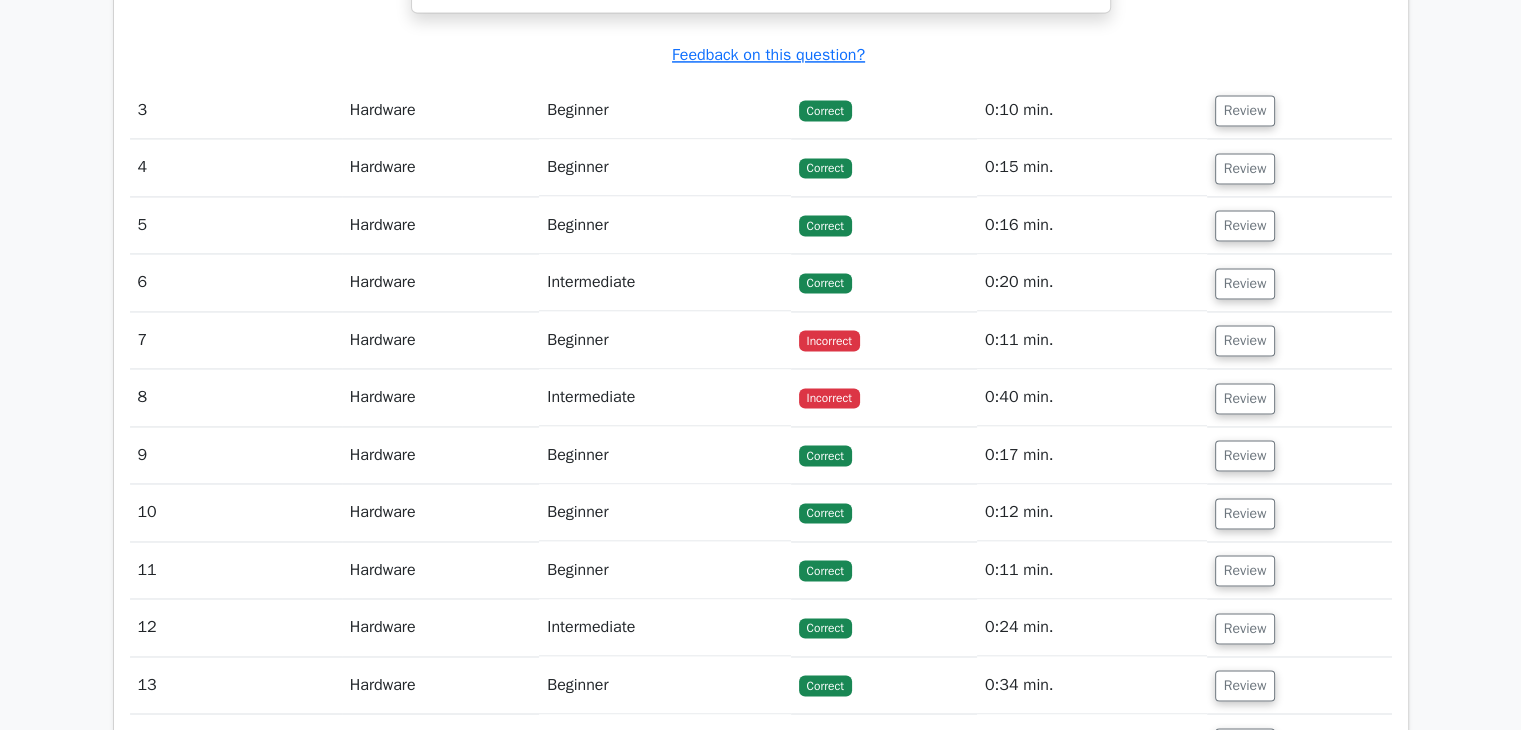 scroll, scrollTop: 3100, scrollLeft: 0, axis: vertical 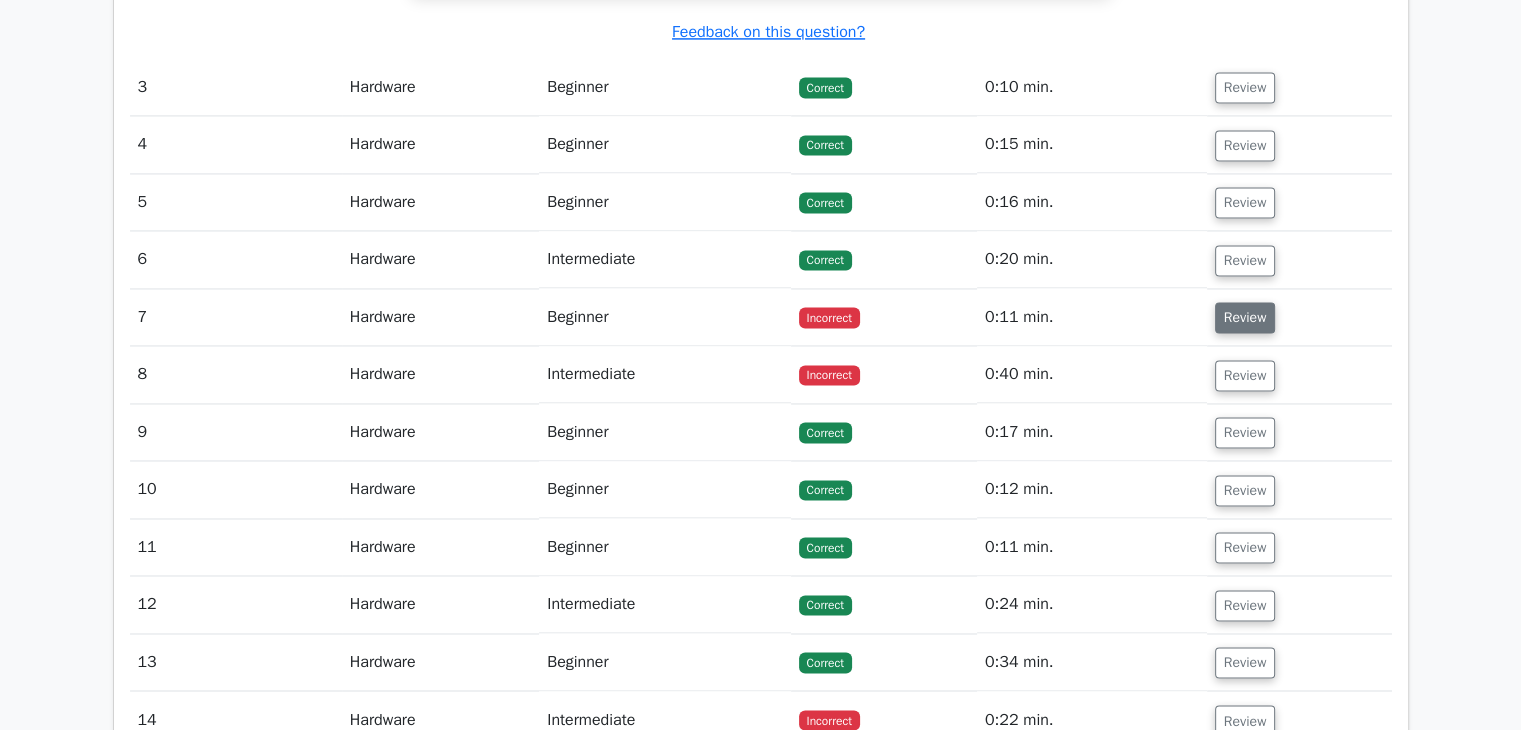 click on "Review" at bounding box center [1245, 317] 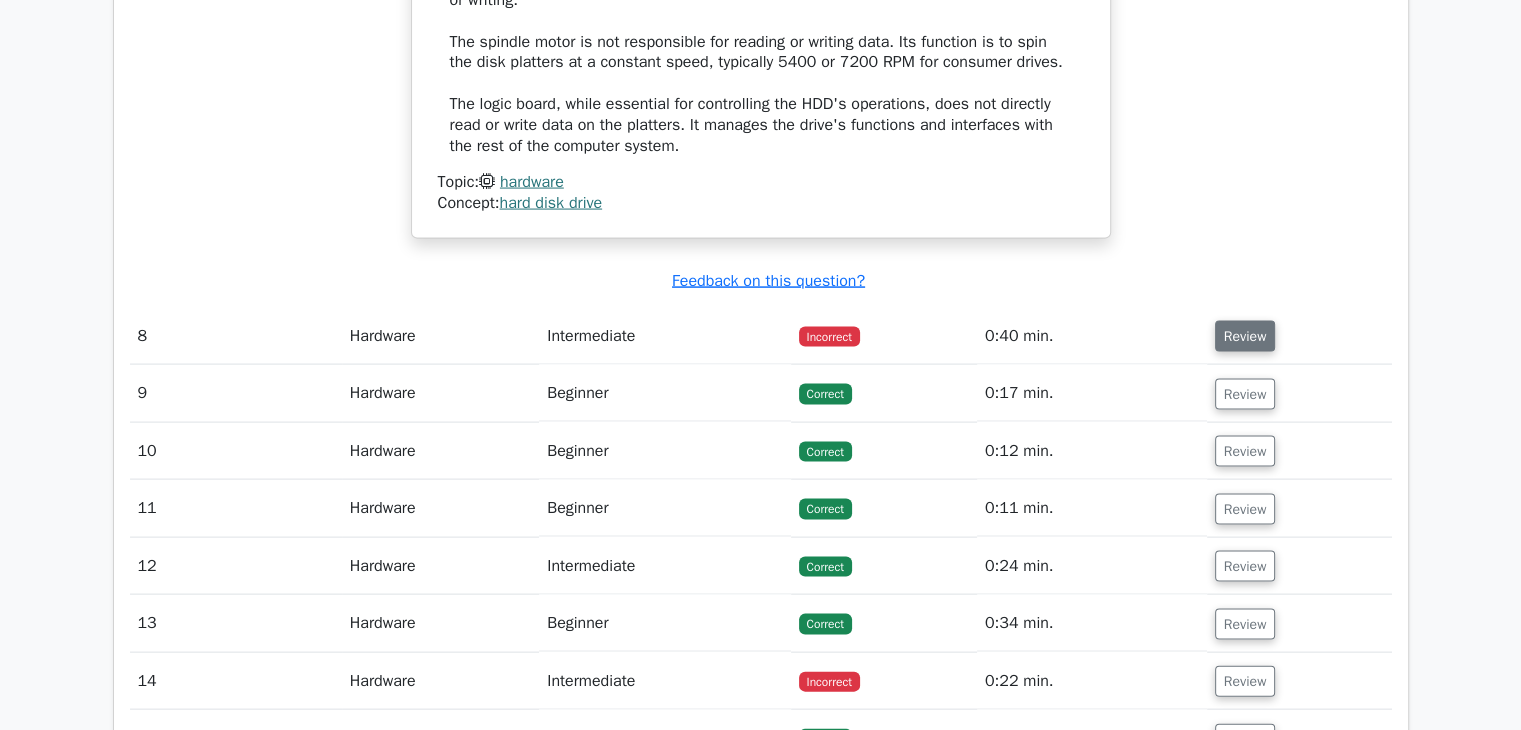scroll, scrollTop: 4100, scrollLeft: 0, axis: vertical 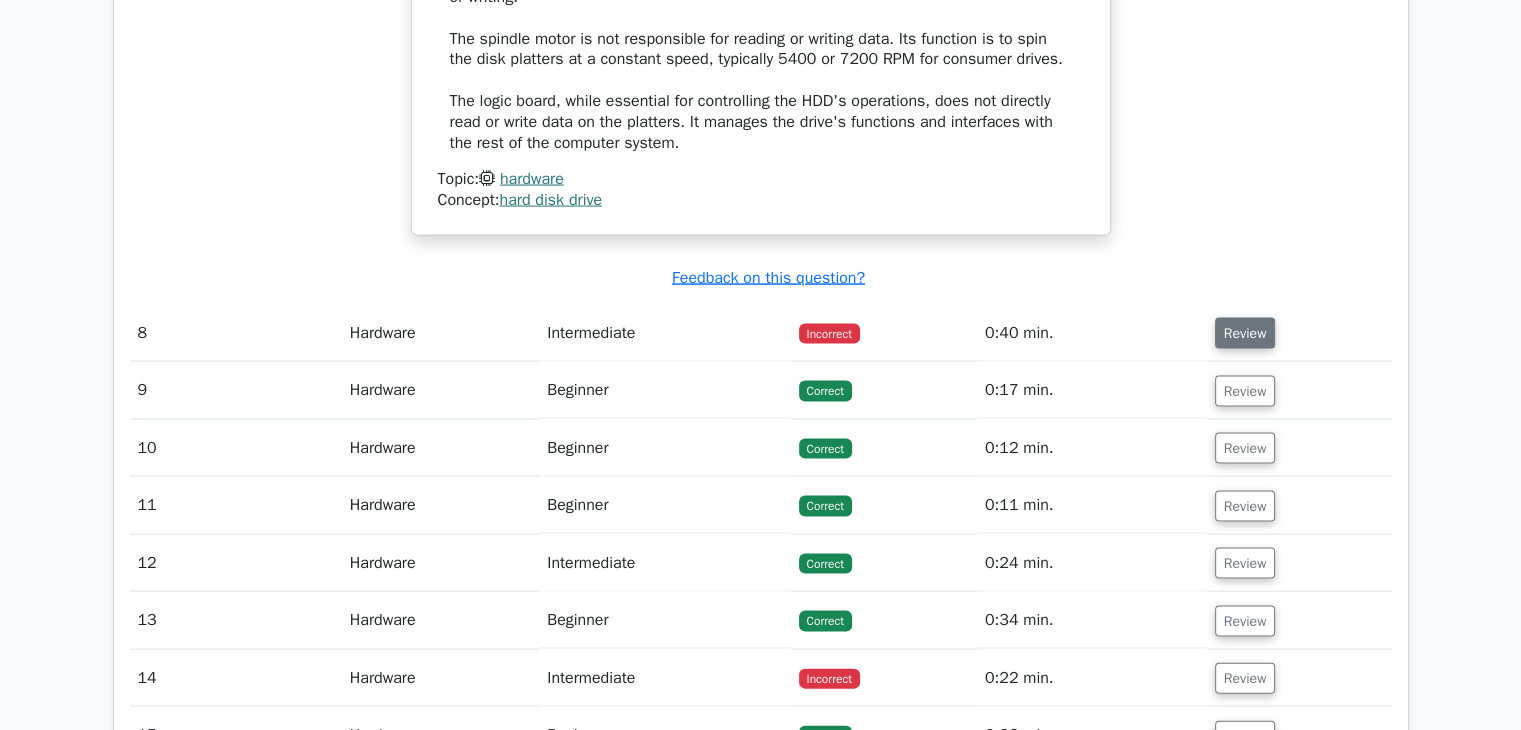 click on "Review" at bounding box center (1245, 333) 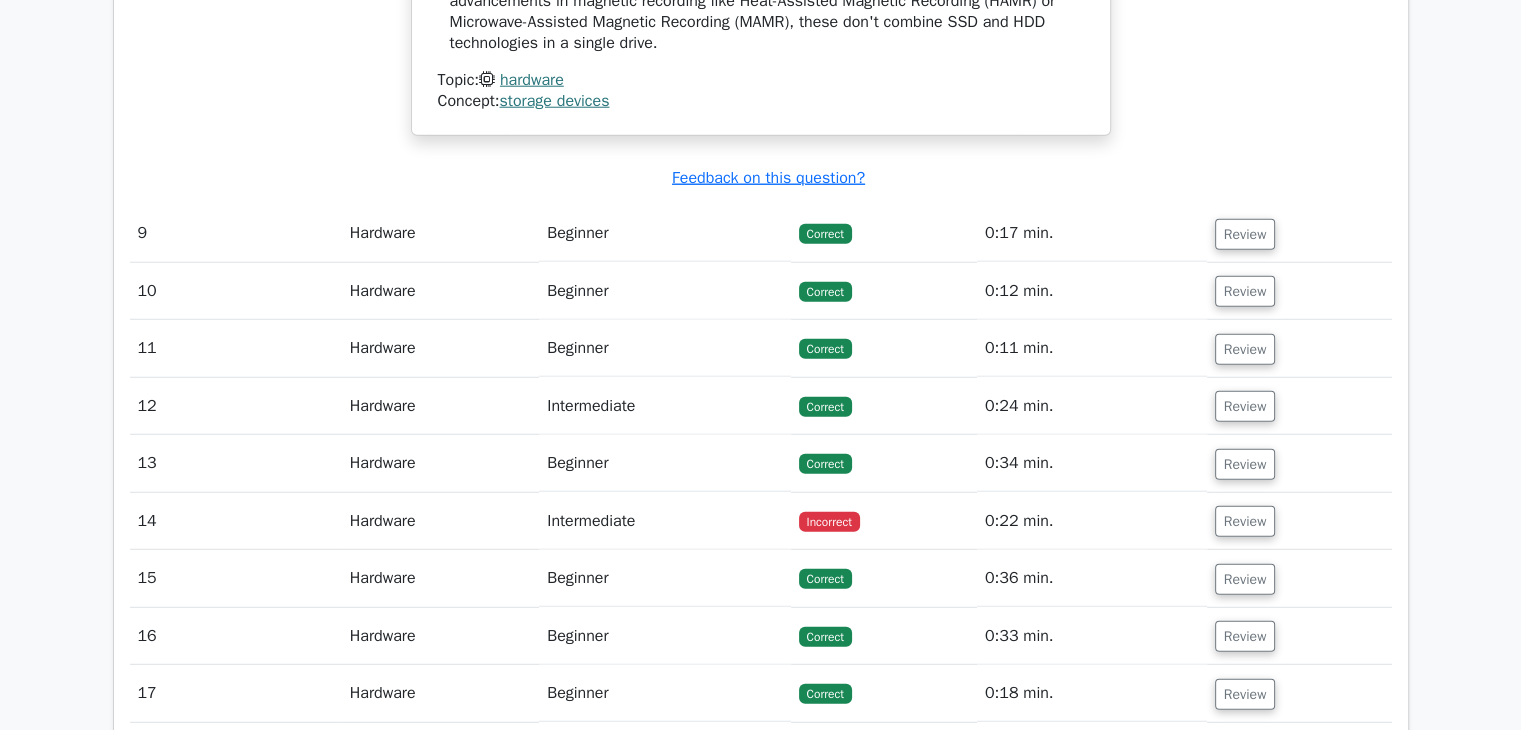 scroll, scrollTop: 5400, scrollLeft: 0, axis: vertical 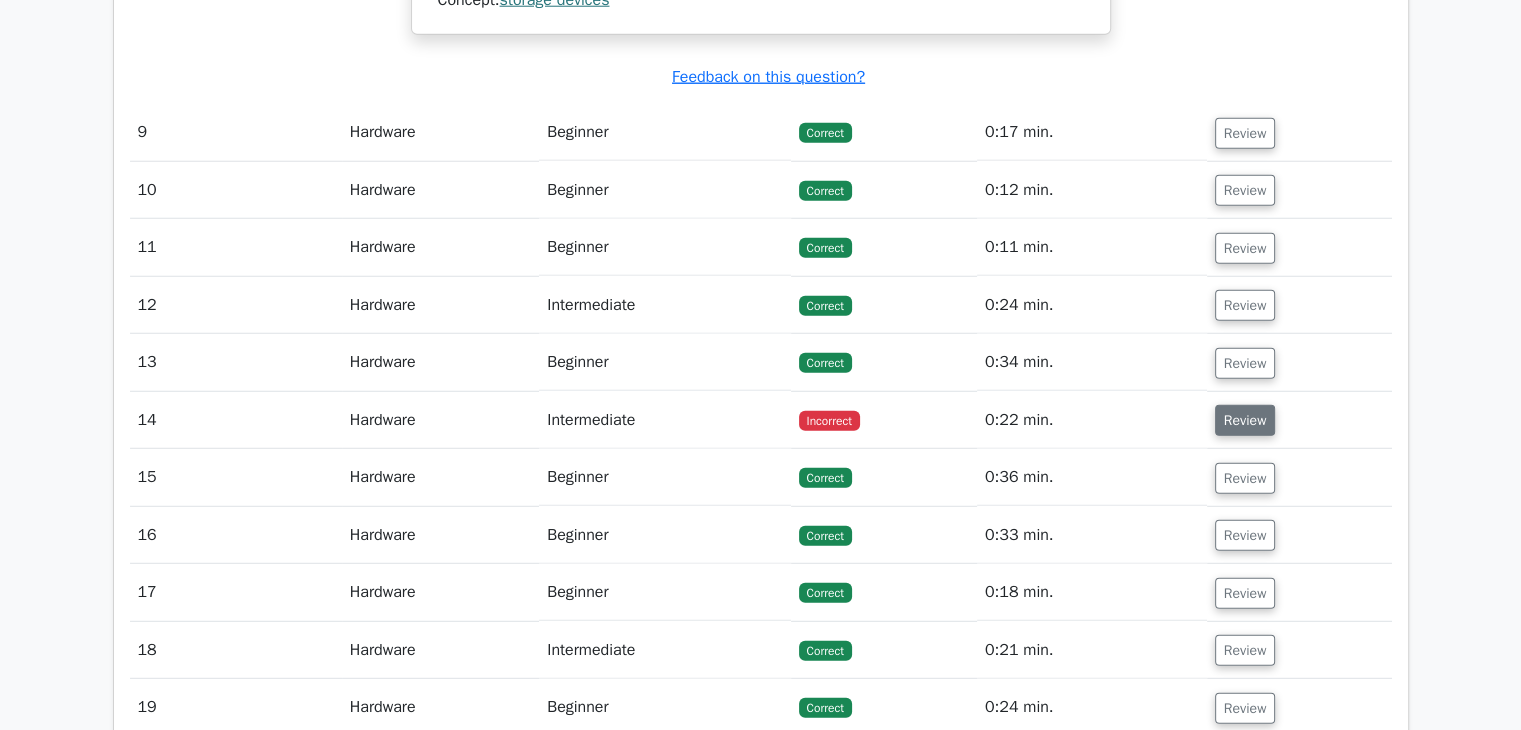 click on "Review" at bounding box center [1245, 420] 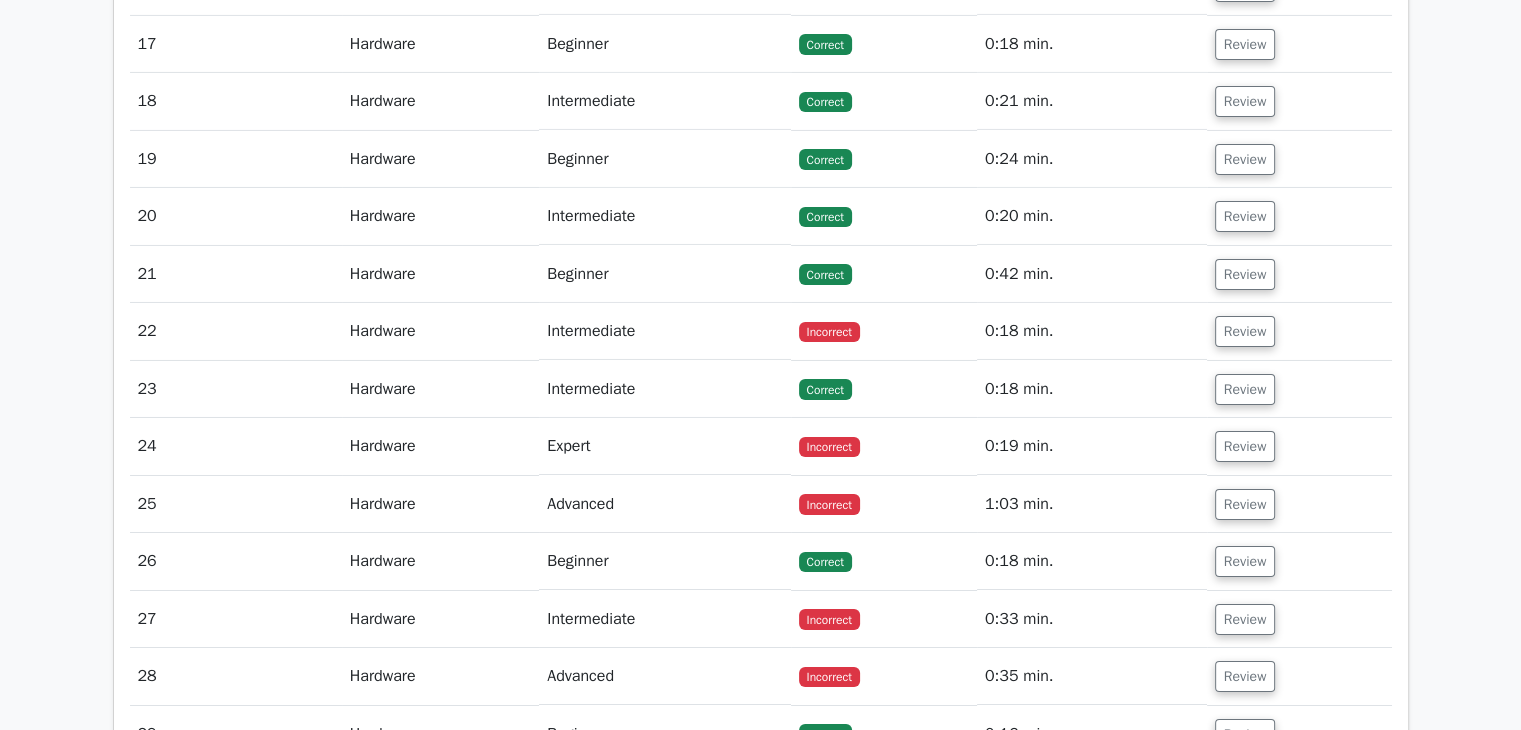 scroll, scrollTop: 7000, scrollLeft: 0, axis: vertical 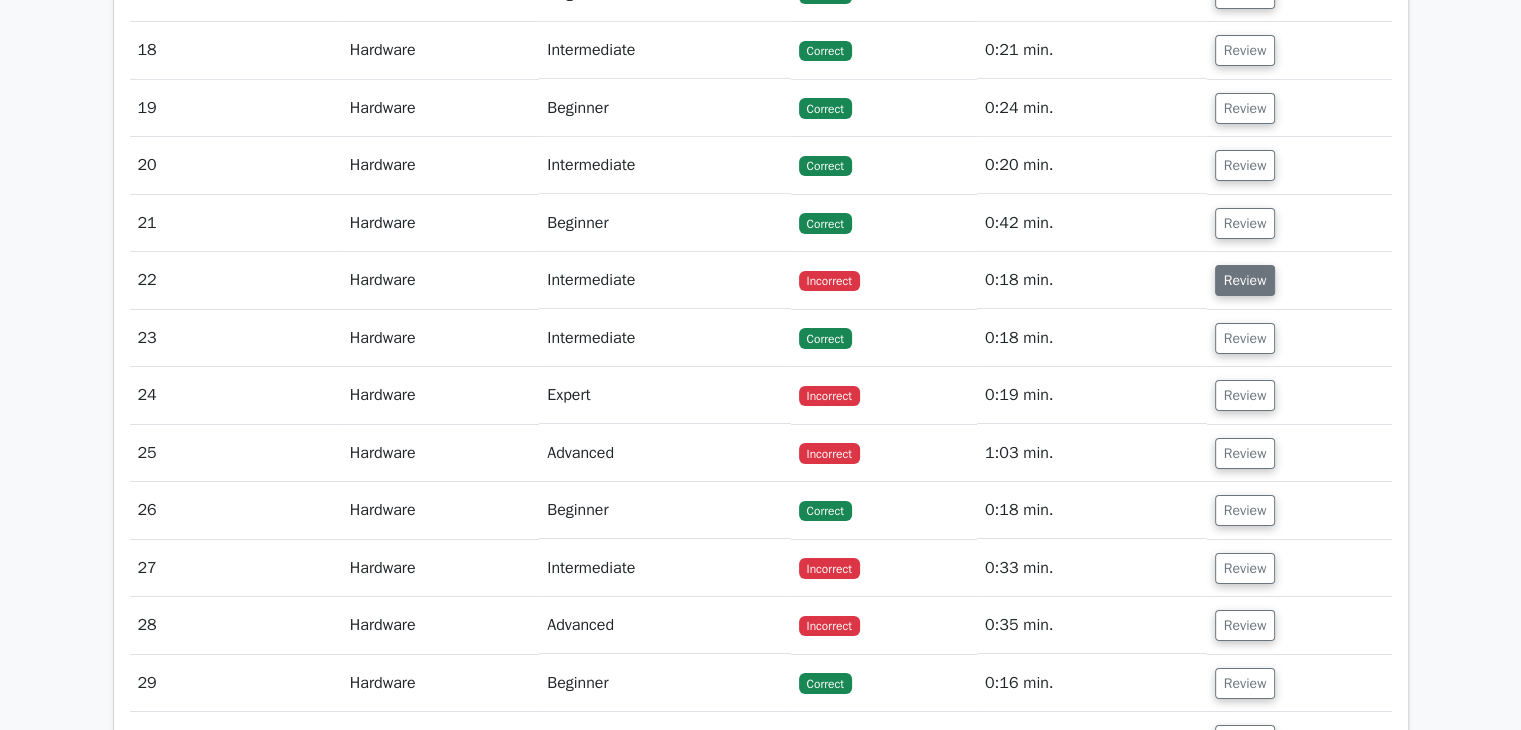 click on "Review" at bounding box center (1245, 280) 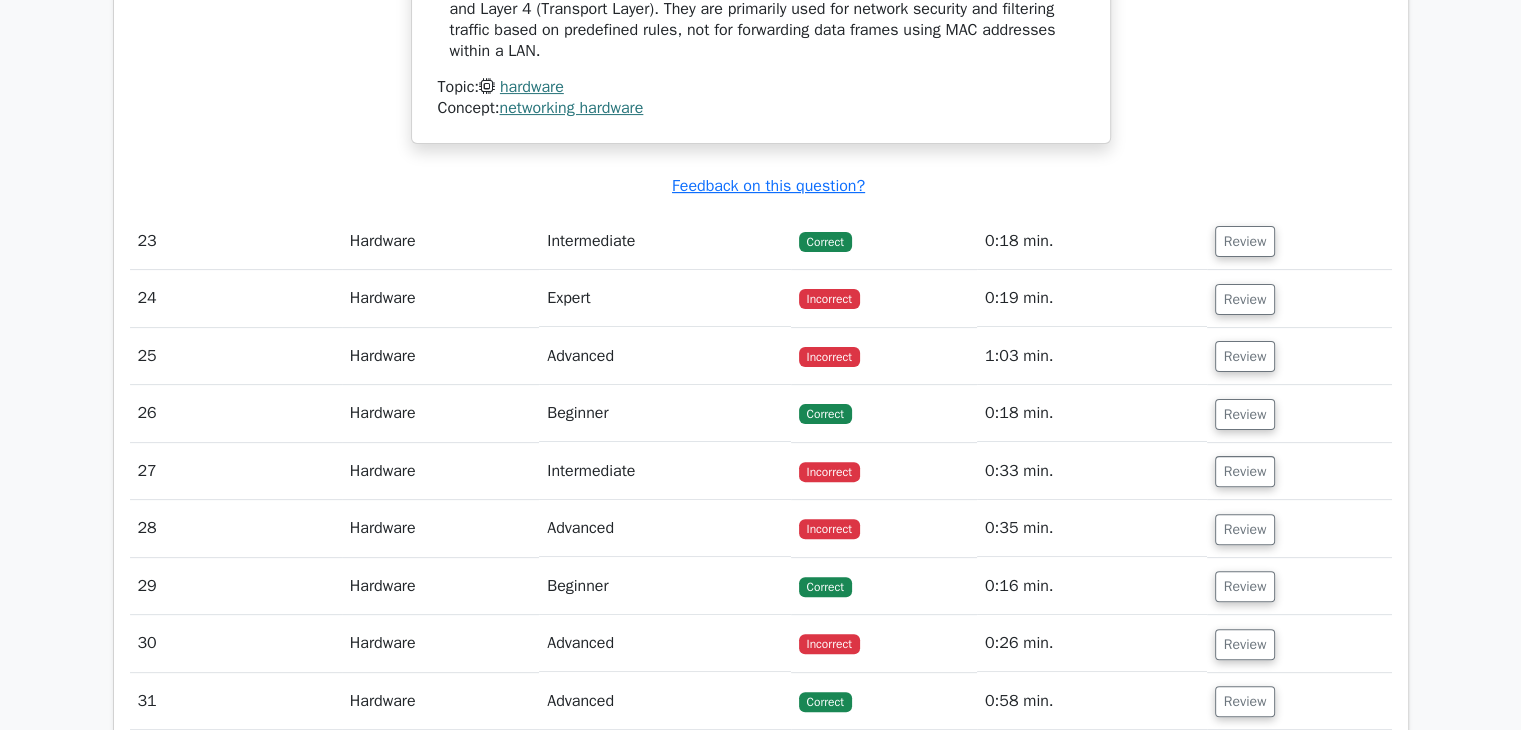 scroll, scrollTop: 8200, scrollLeft: 0, axis: vertical 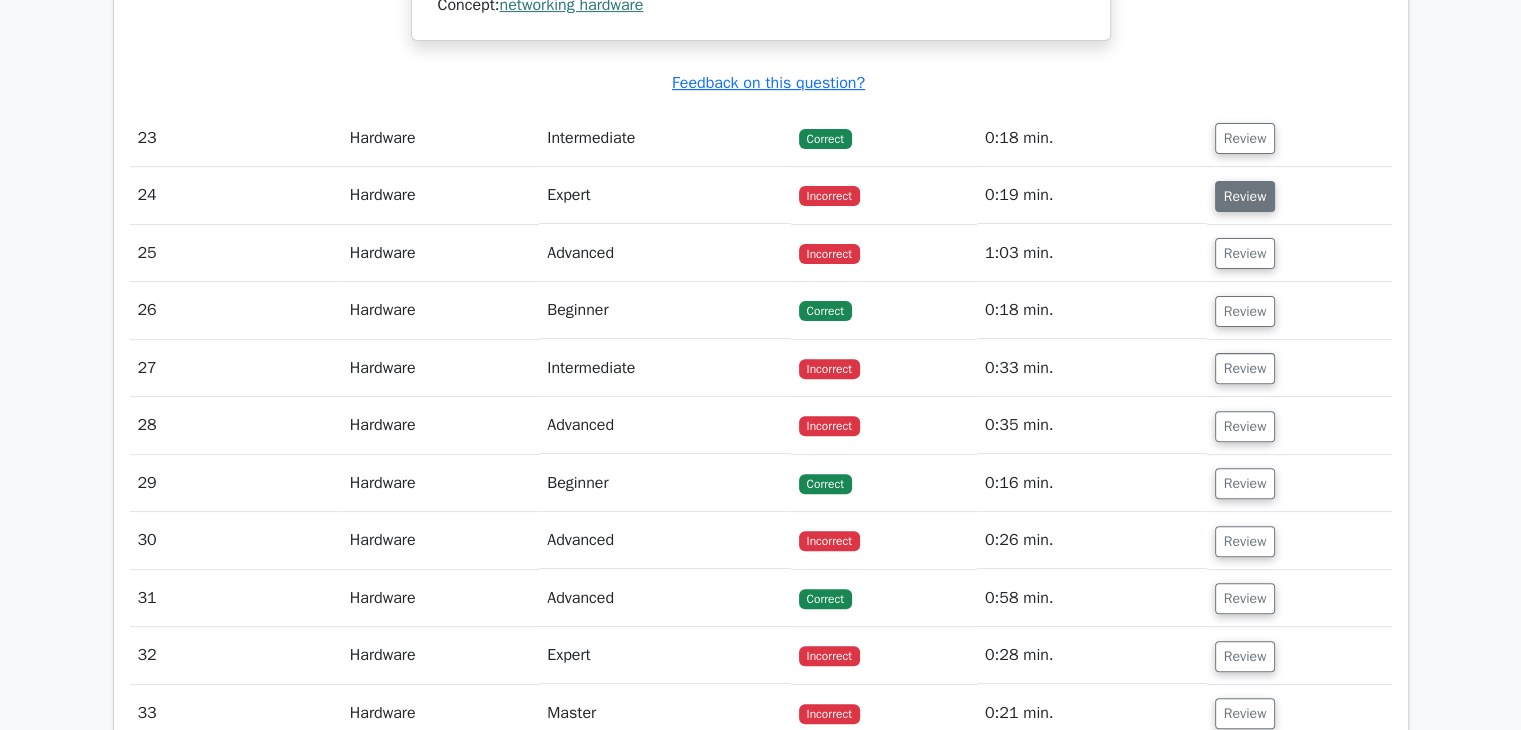 click on "Review" at bounding box center [1245, 196] 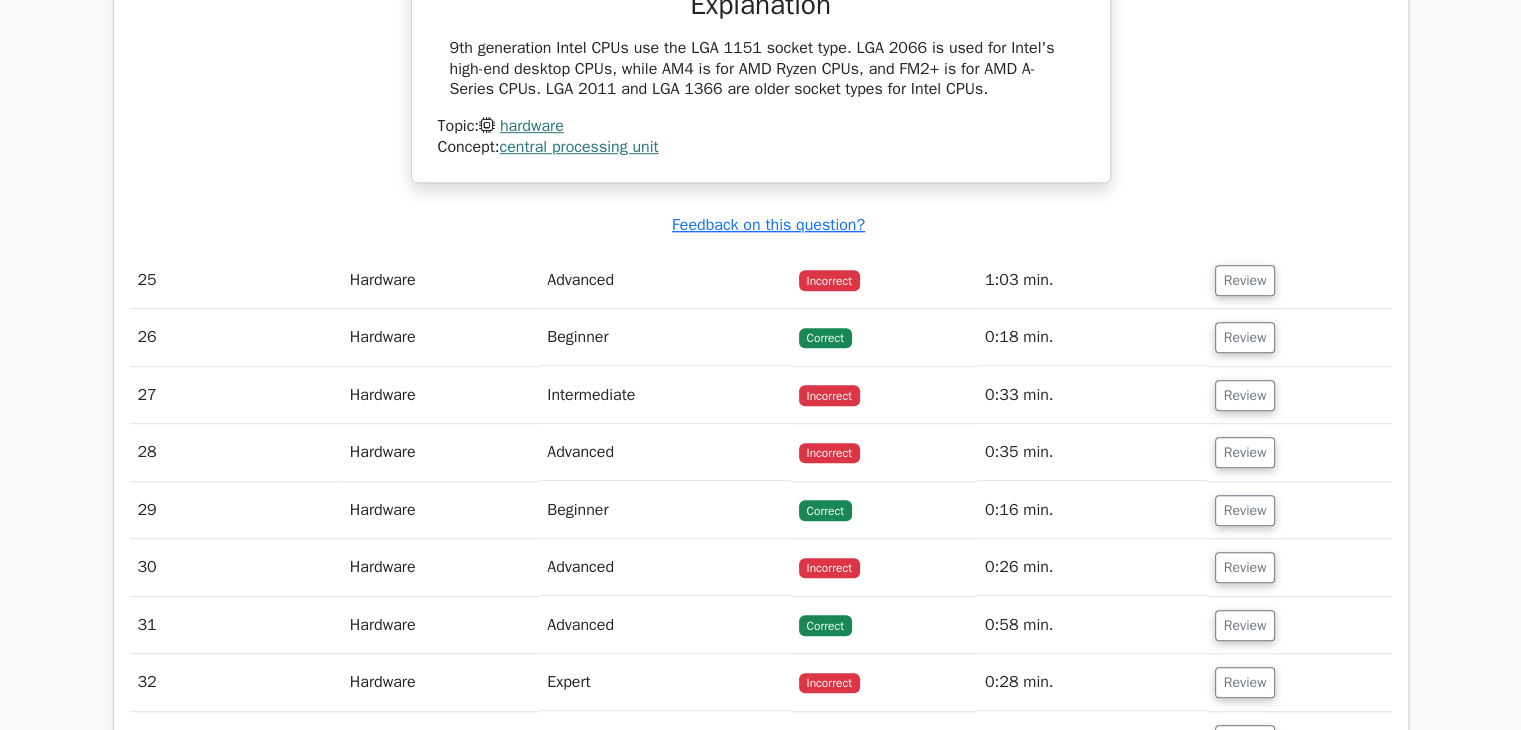 scroll, scrollTop: 8900, scrollLeft: 0, axis: vertical 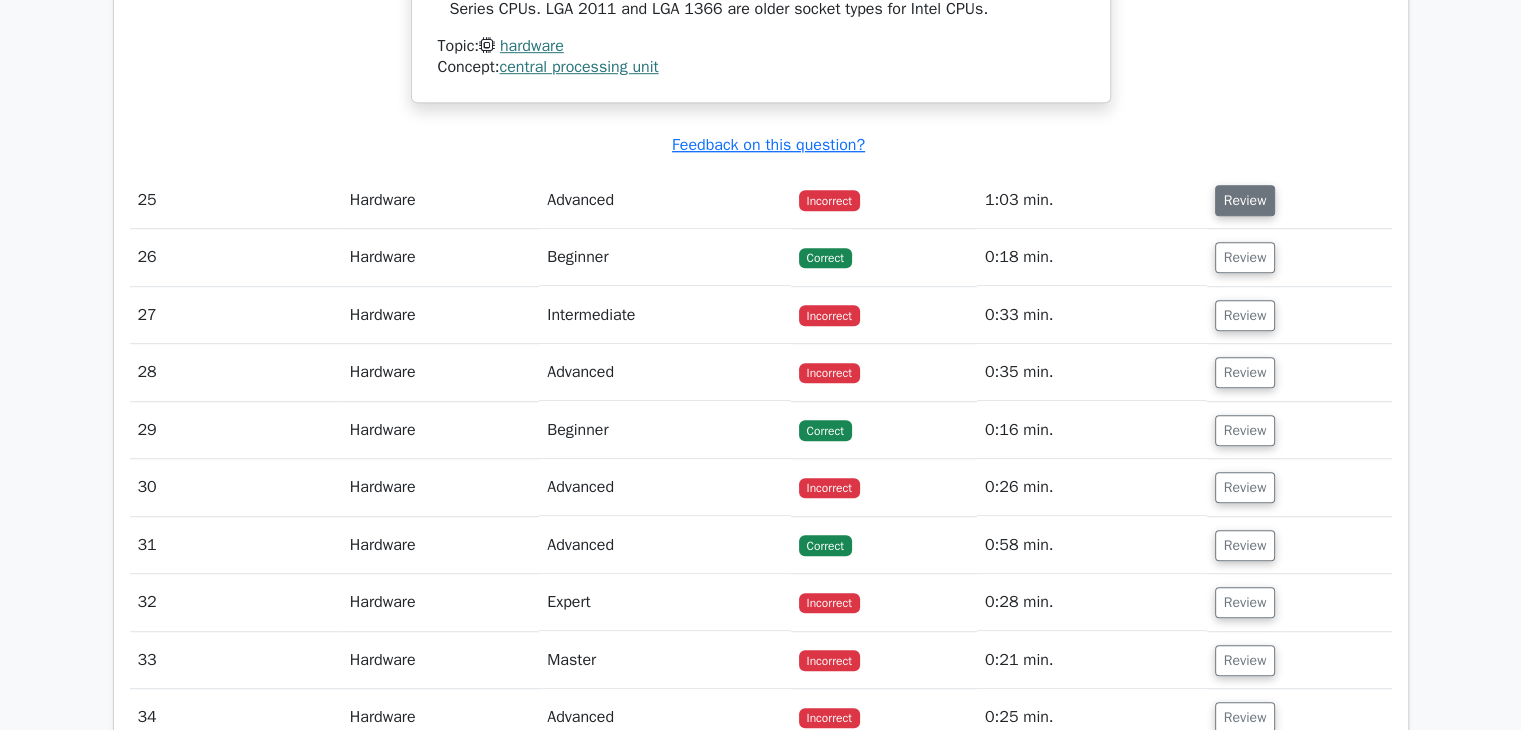 click on "Review" at bounding box center (1245, 200) 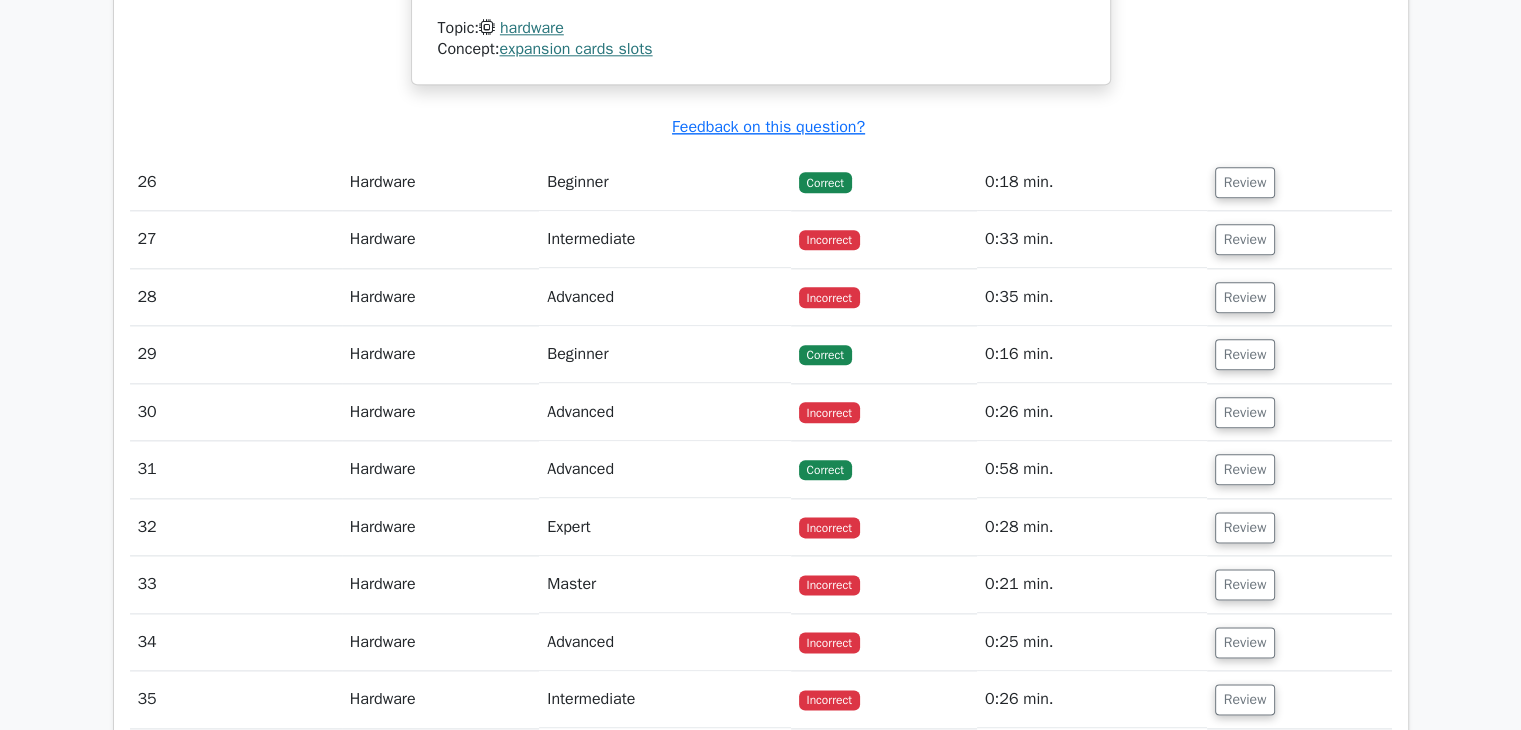 scroll, scrollTop: 10000, scrollLeft: 0, axis: vertical 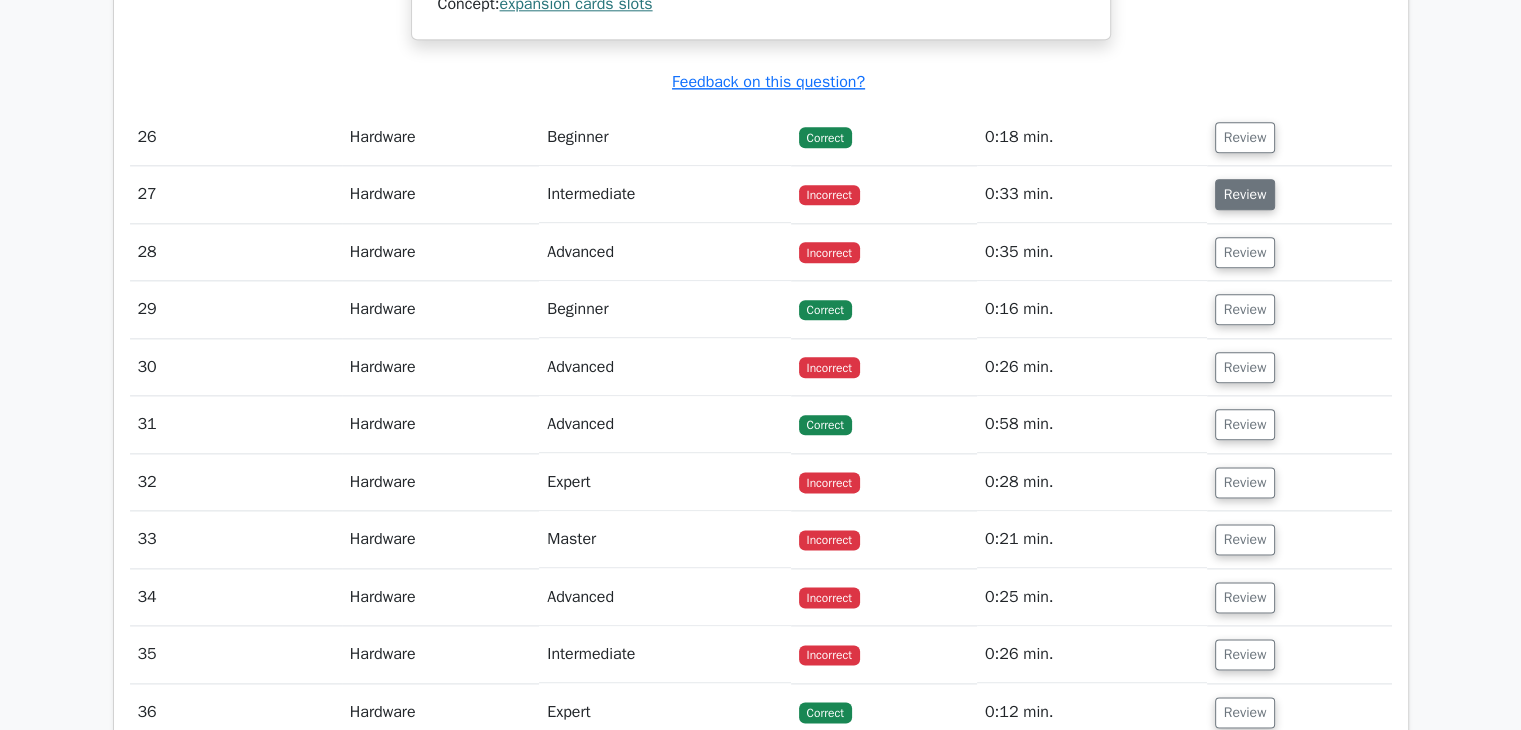click on "Review" at bounding box center [1245, 194] 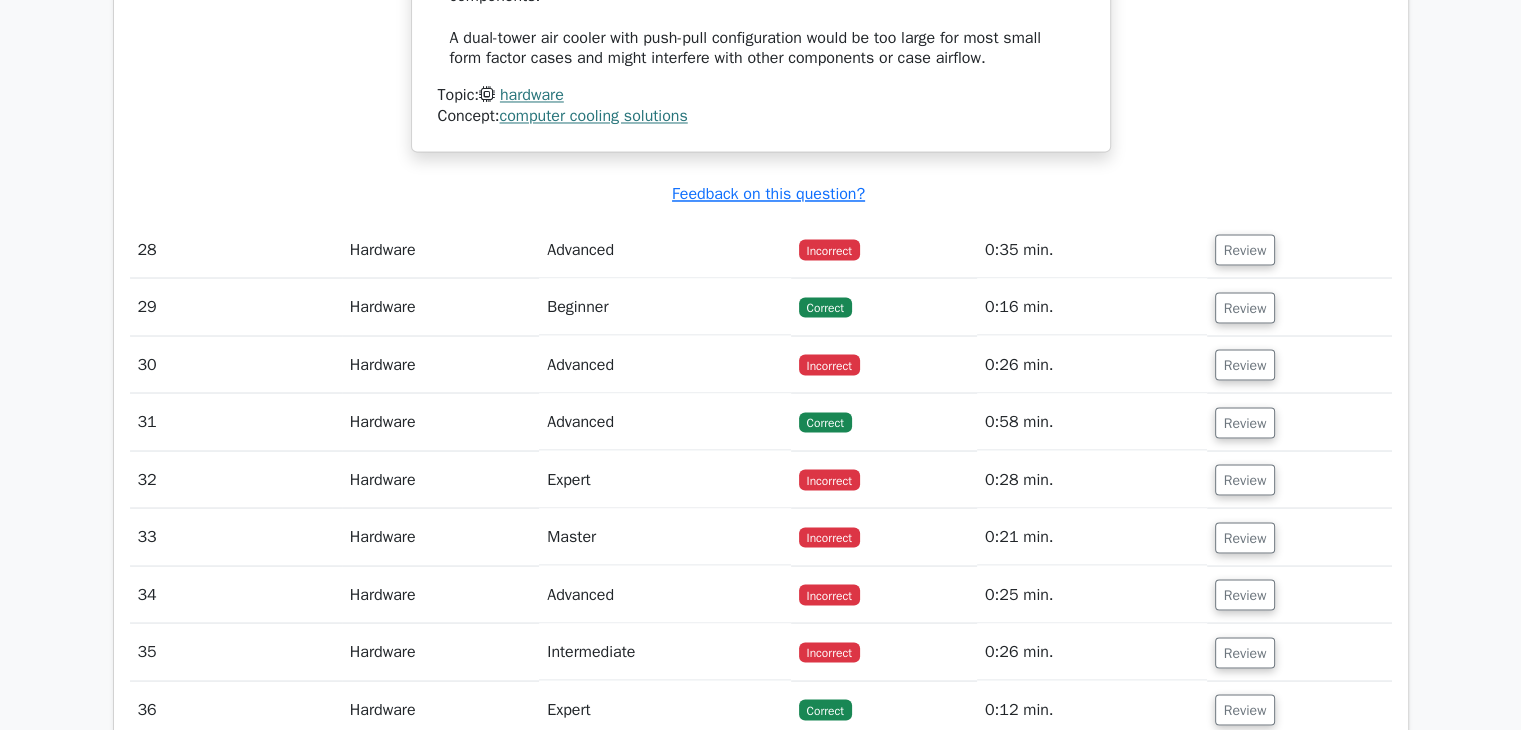 scroll, scrollTop: 11200, scrollLeft: 0, axis: vertical 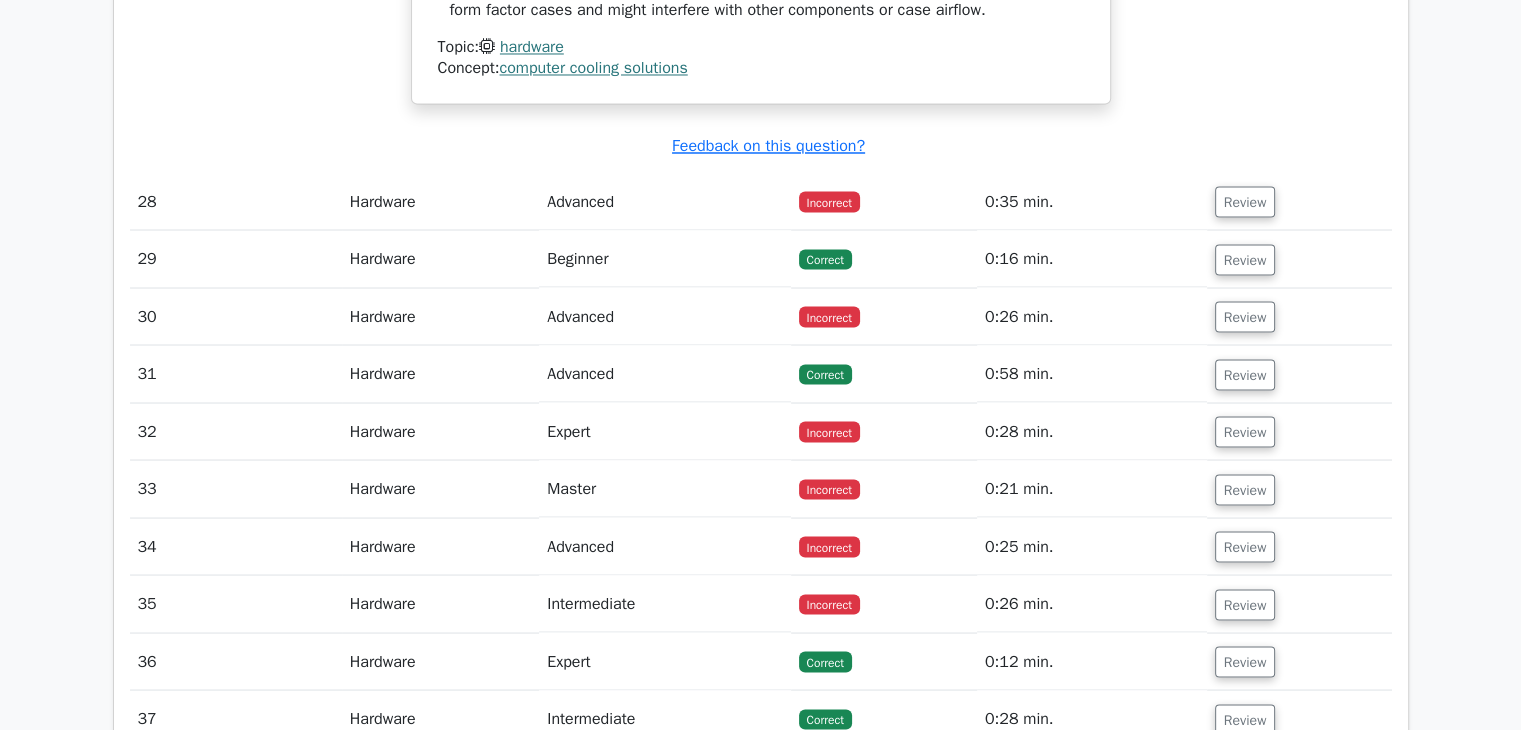 click on "Review" at bounding box center [1245, 201] 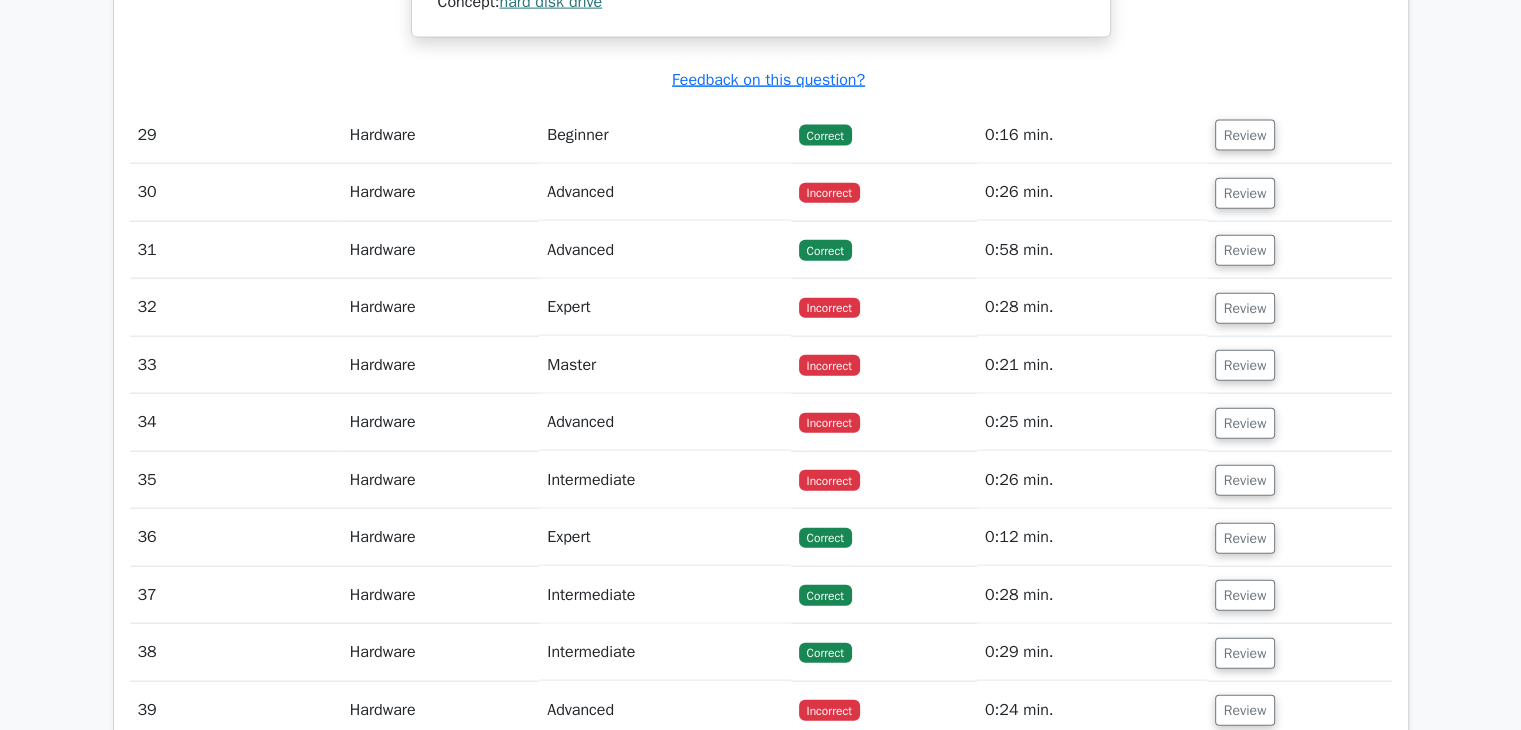 scroll, scrollTop: 12200, scrollLeft: 0, axis: vertical 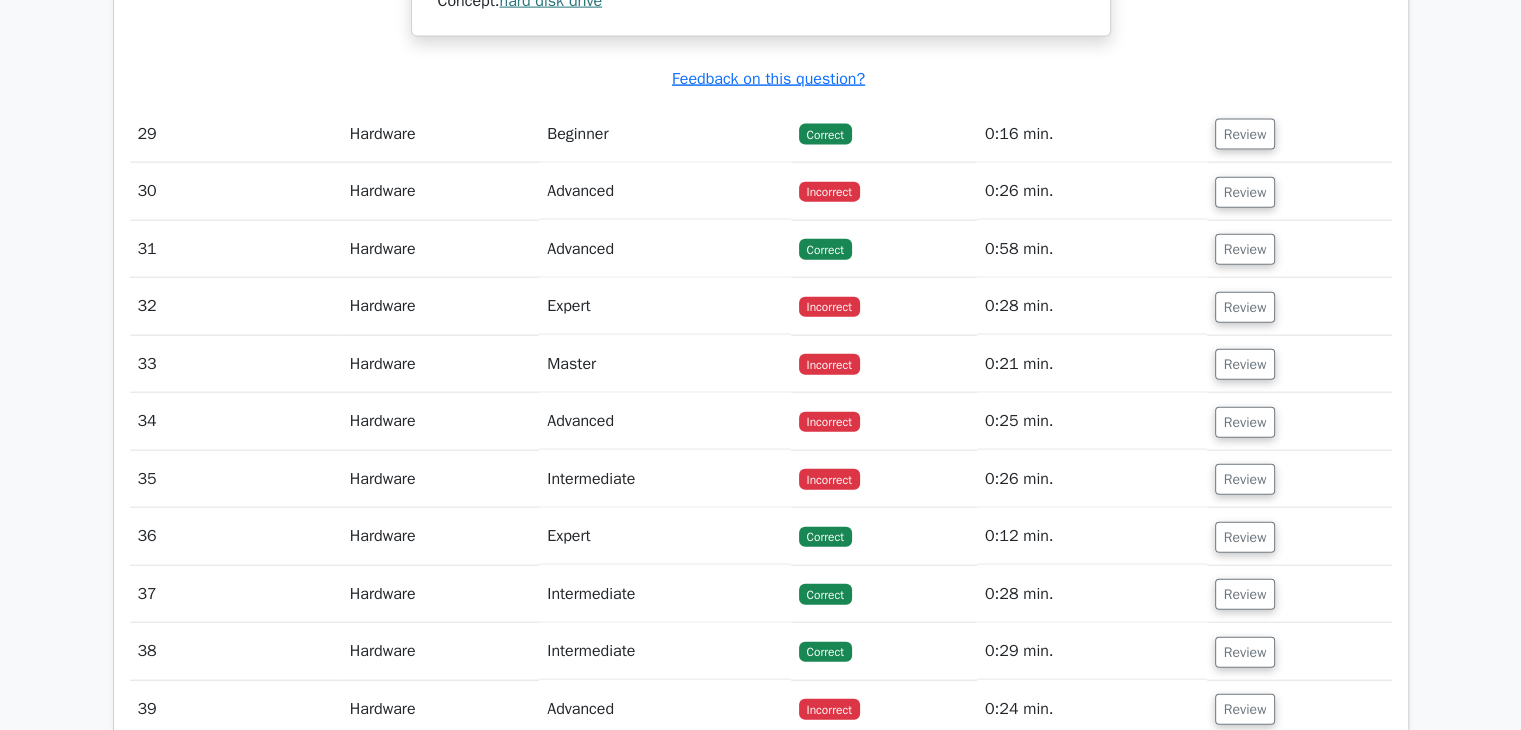 click on "Review" at bounding box center (1245, 192) 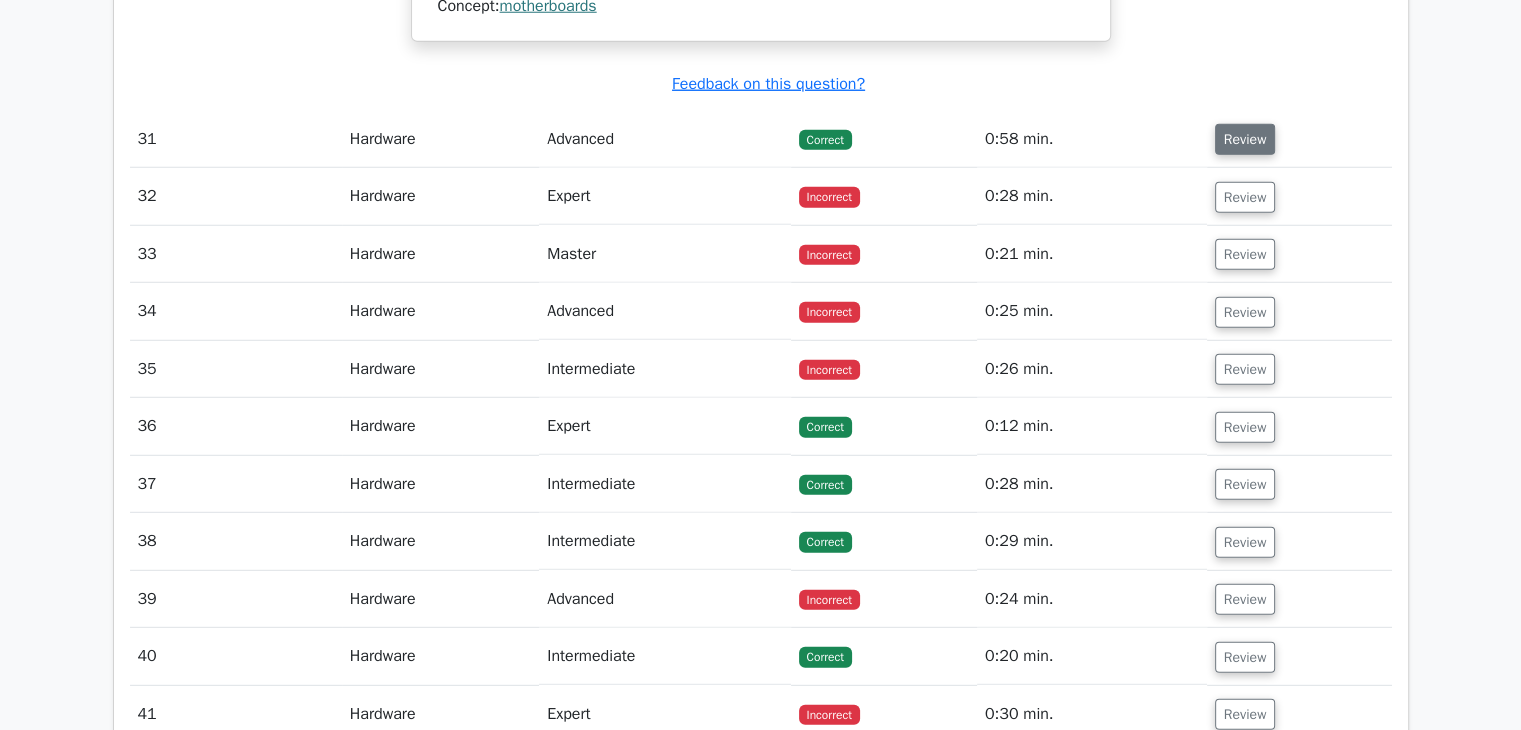 scroll, scrollTop: 13300, scrollLeft: 0, axis: vertical 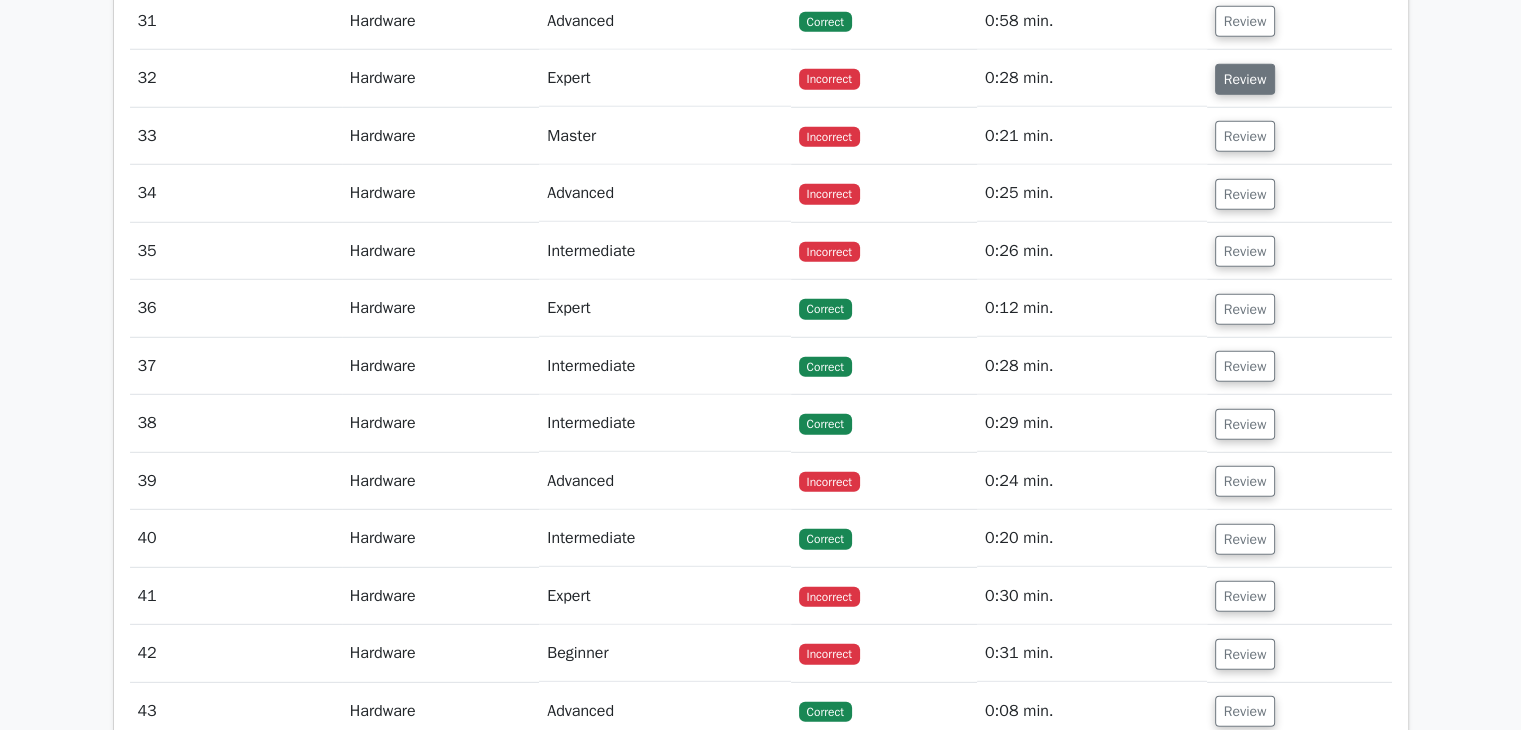 click on "Review" at bounding box center (1245, 79) 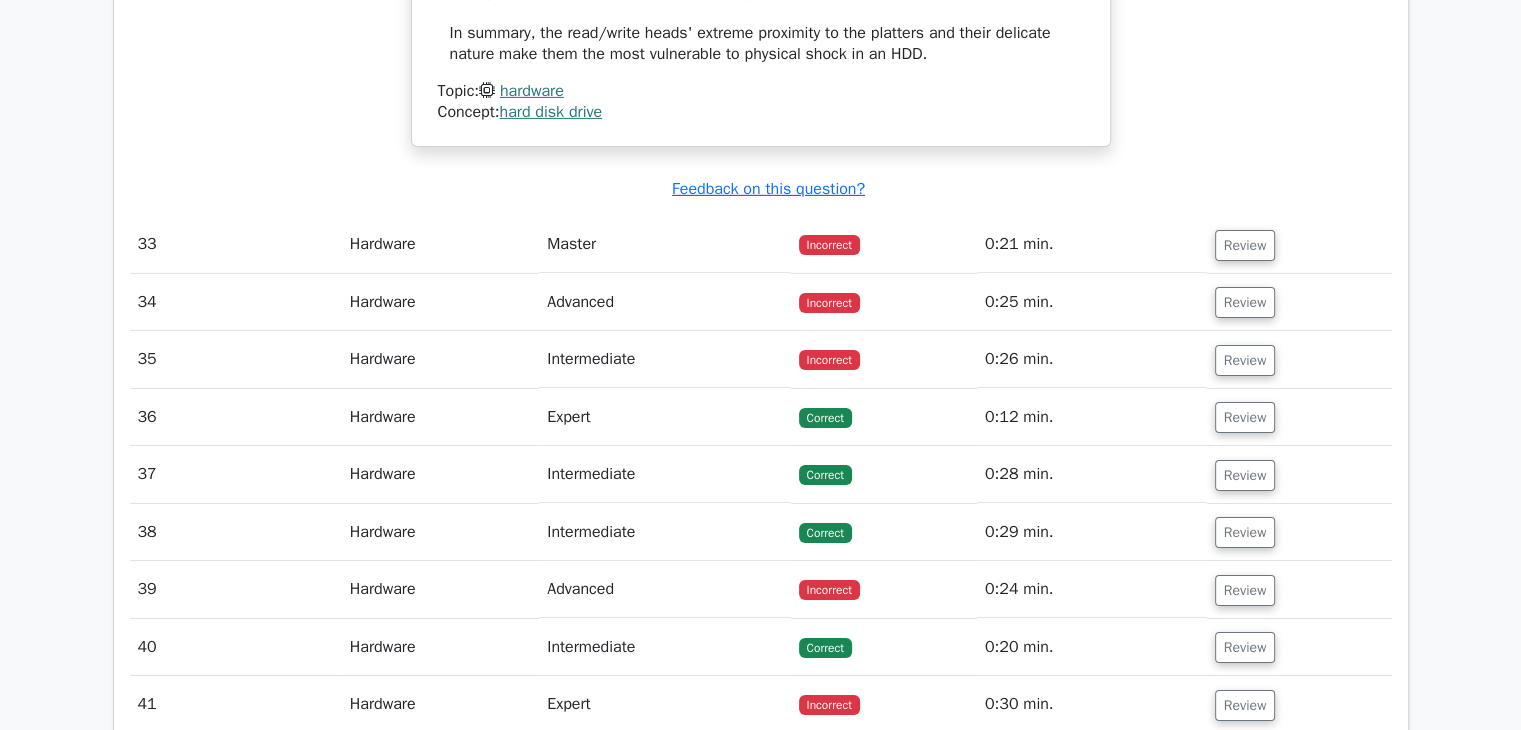 scroll, scrollTop: 14300, scrollLeft: 0, axis: vertical 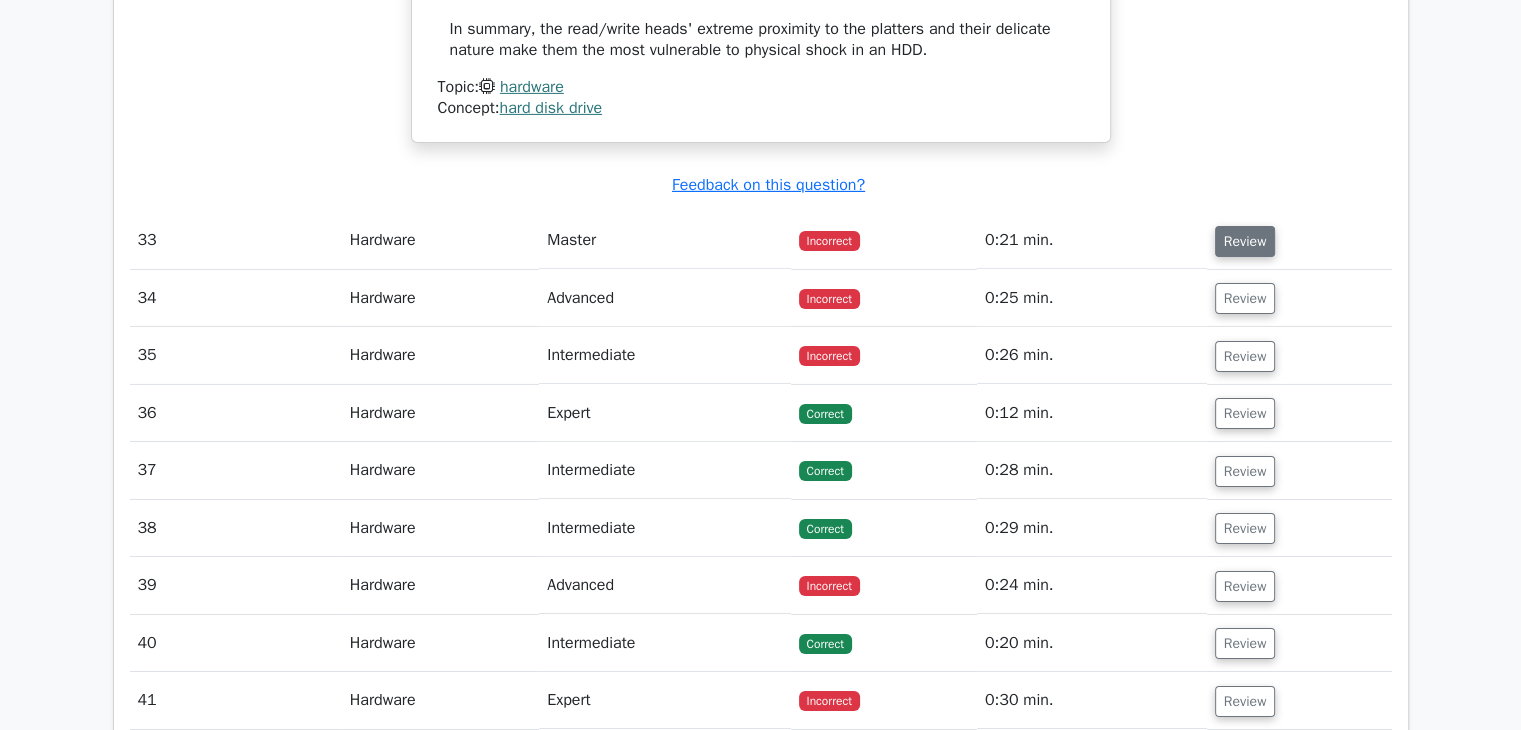click on "Review" at bounding box center (1245, 241) 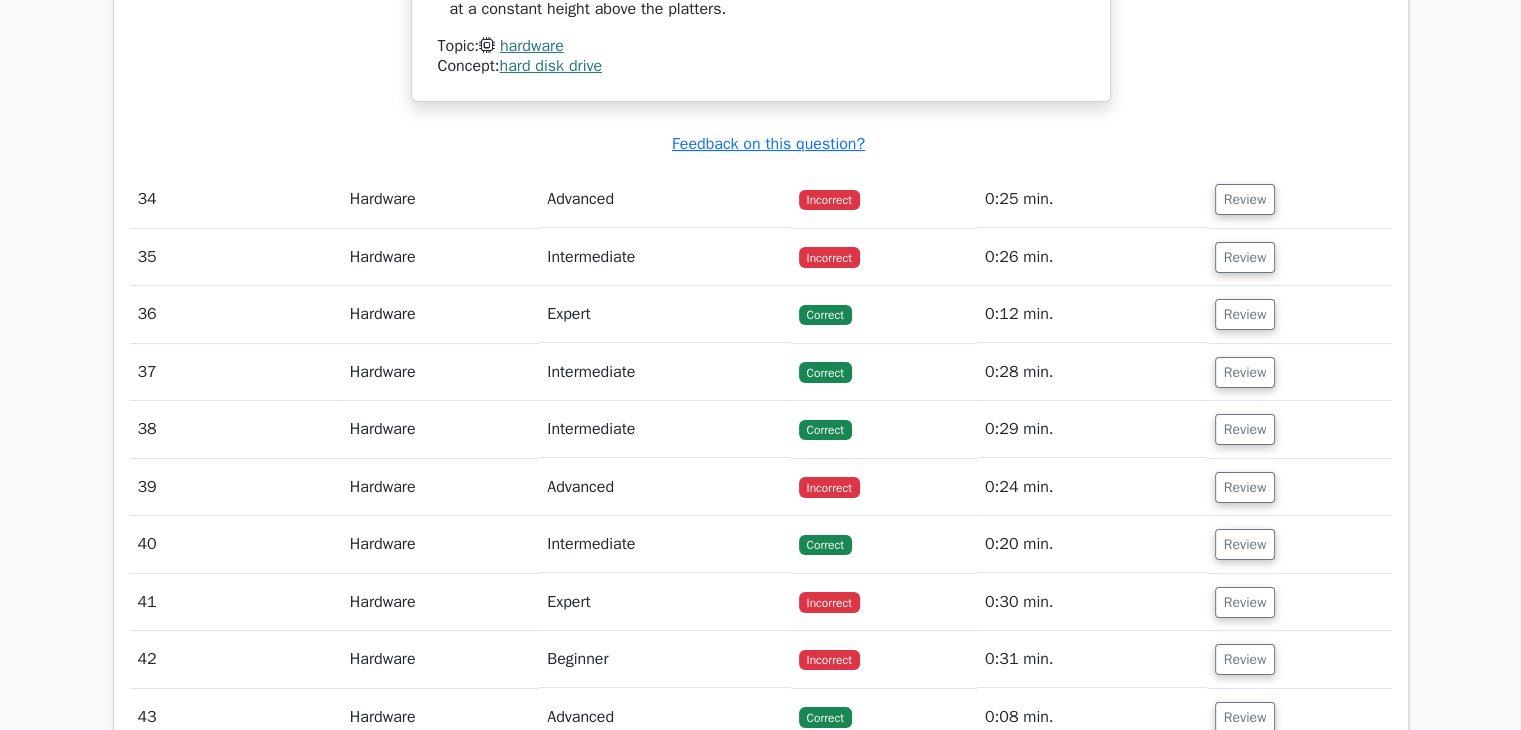 scroll, scrollTop: 15400, scrollLeft: 0, axis: vertical 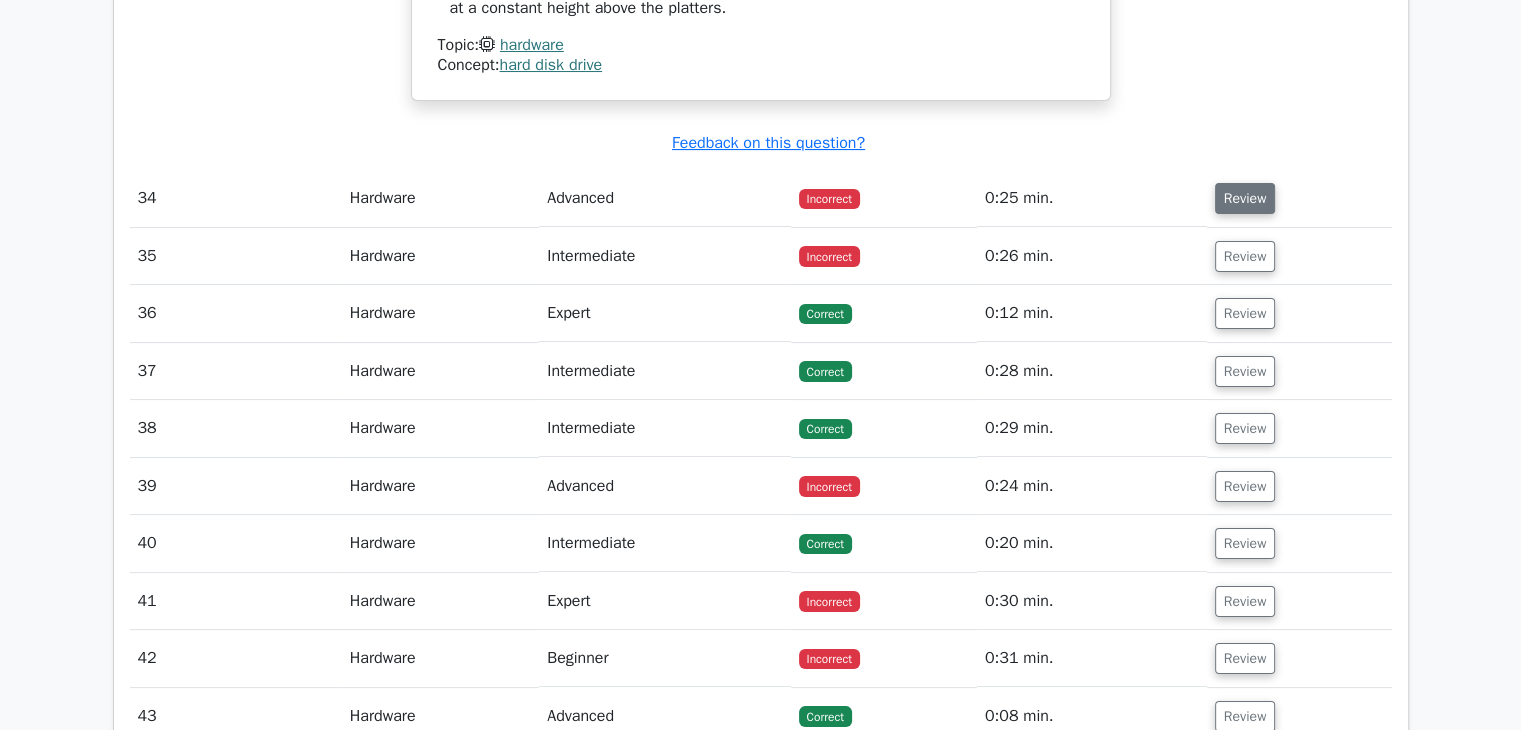 click on "Review" at bounding box center (1245, 198) 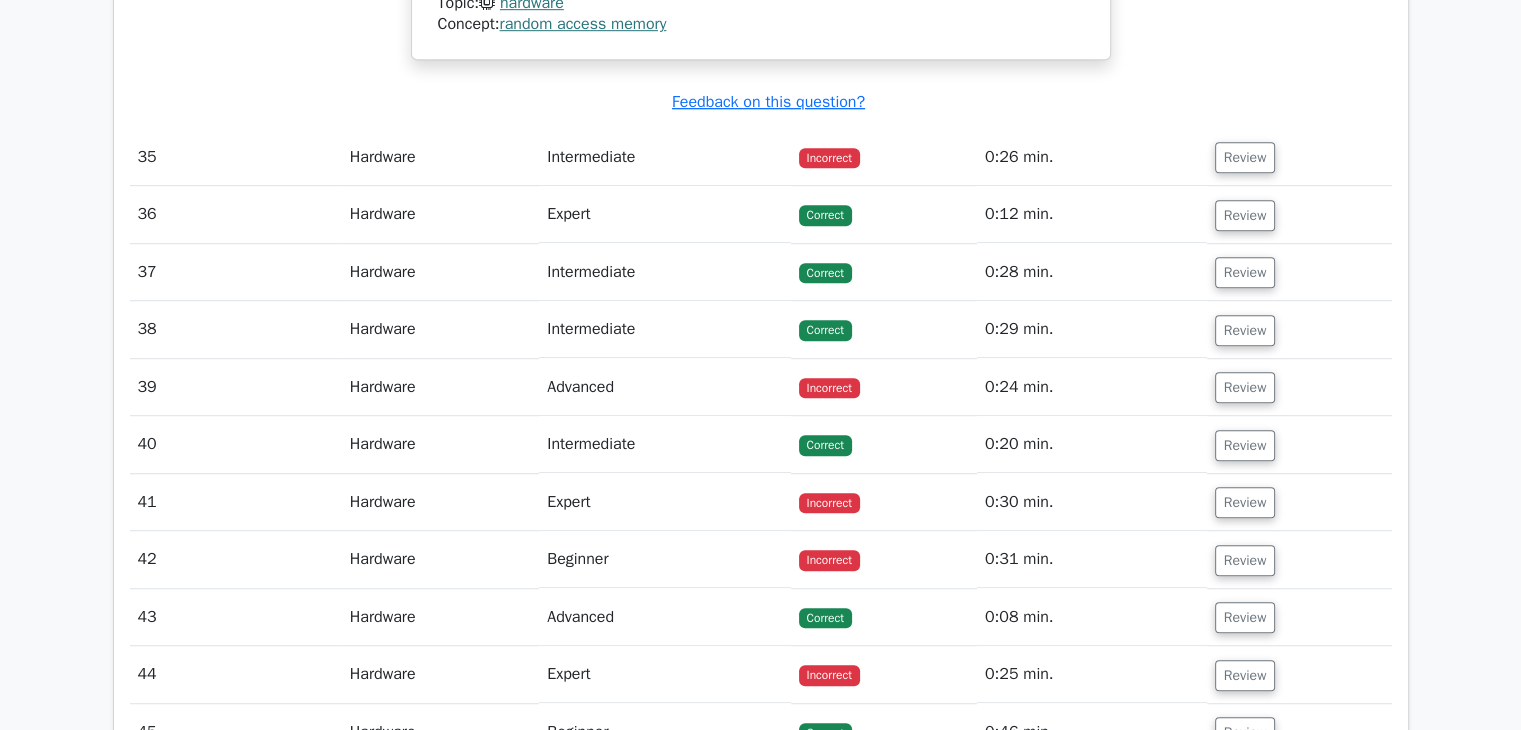 scroll, scrollTop: 16500, scrollLeft: 0, axis: vertical 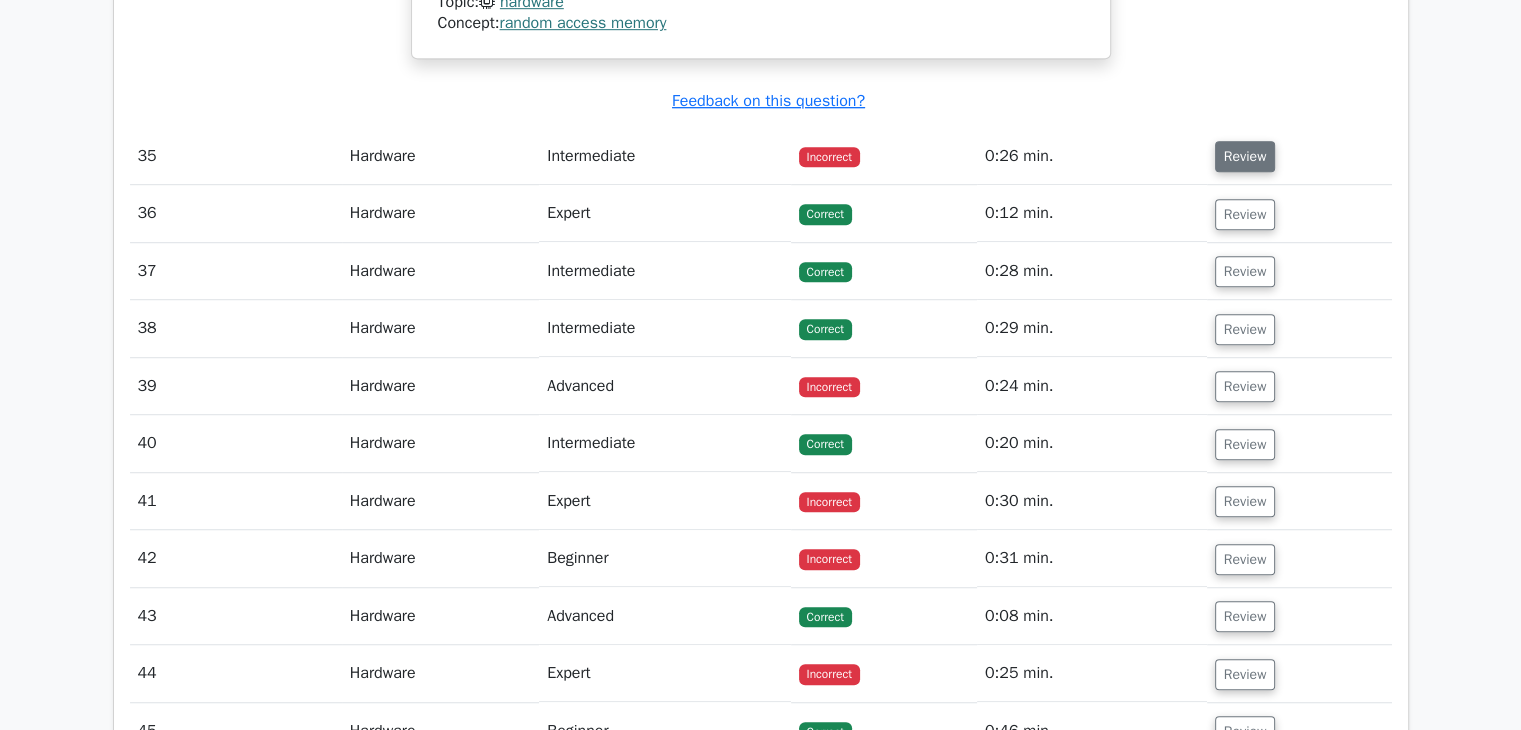 click on "Review" at bounding box center (1245, 156) 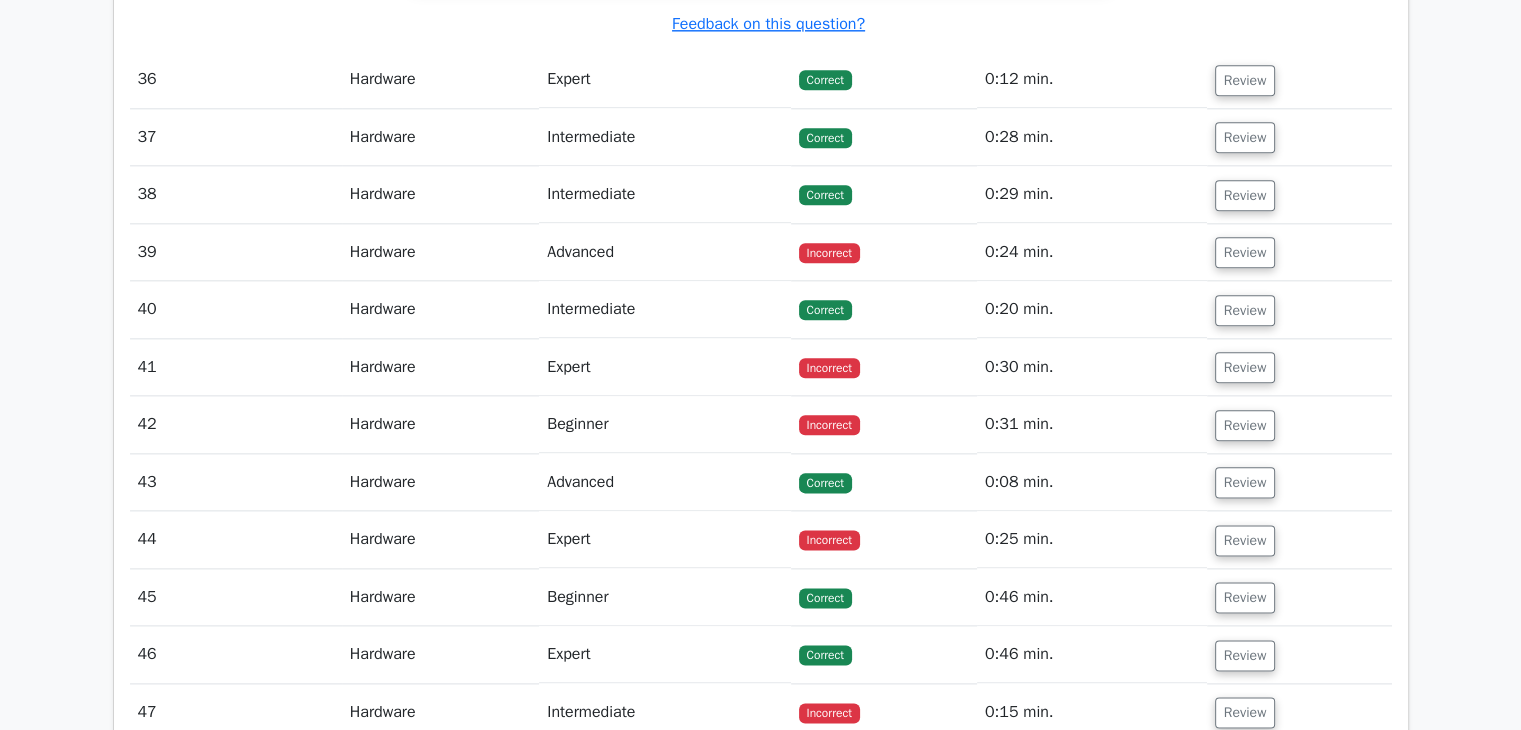 scroll, scrollTop: 17600, scrollLeft: 0, axis: vertical 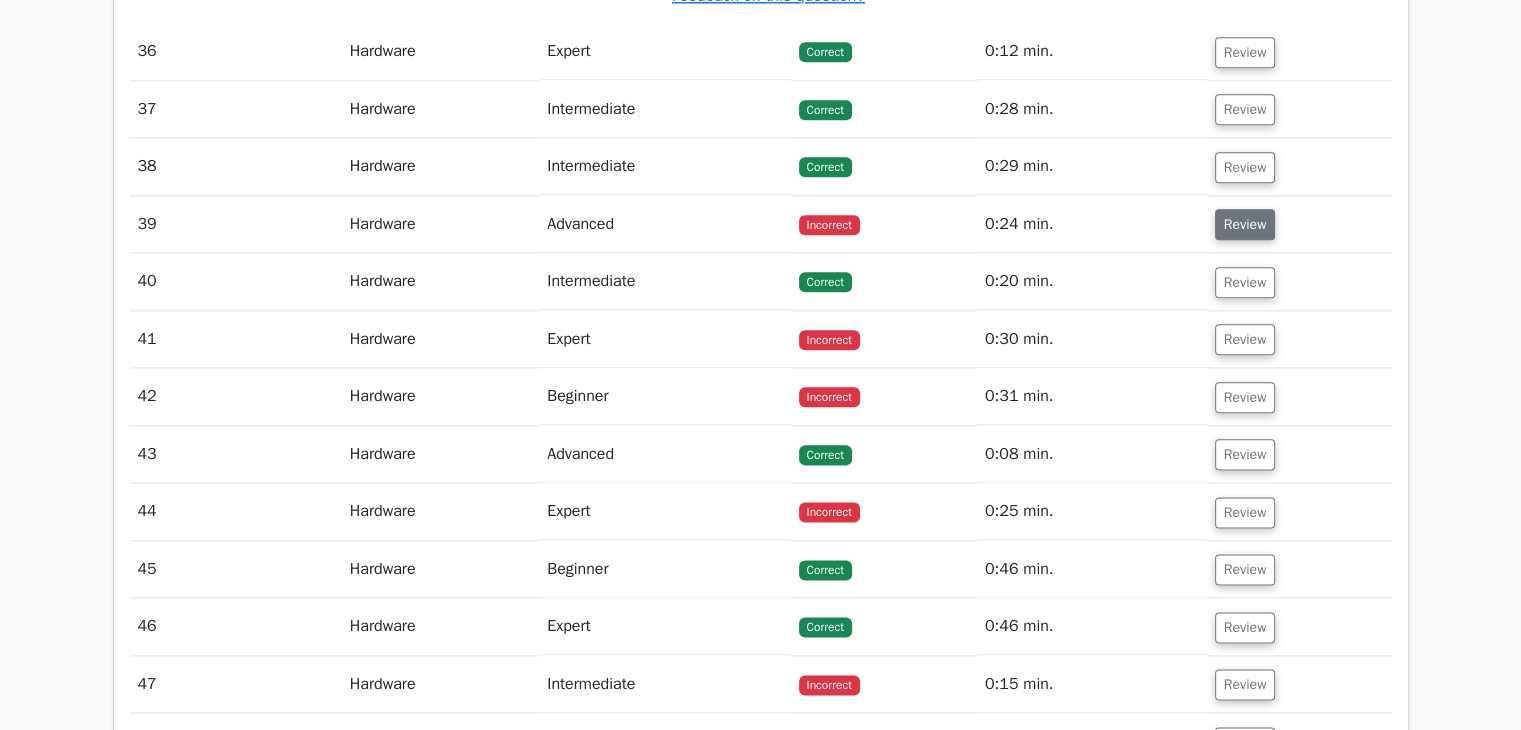 click on "Review" at bounding box center (1245, 224) 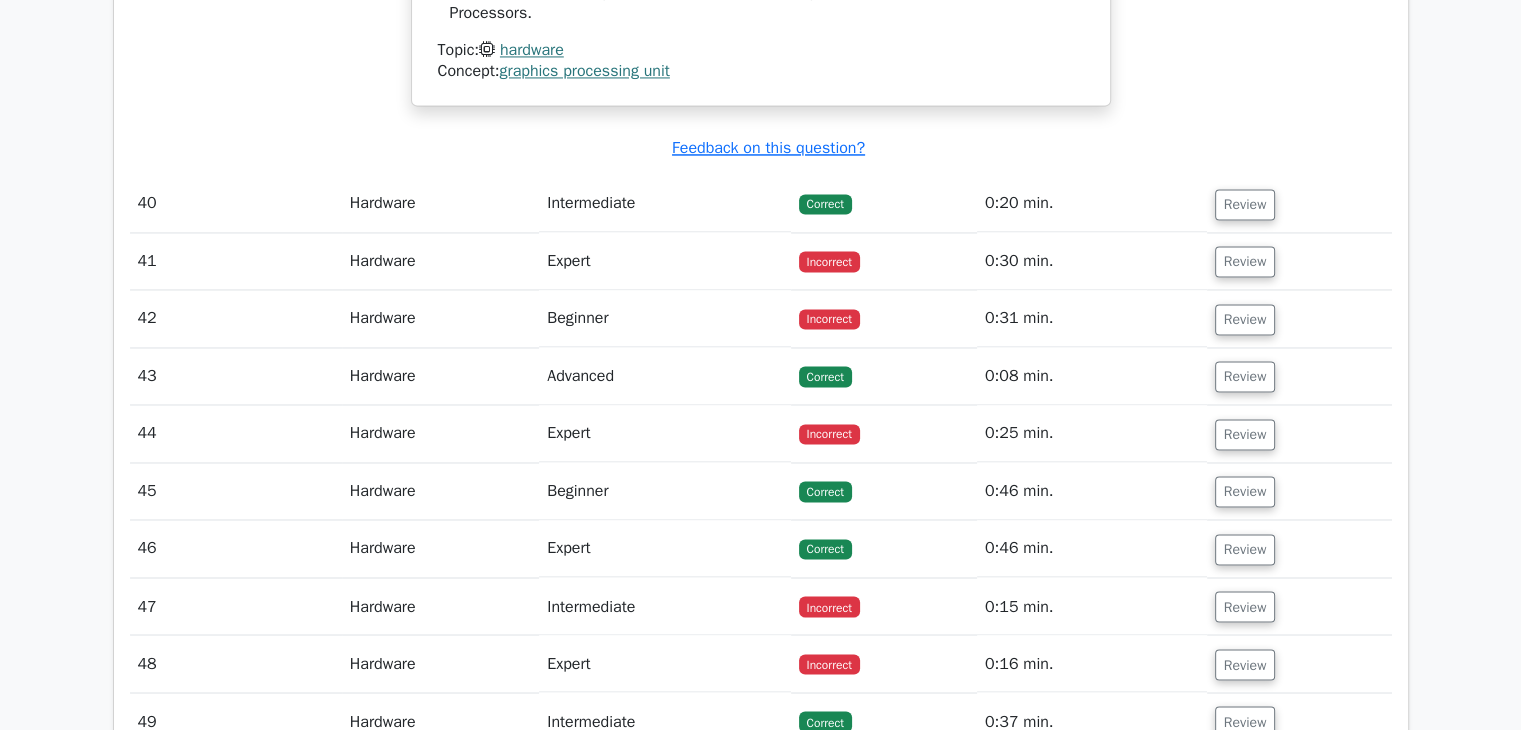 scroll, scrollTop: 18500, scrollLeft: 0, axis: vertical 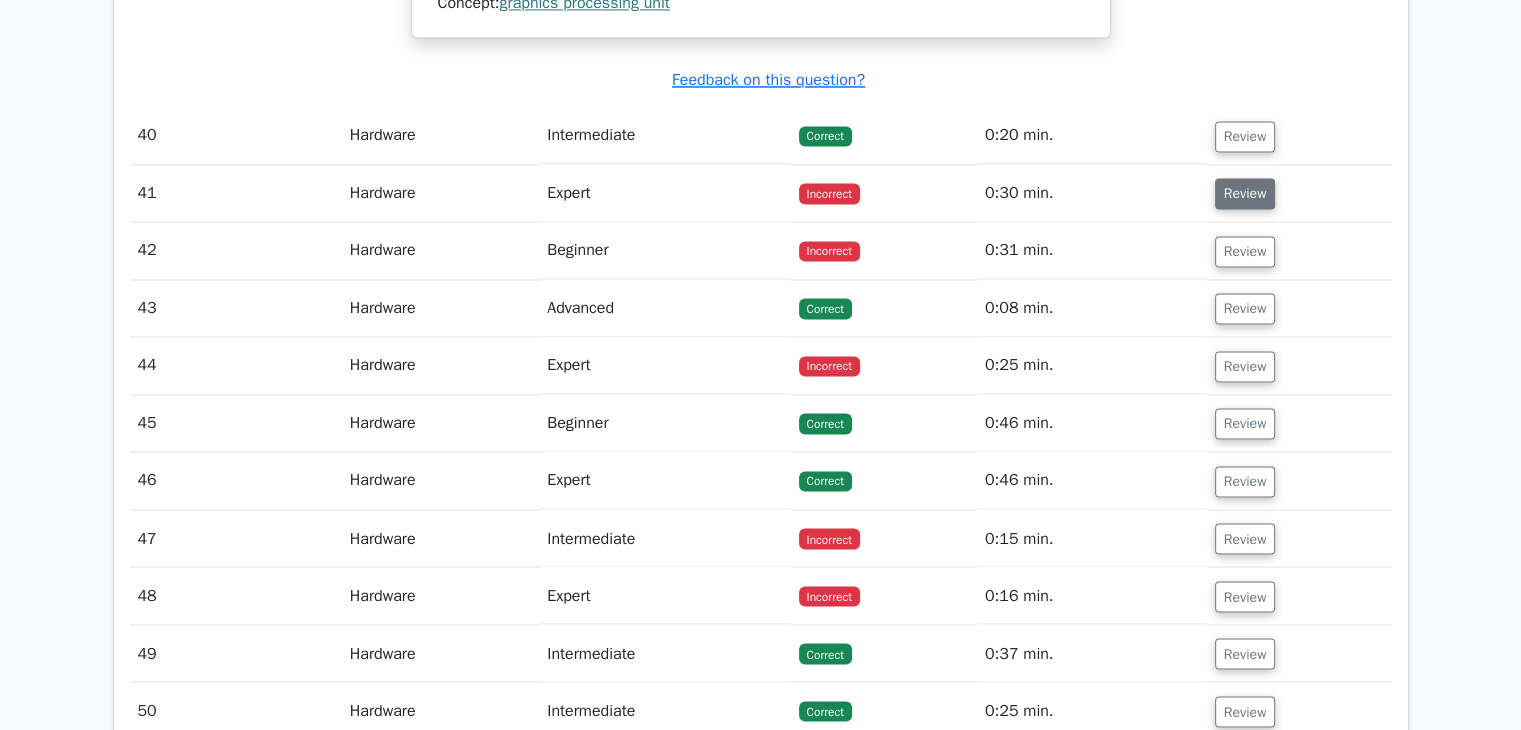 click on "Review" at bounding box center [1245, 193] 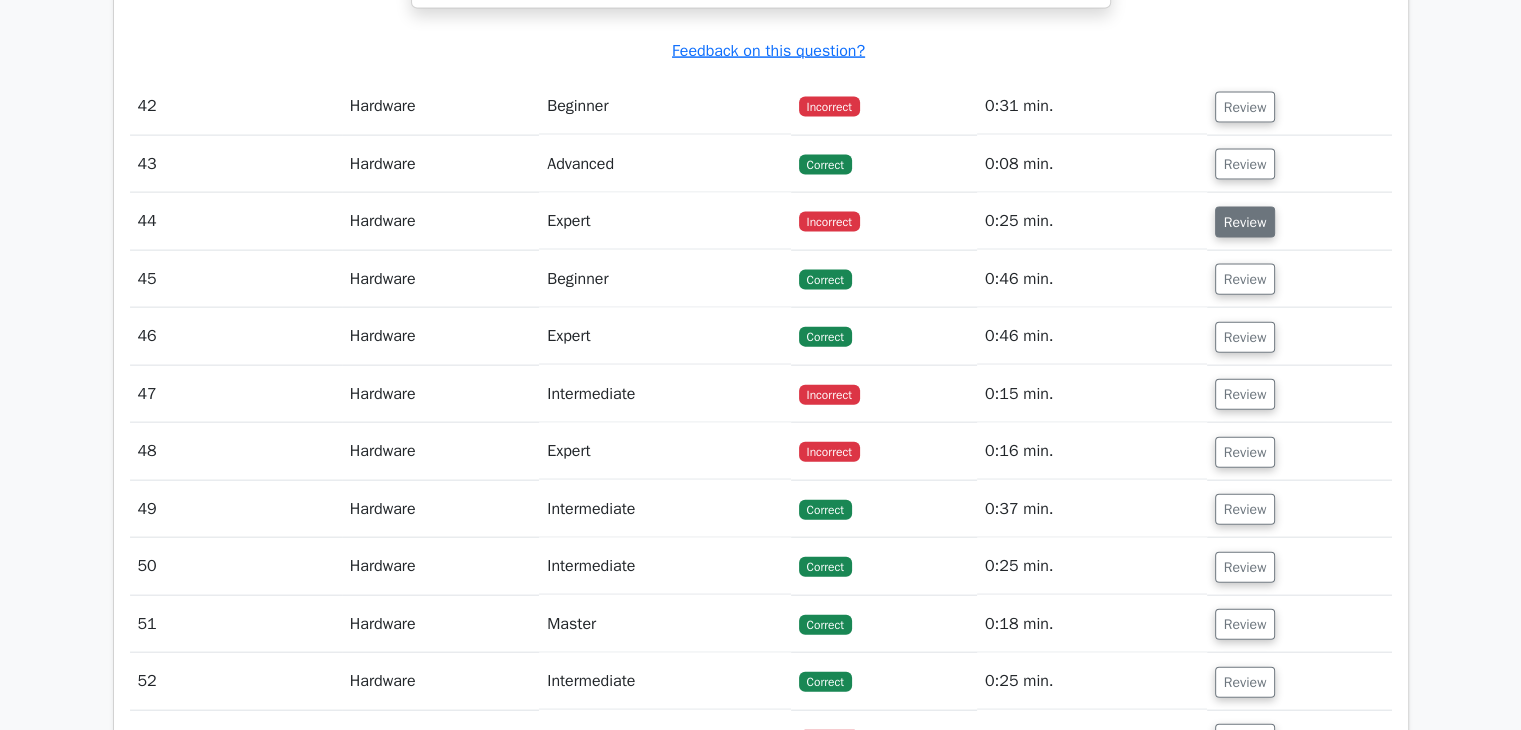 scroll, scrollTop: 19700, scrollLeft: 0, axis: vertical 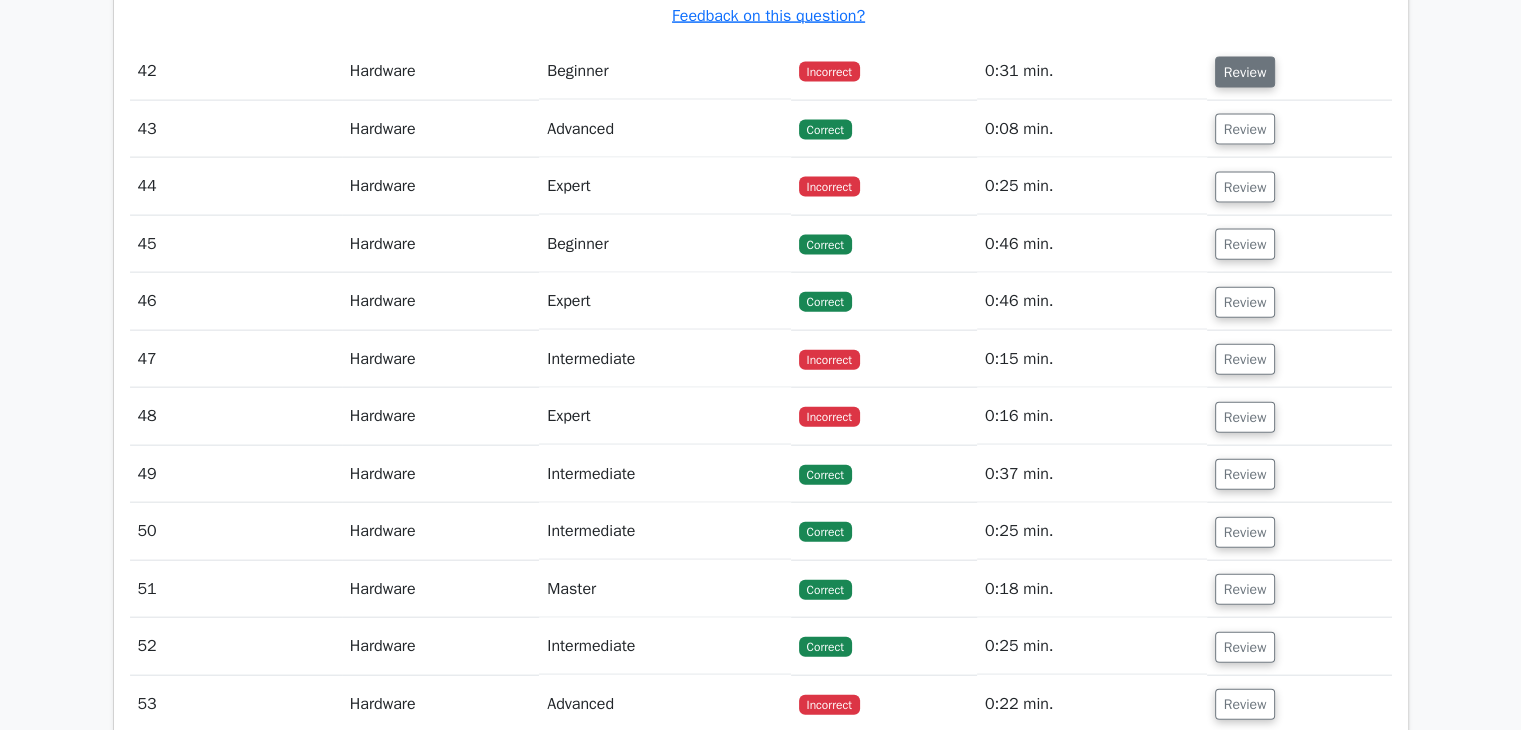 click on "Review" at bounding box center [1245, 72] 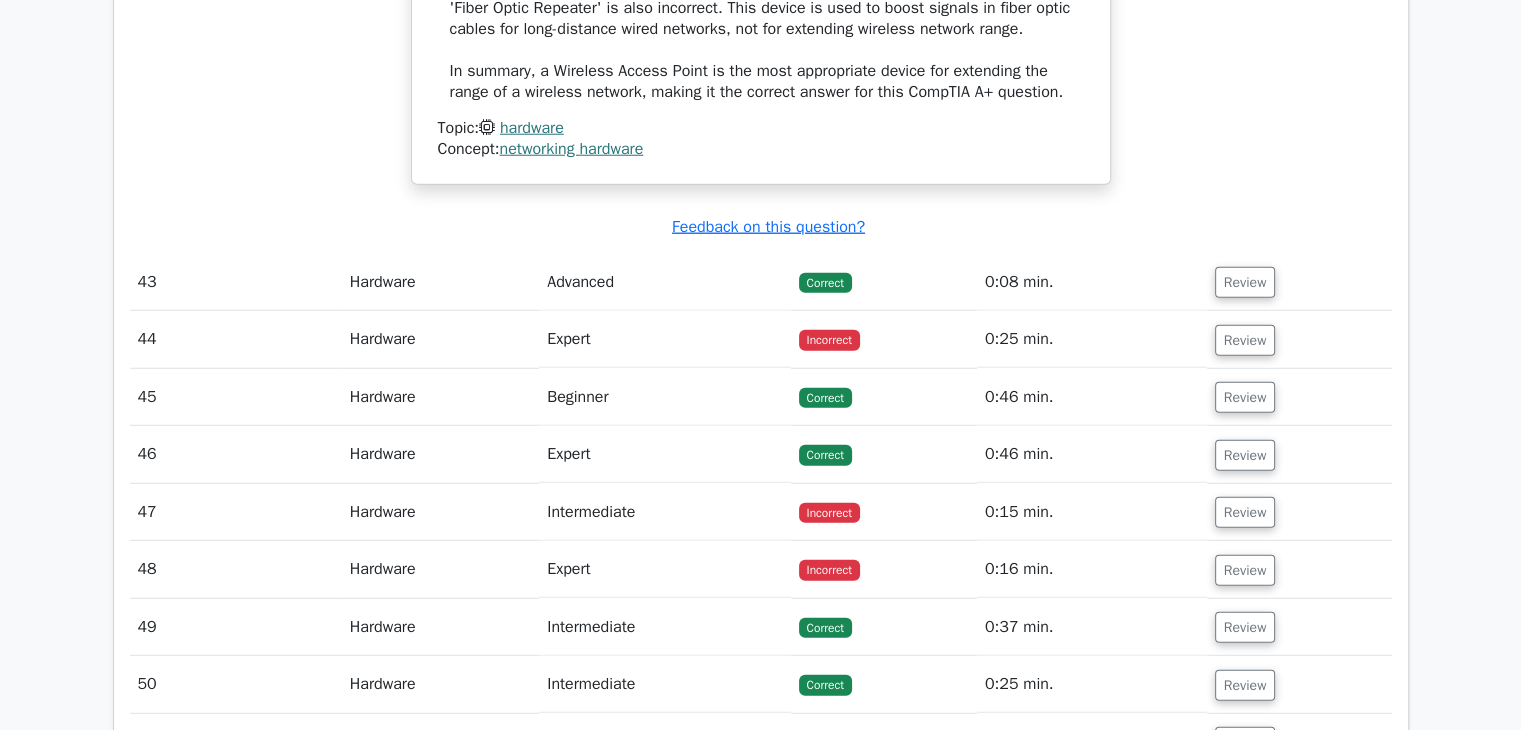 scroll, scrollTop: 20600, scrollLeft: 0, axis: vertical 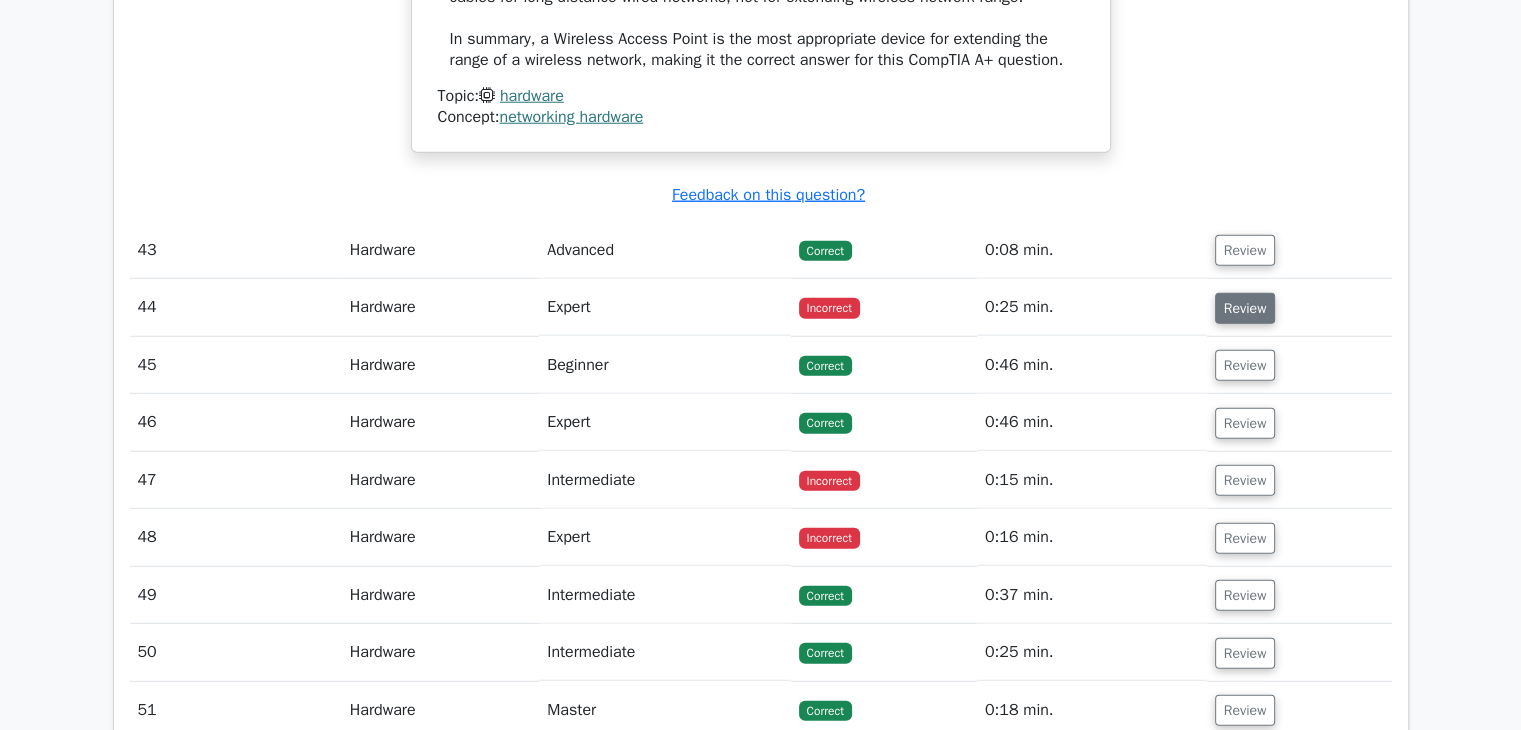 click on "Review" at bounding box center [1245, 308] 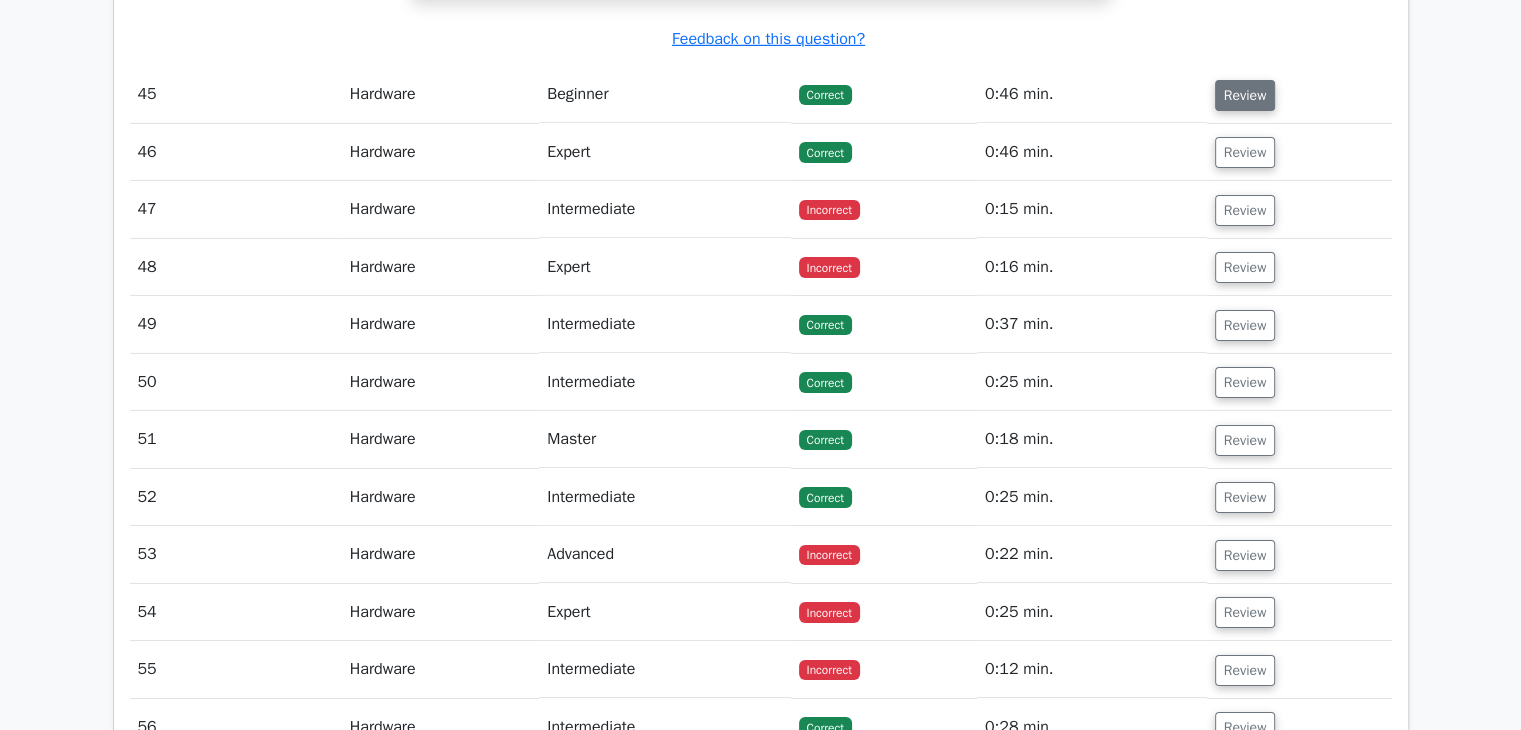 scroll, scrollTop: 21900, scrollLeft: 0, axis: vertical 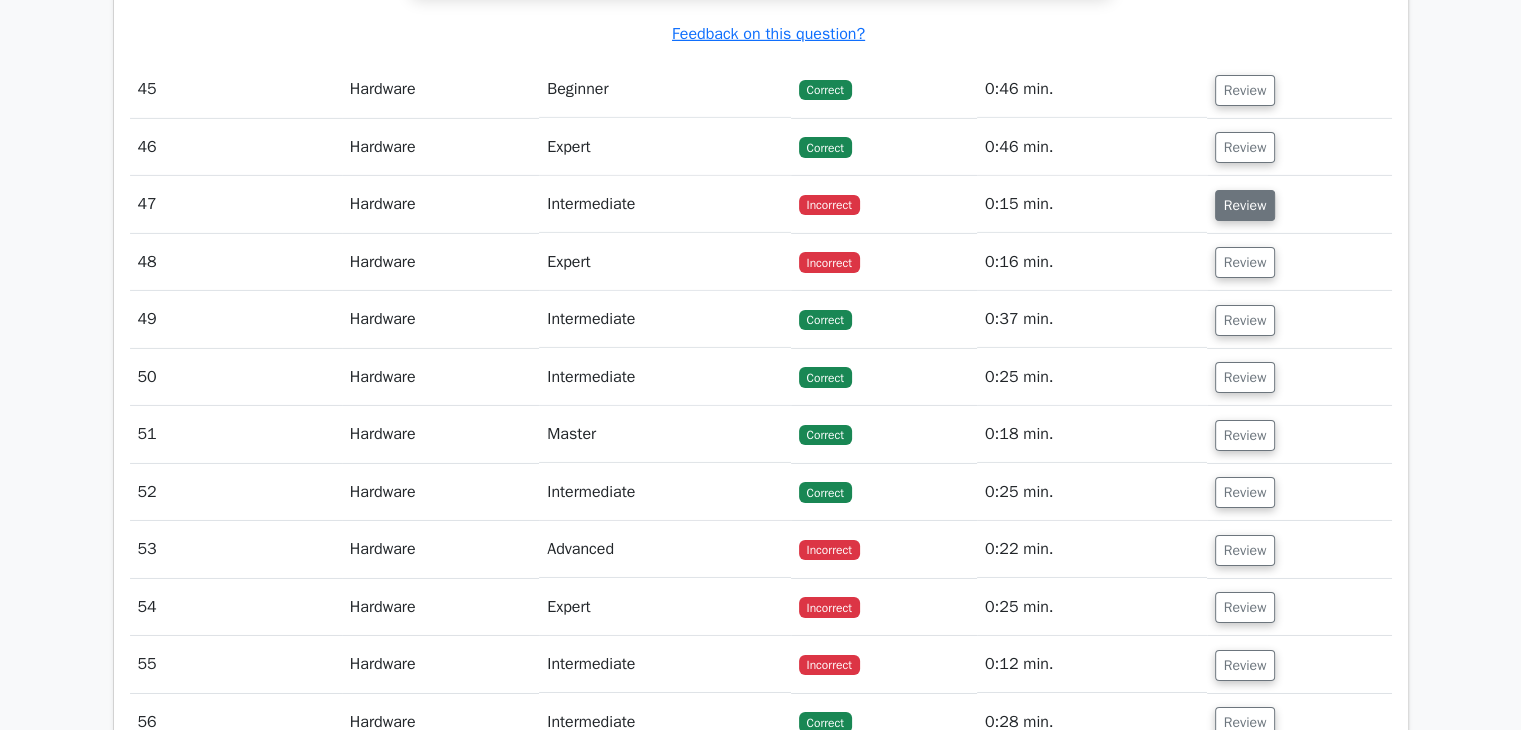 click on "Review" at bounding box center [1245, 205] 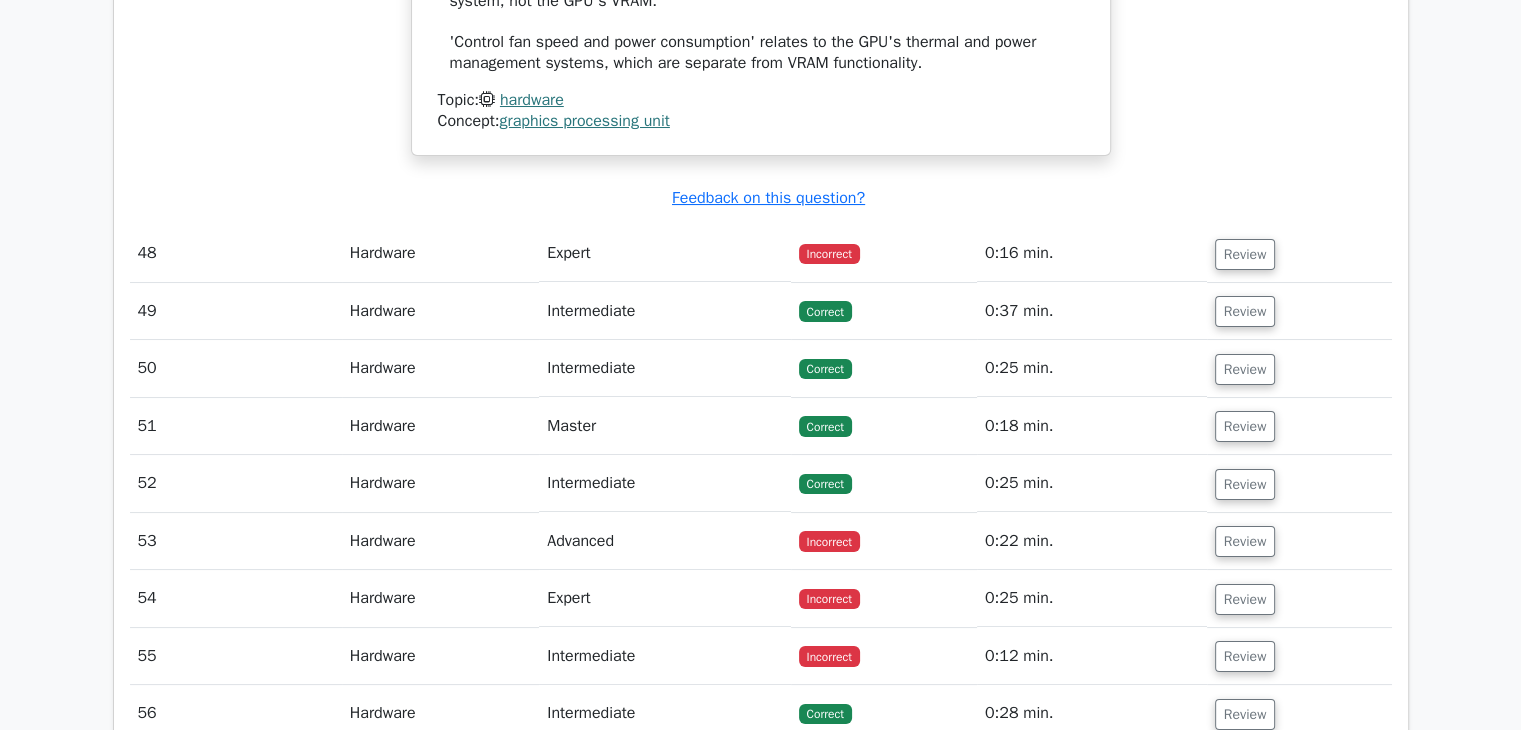 scroll, scrollTop: 22900, scrollLeft: 0, axis: vertical 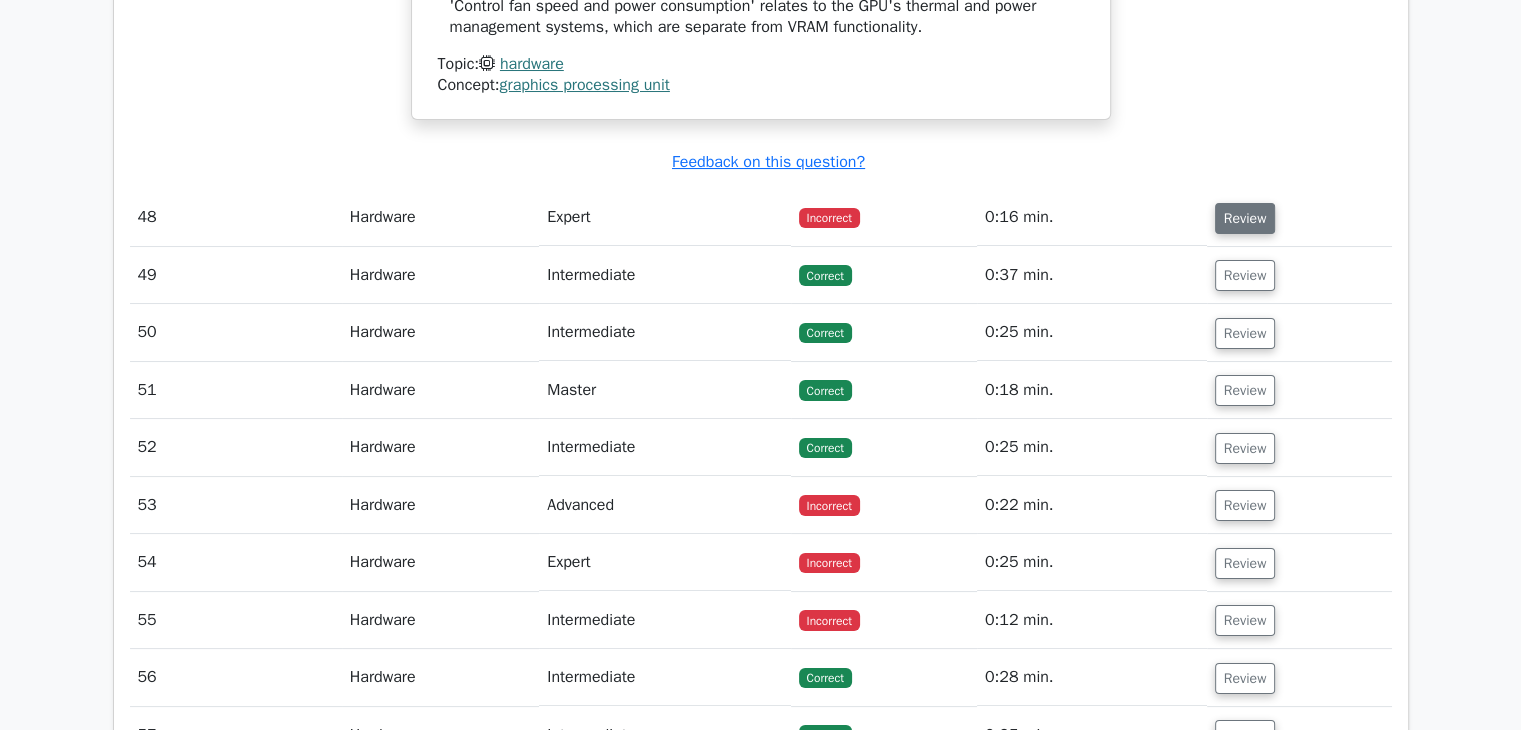 click on "Review" at bounding box center (1245, 218) 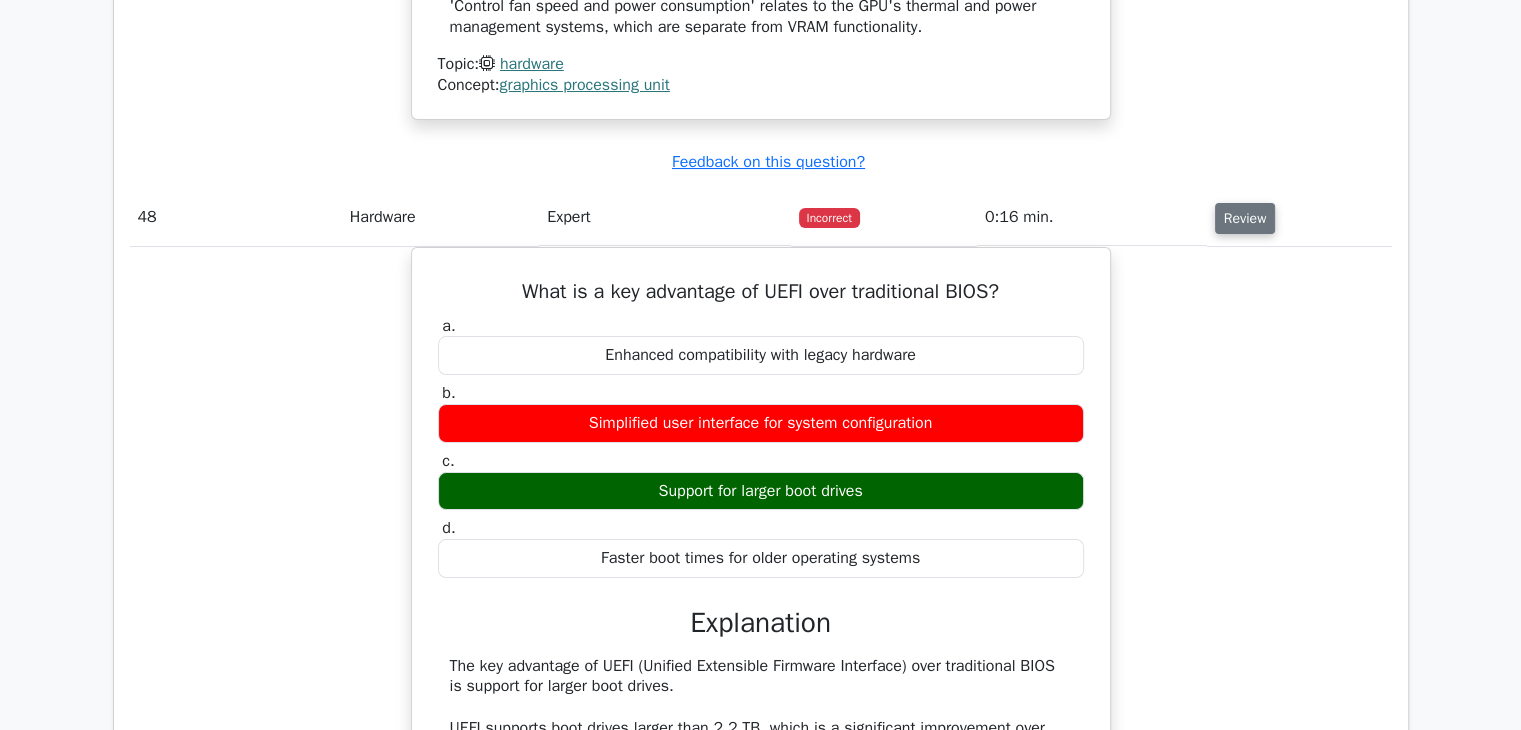 click on "Review" at bounding box center [1245, 218] 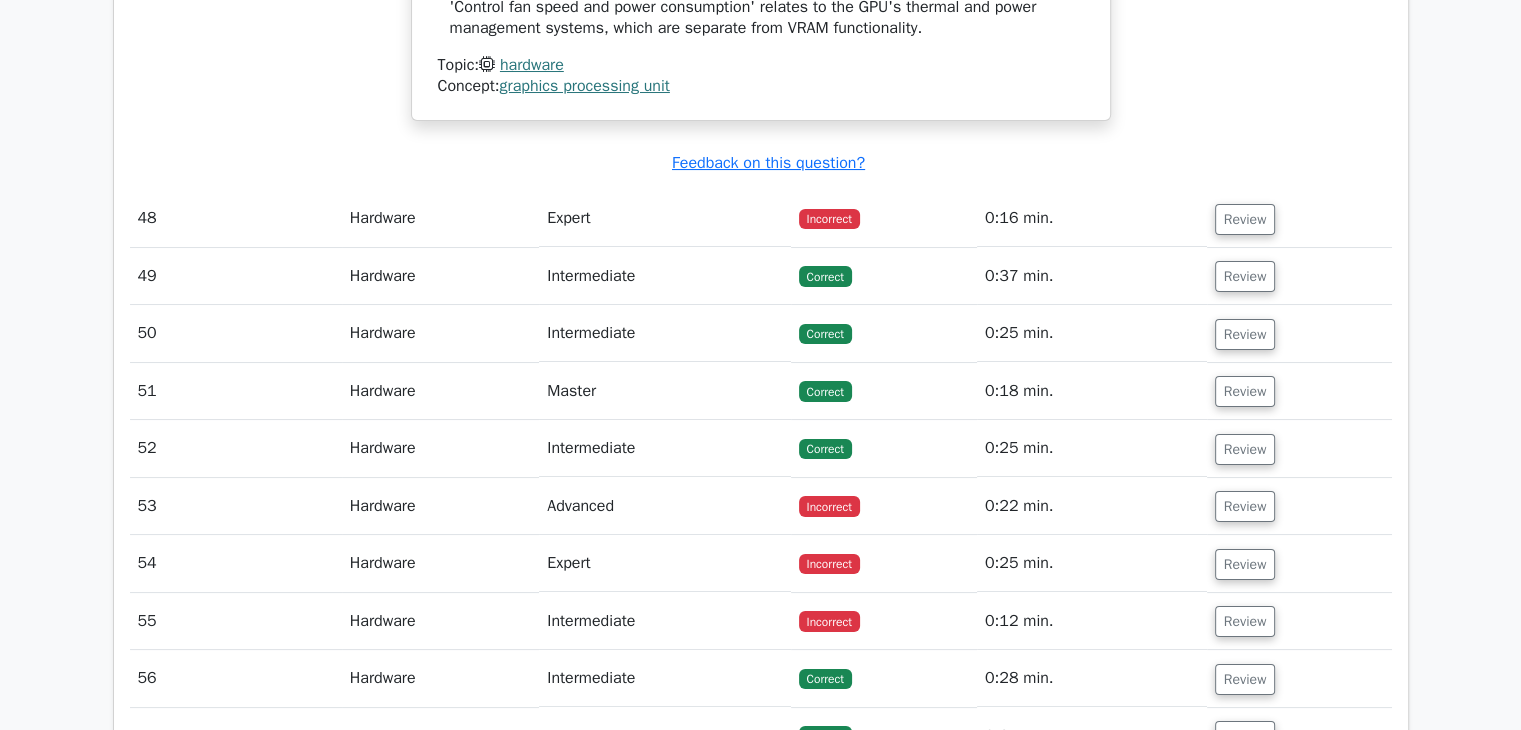 scroll, scrollTop: 22900, scrollLeft: 0, axis: vertical 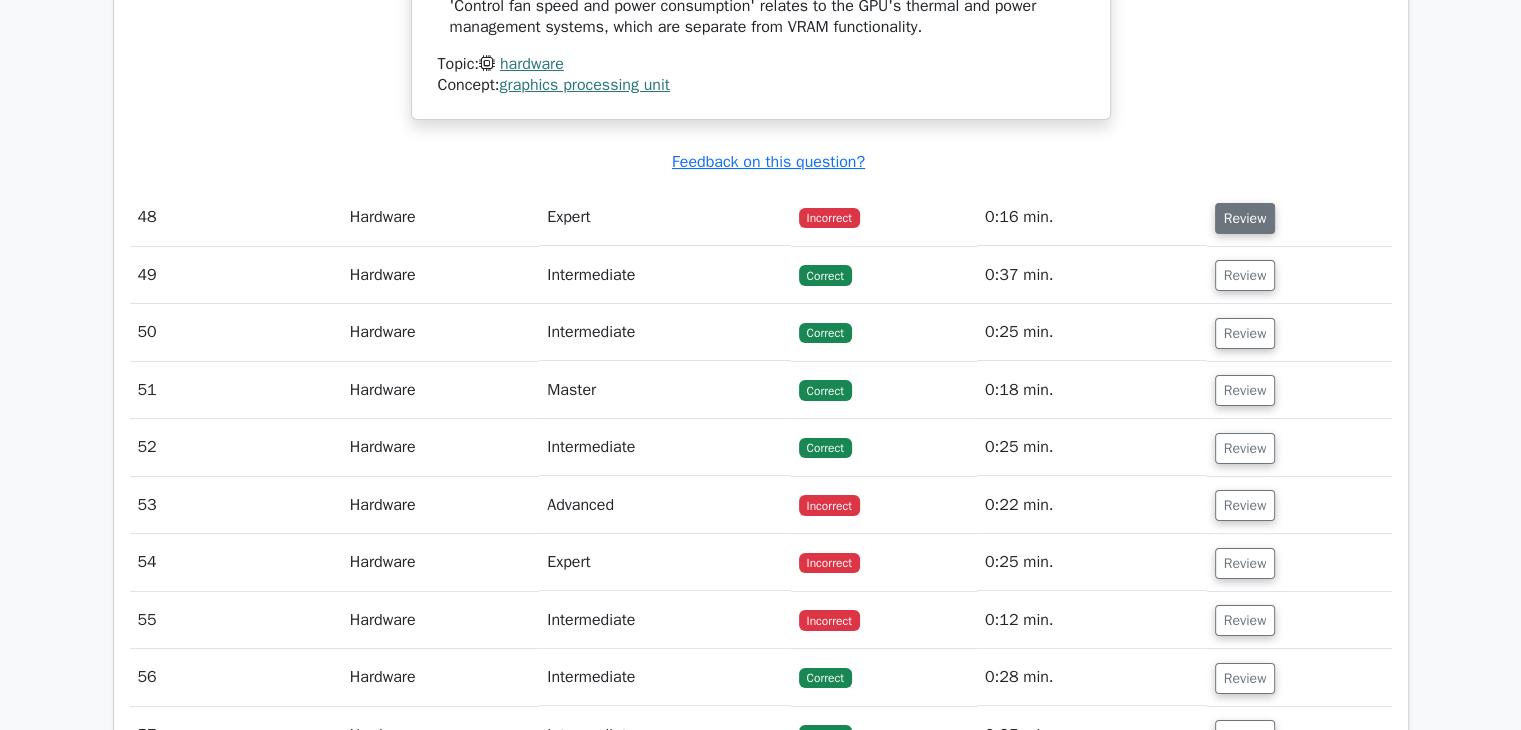 click on "Review" at bounding box center (1245, 218) 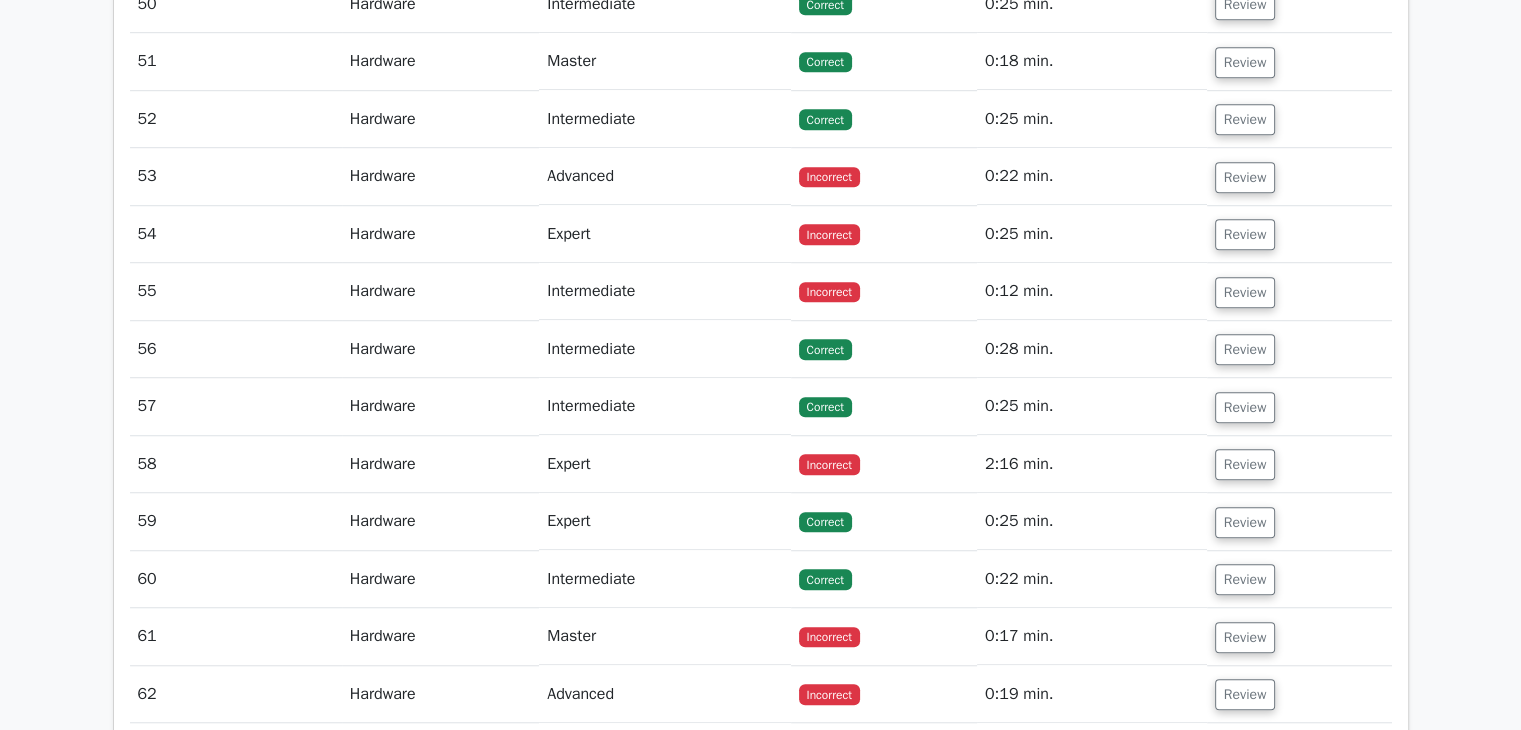 scroll, scrollTop: 24200, scrollLeft: 0, axis: vertical 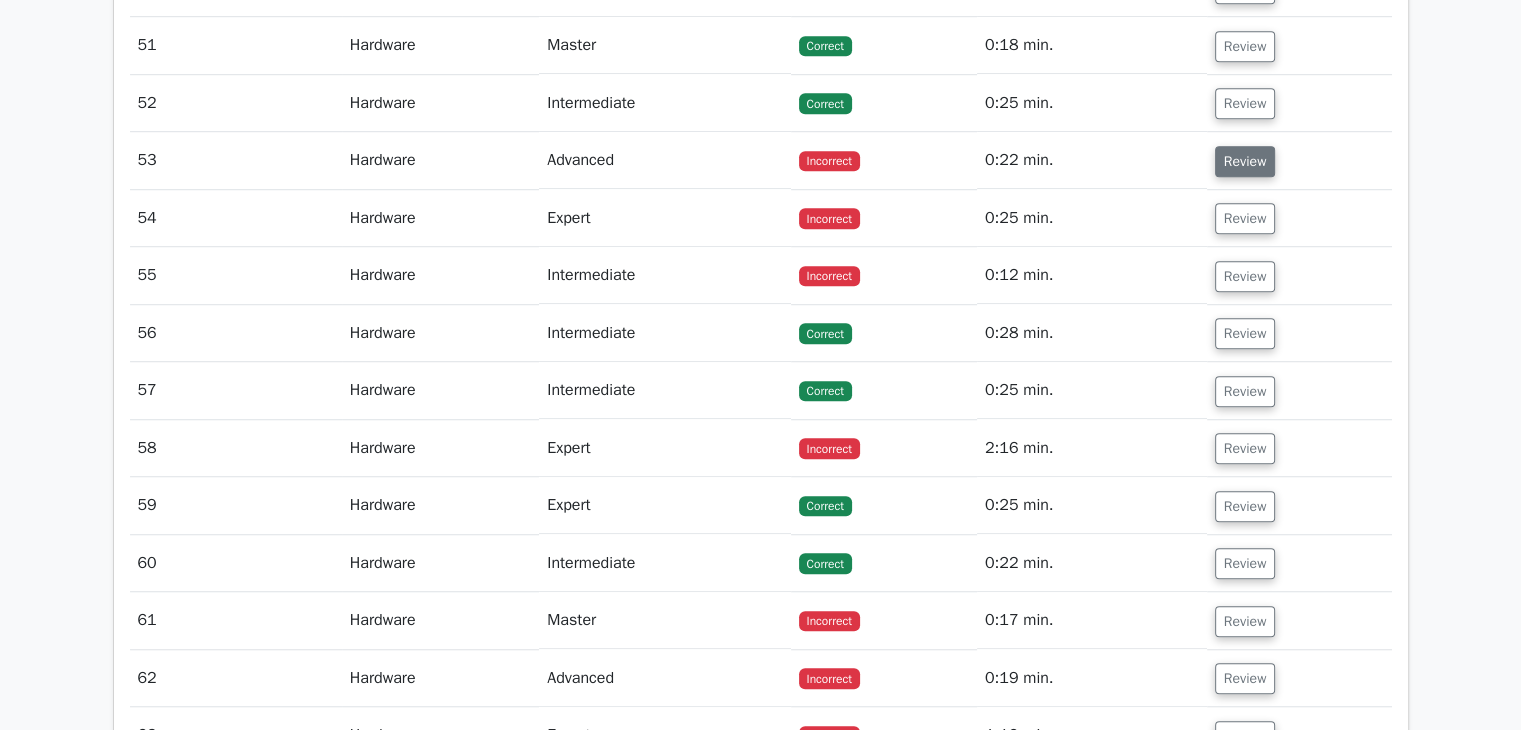 click on "Review" at bounding box center [1245, 161] 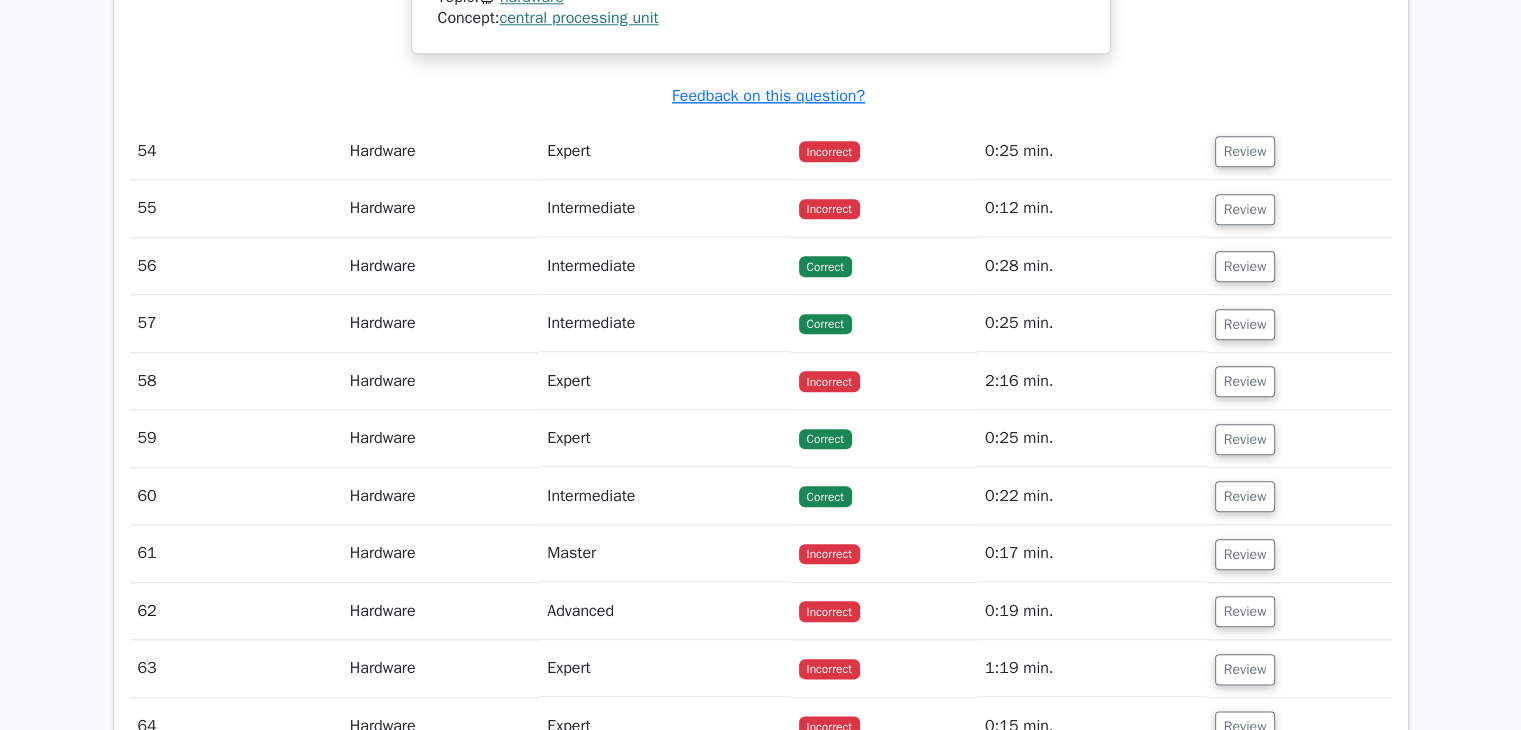 scroll, scrollTop: 25000, scrollLeft: 0, axis: vertical 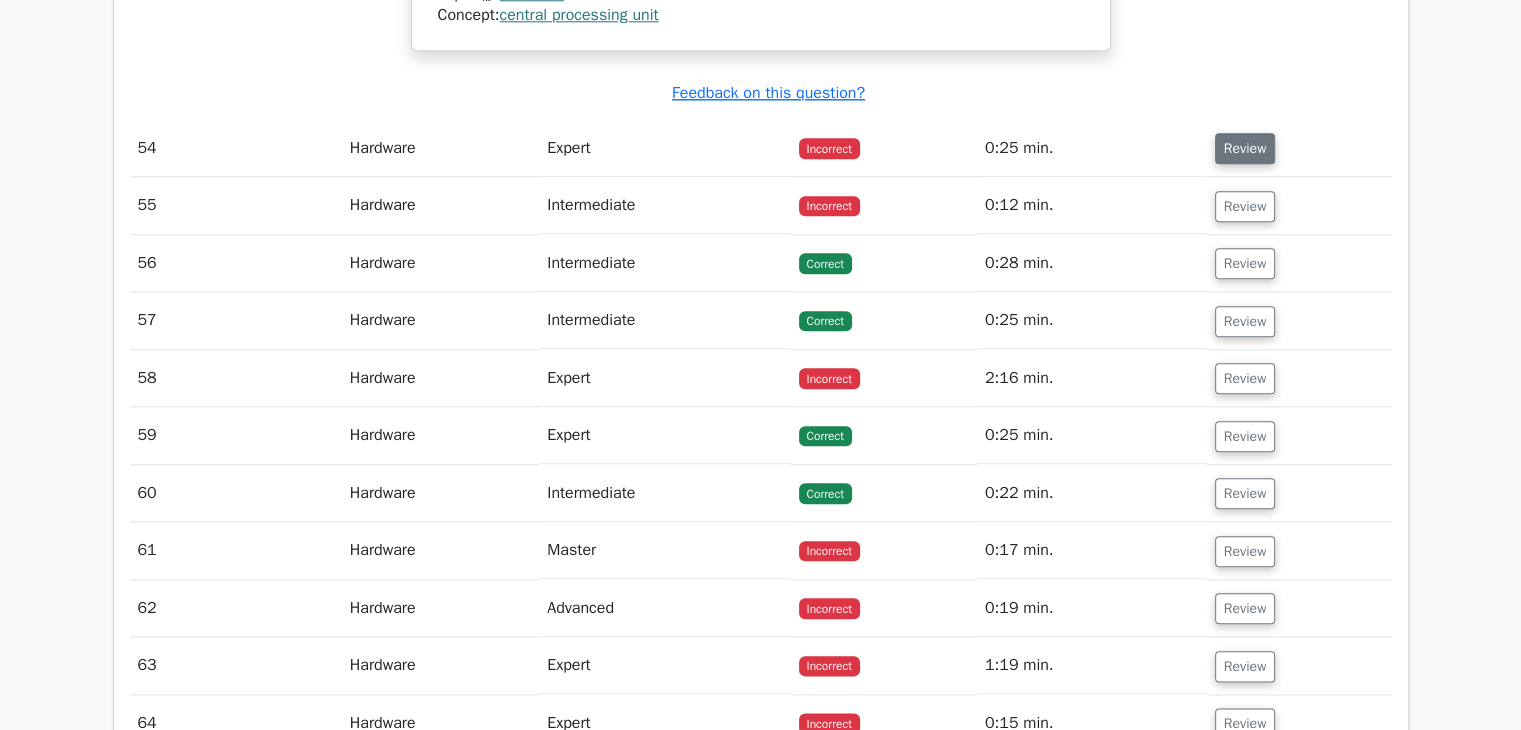 click on "Review" at bounding box center [1245, 148] 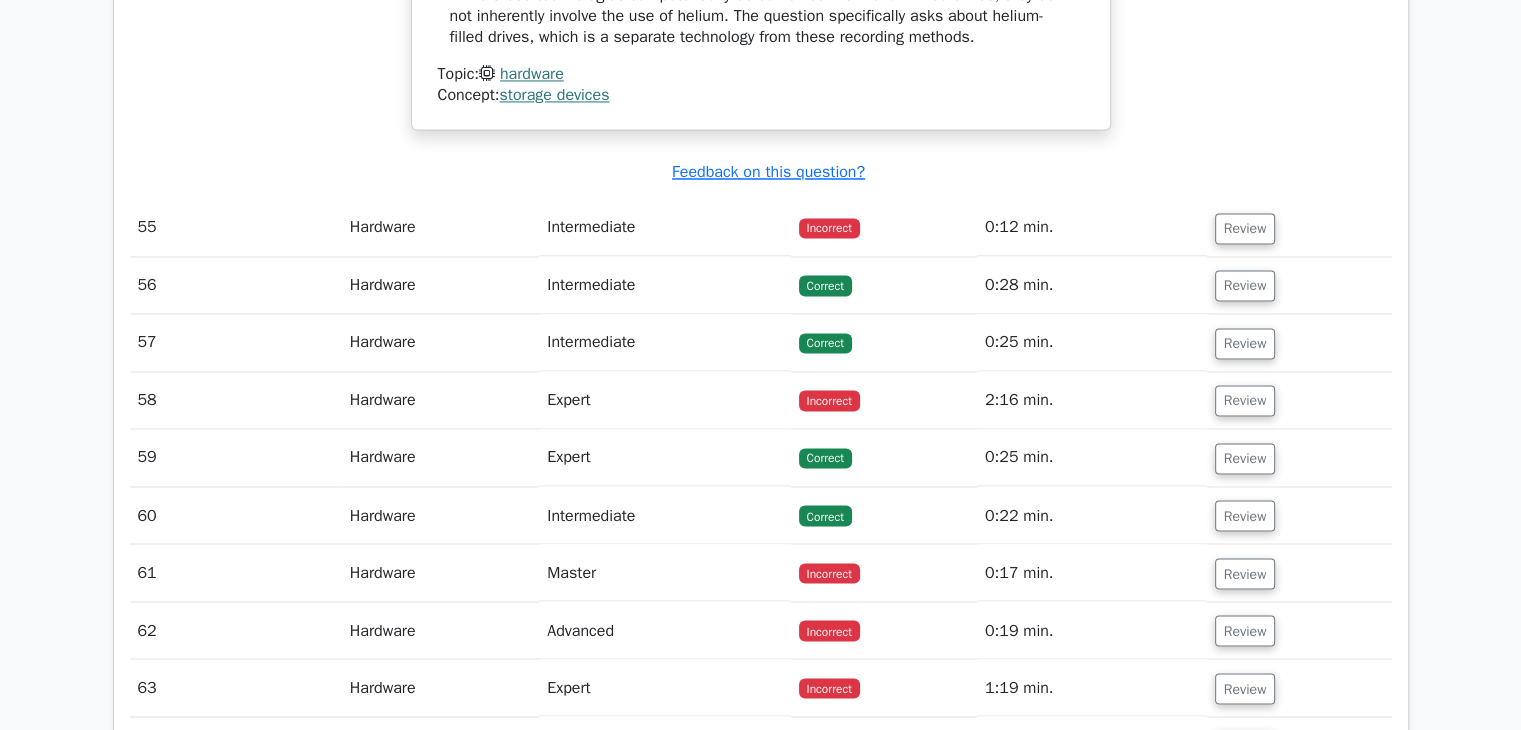 scroll, scrollTop: 26300, scrollLeft: 0, axis: vertical 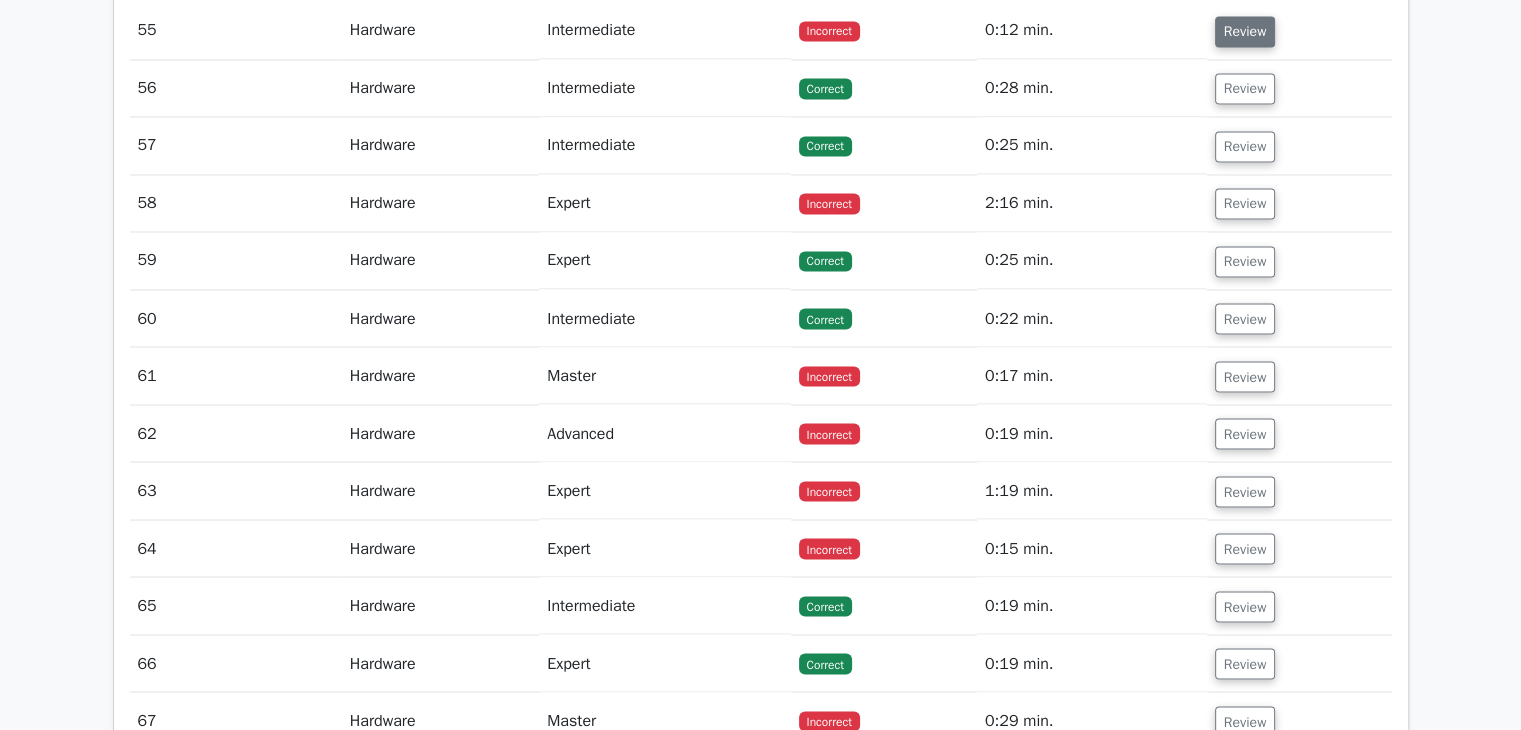 click on "Review" at bounding box center [1245, 31] 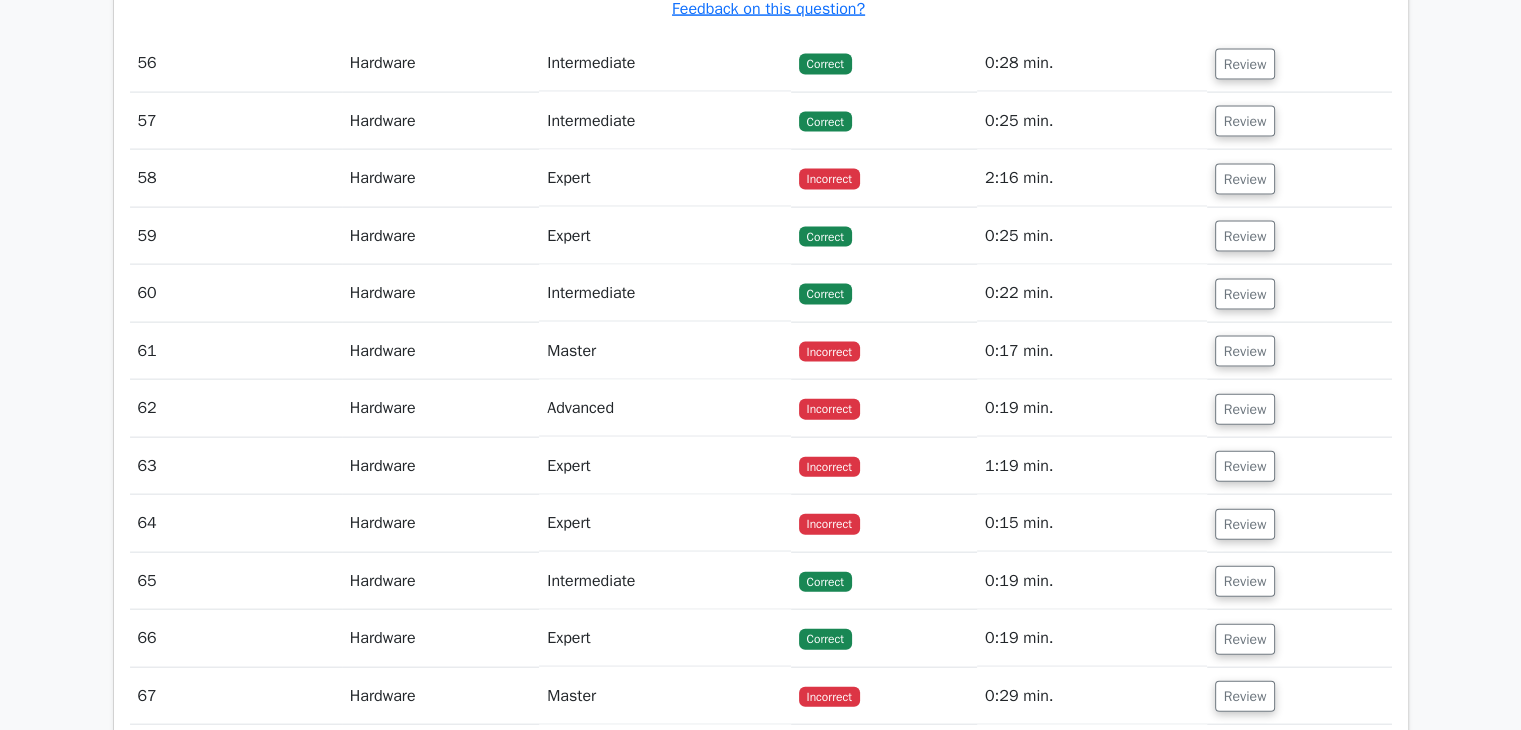 scroll, scrollTop: 27200, scrollLeft: 0, axis: vertical 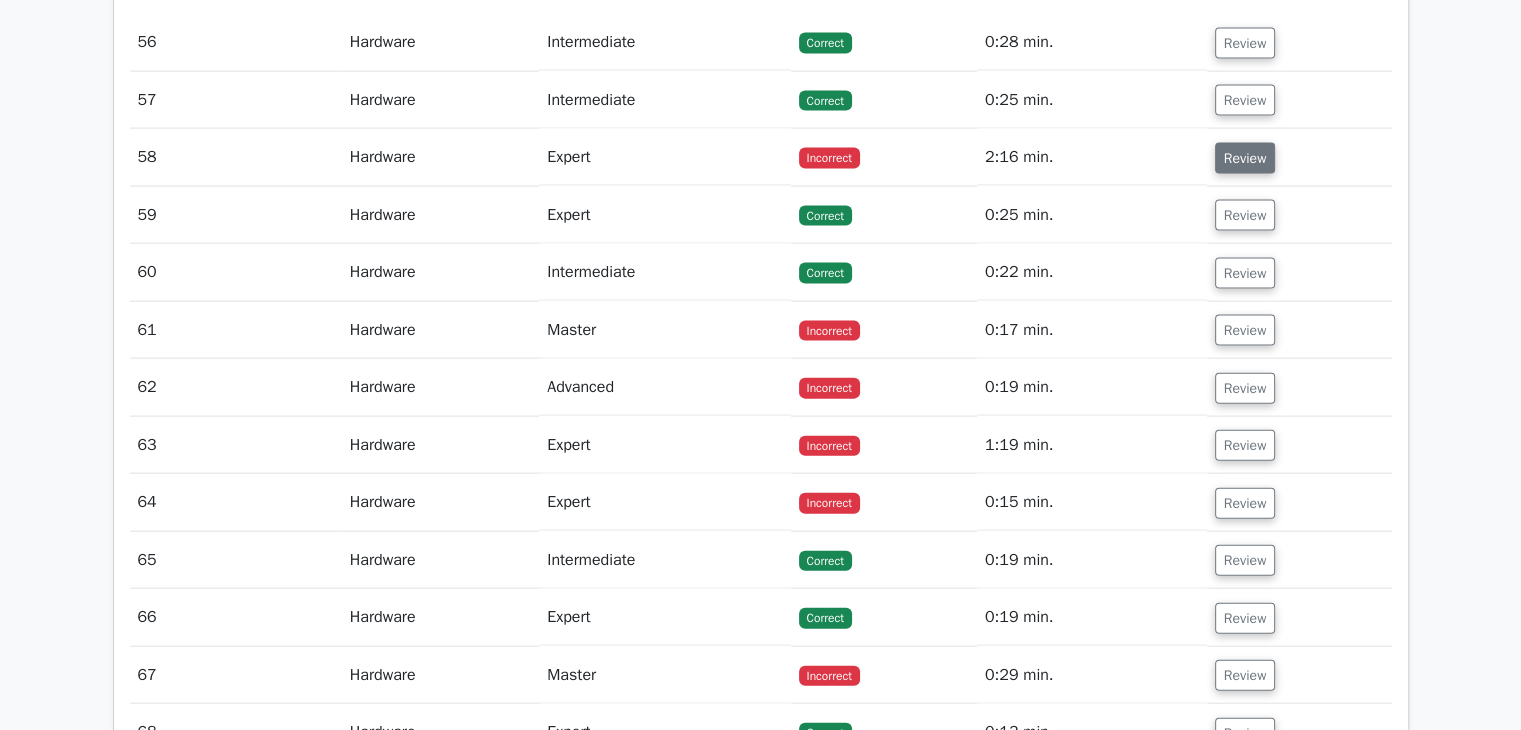 click on "Review" at bounding box center [1245, 158] 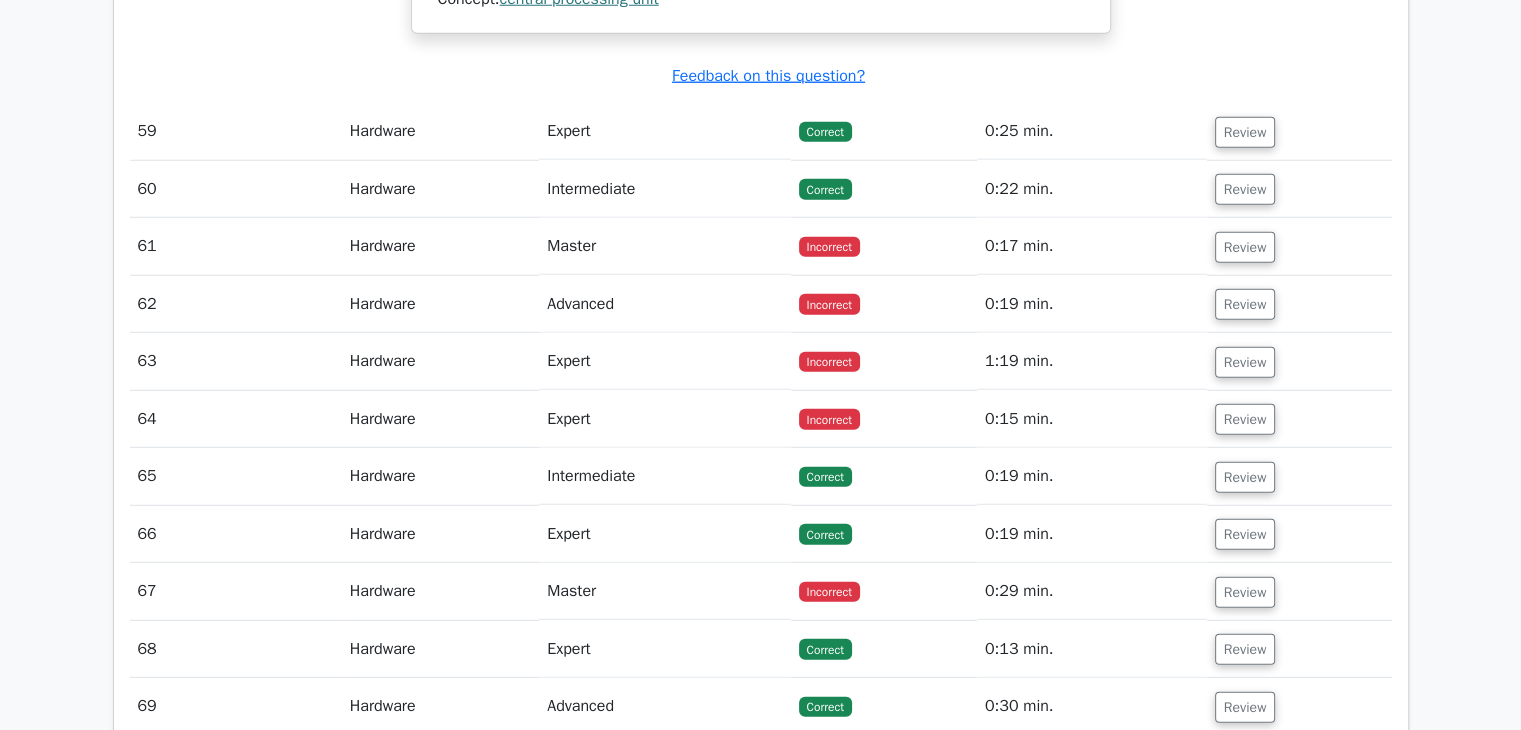 scroll, scrollTop: 28400, scrollLeft: 0, axis: vertical 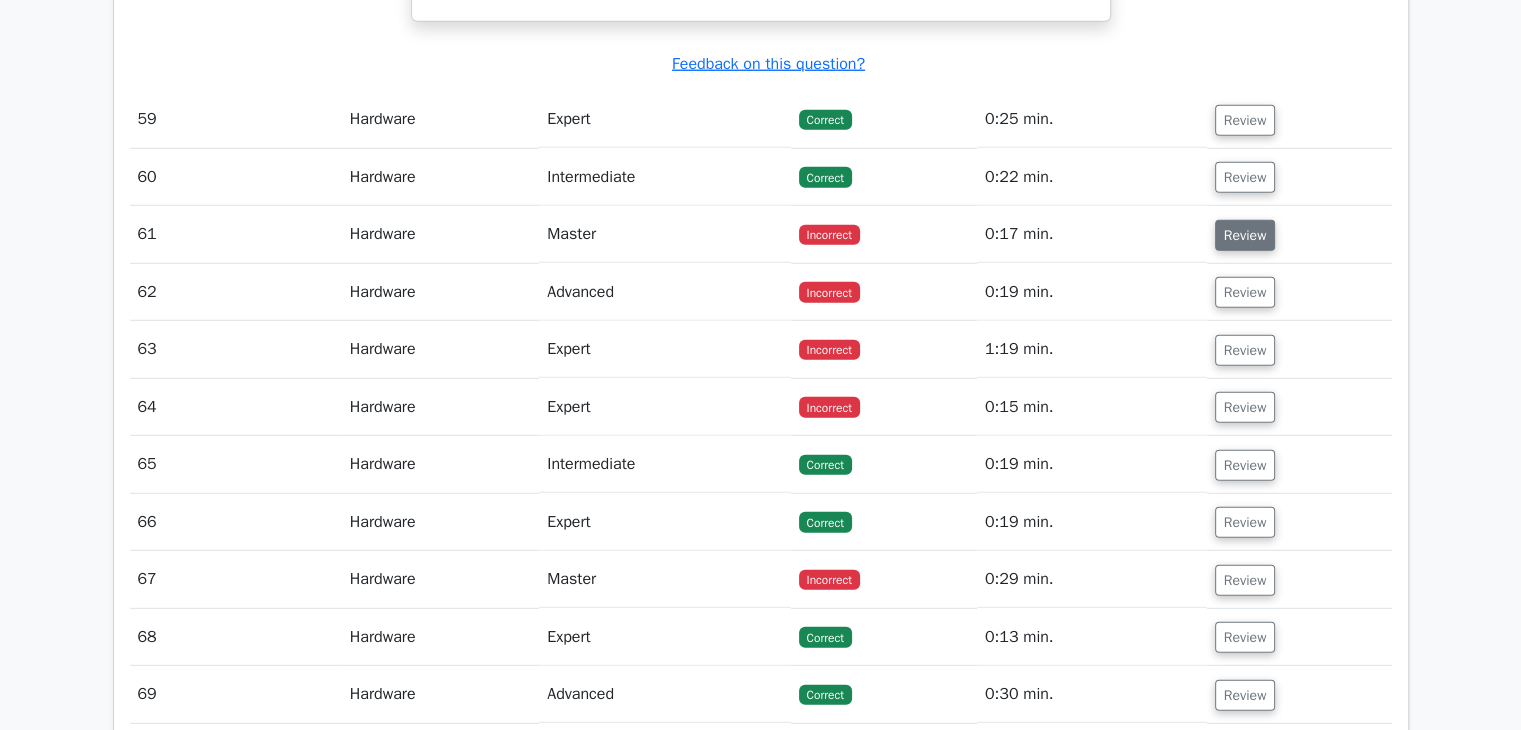 click on "Review" at bounding box center [1245, 235] 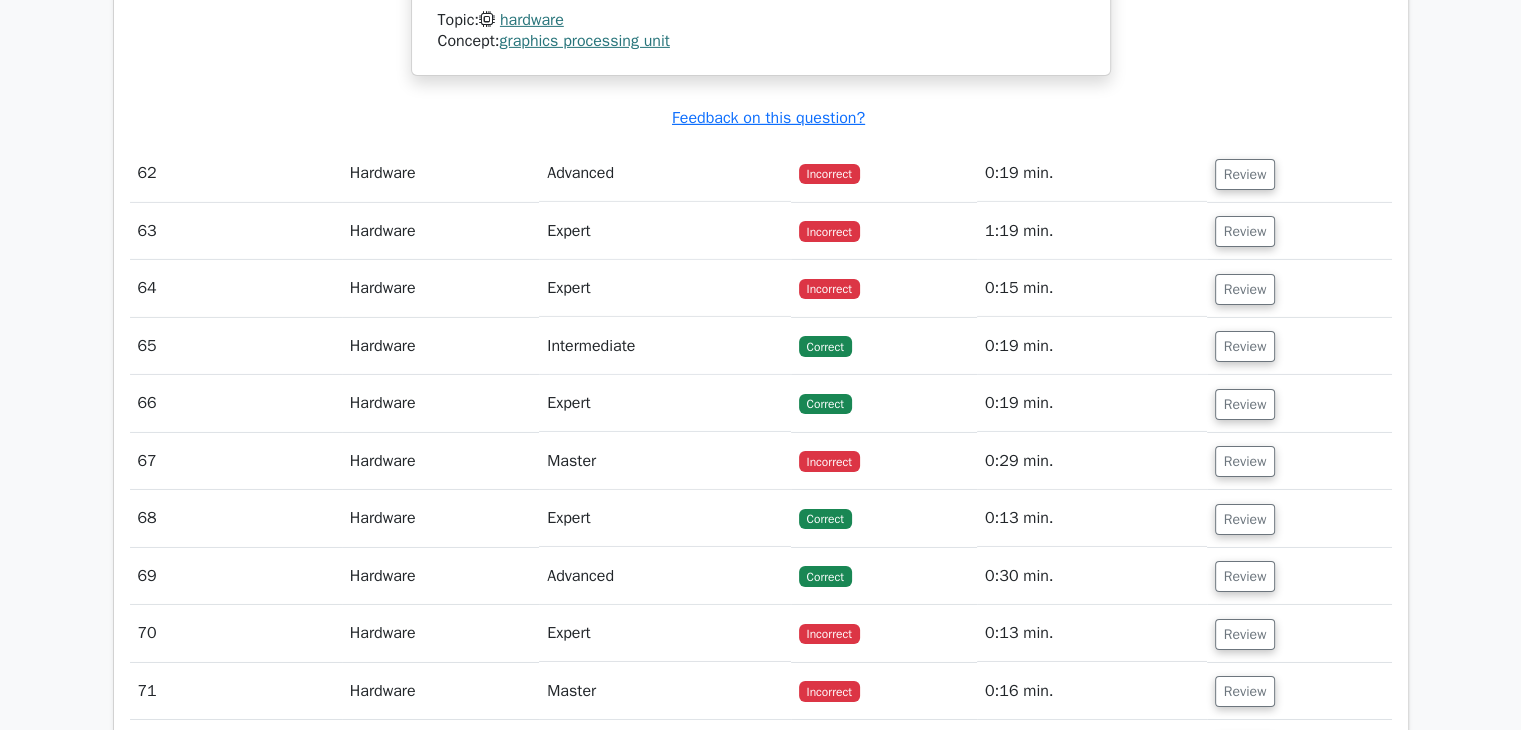 scroll, scrollTop: 29500, scrollLeft: 0, axis: vertical 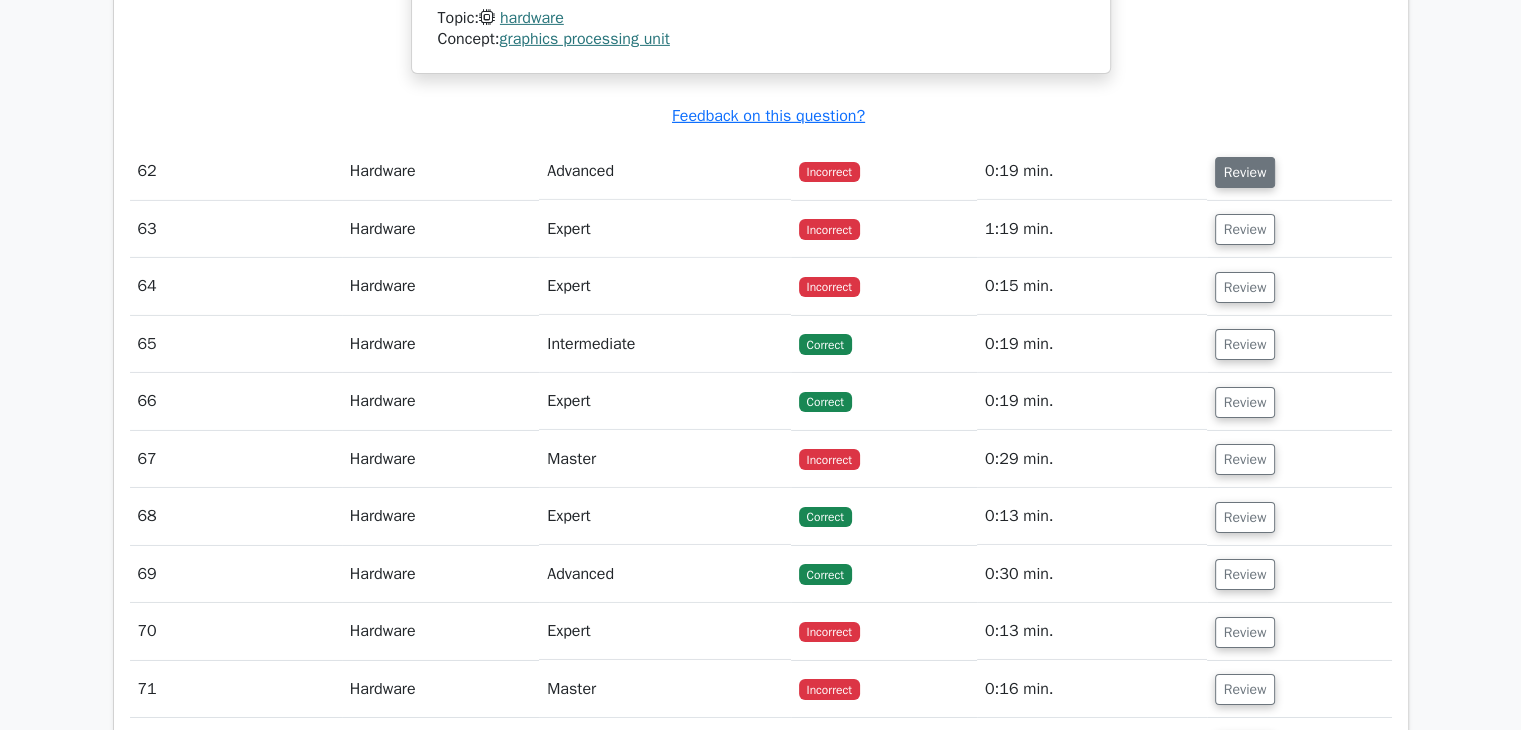 click on "Review" at bounding box center (1245, 172) 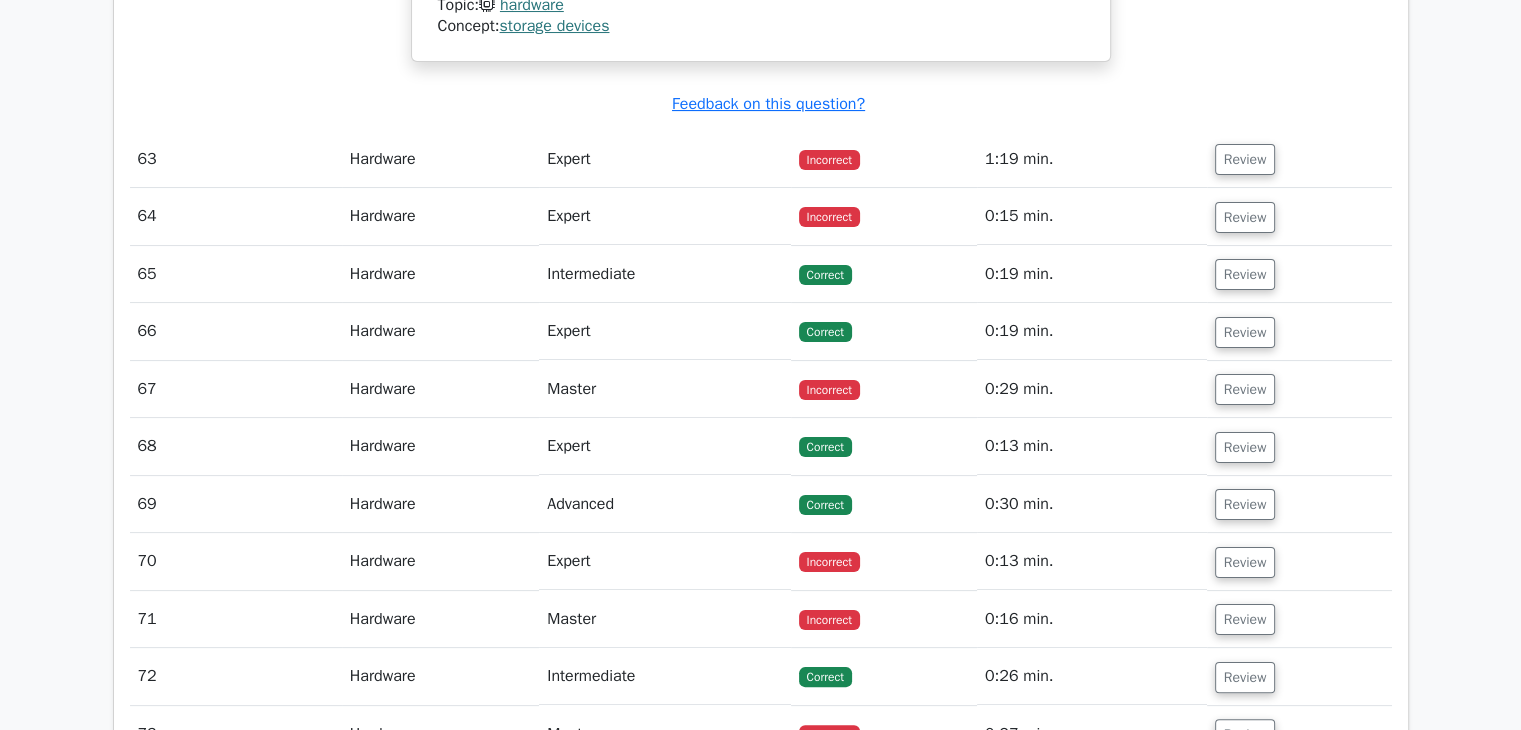 scroll, scrollTop: 30700, scrollLeft: 0, axis: vertical 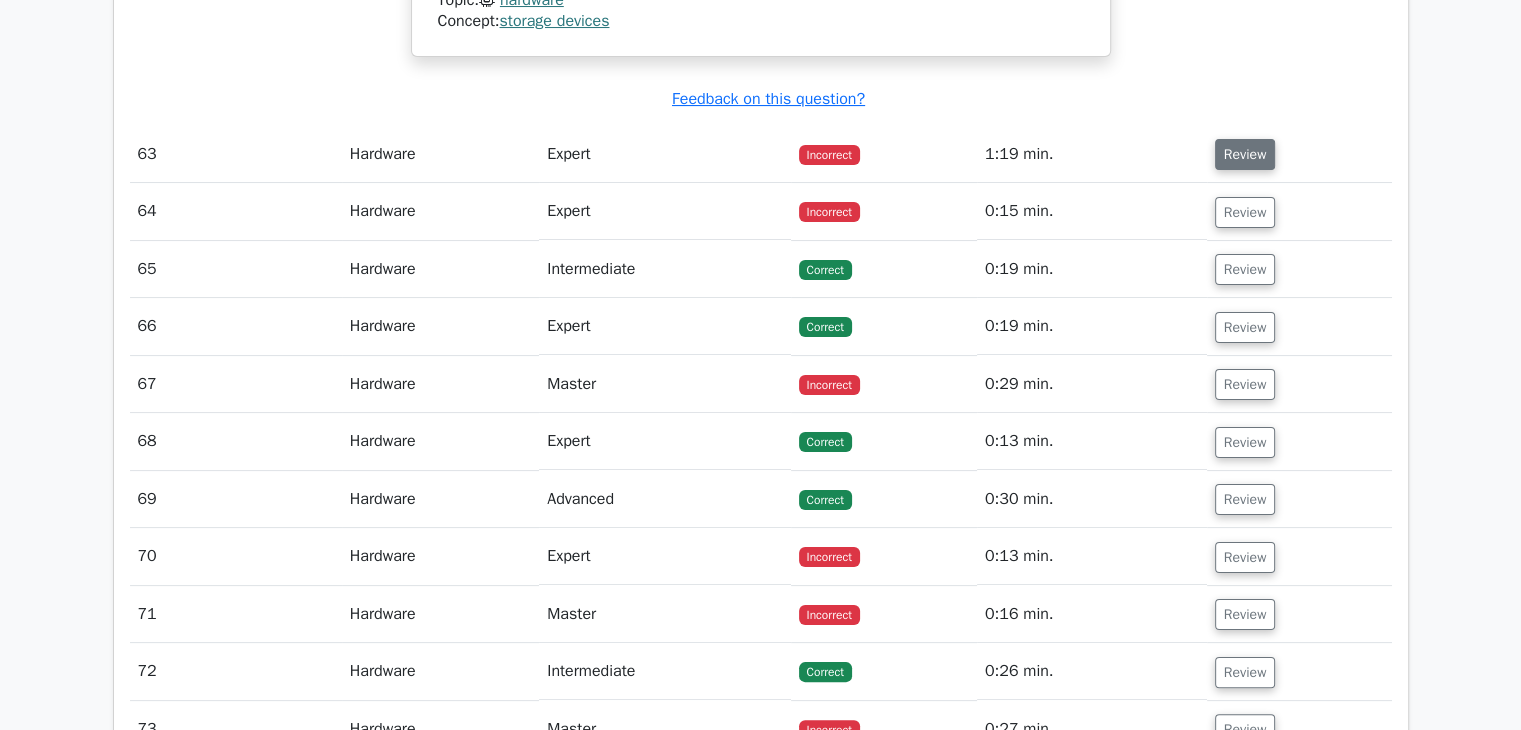 click on "Review" at bounding box center [1245, 154] 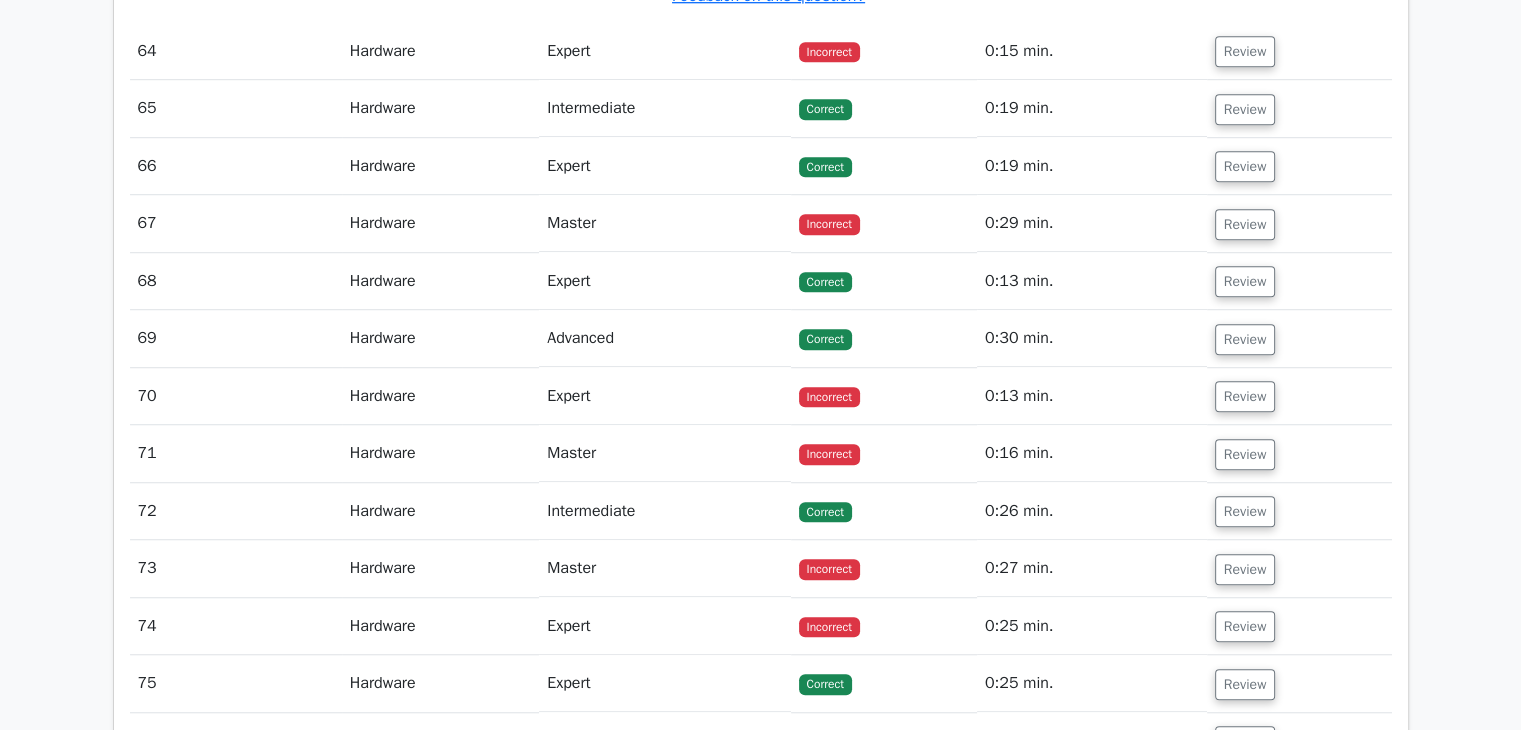 scroll, scrollTop: 31800, scrollLeft: 0, axis: vertical 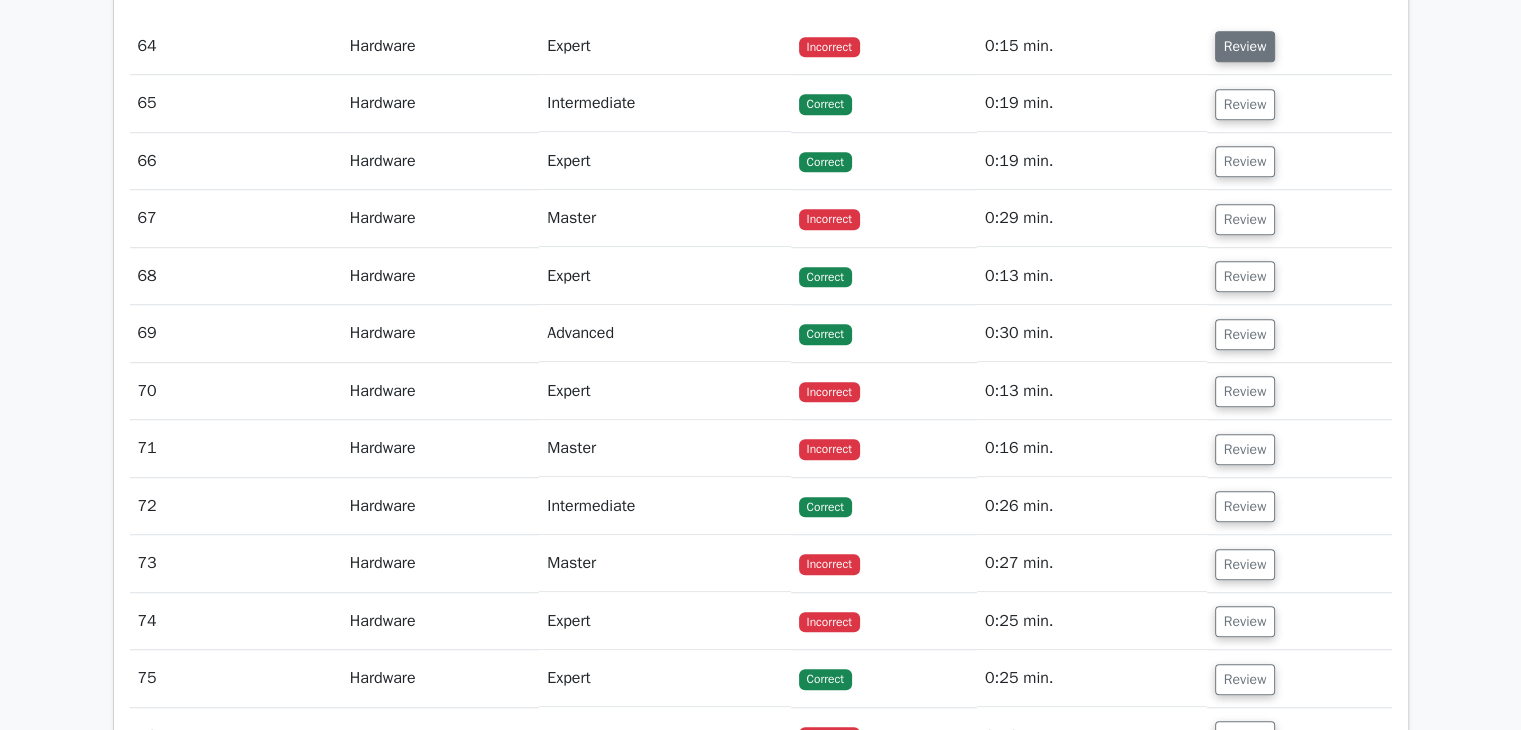 click on "Review" at bounding box center [1245, 46] 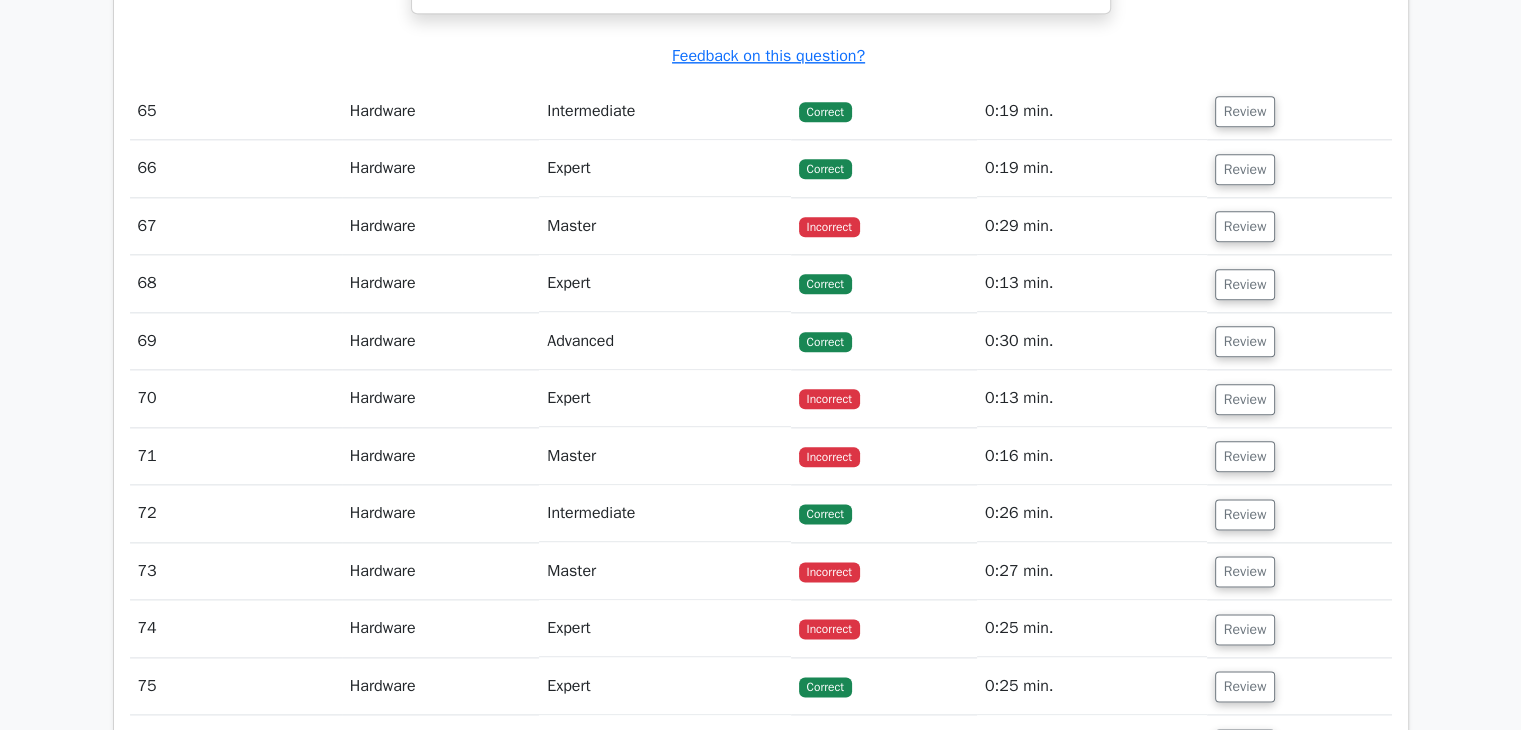 scroll, scrollTop: 32800, scrollLeft: 0, axis: vertical 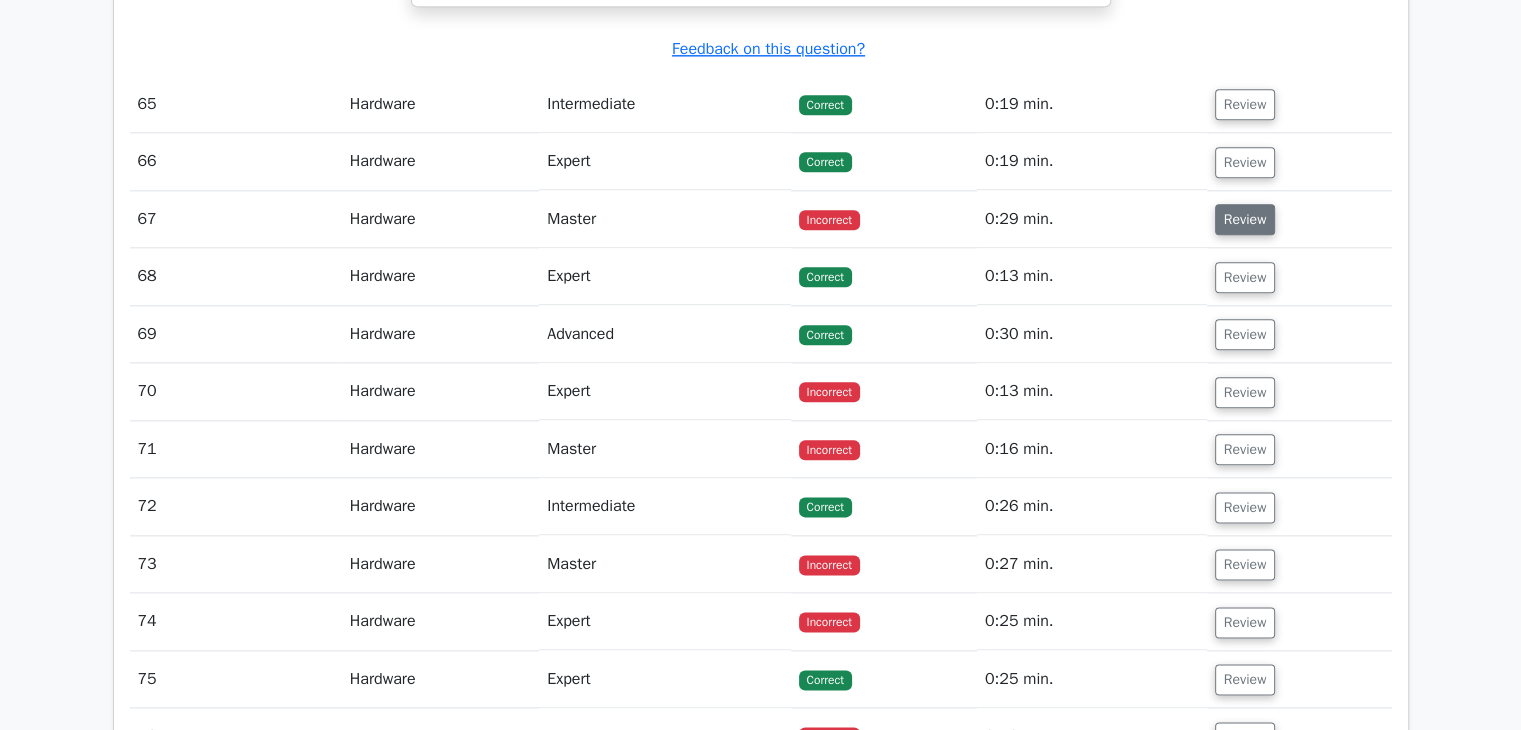 click on "Review" at bounding box center [1245, 219] 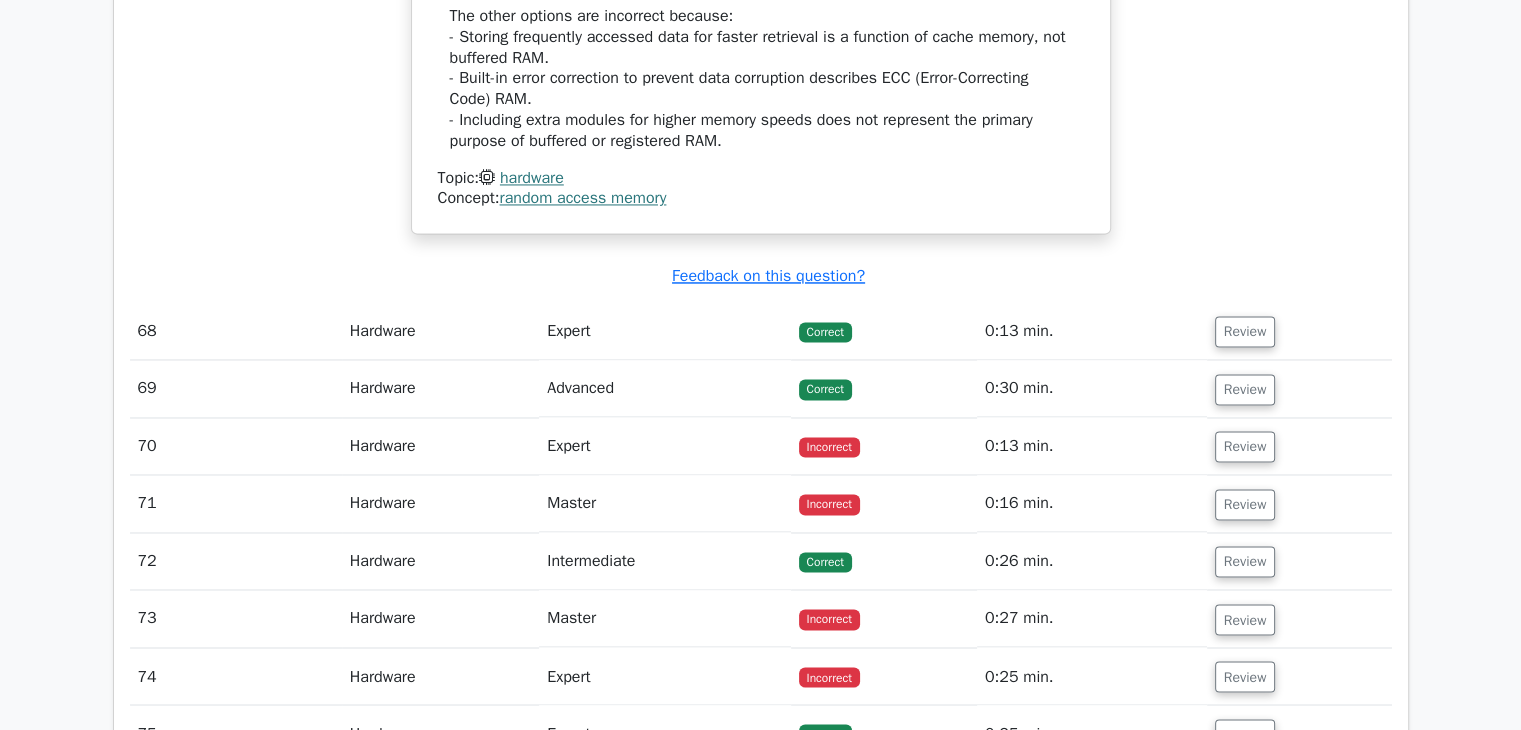 scroll, scrollTop: 33700, scrollLeft: 0, axis: vertical 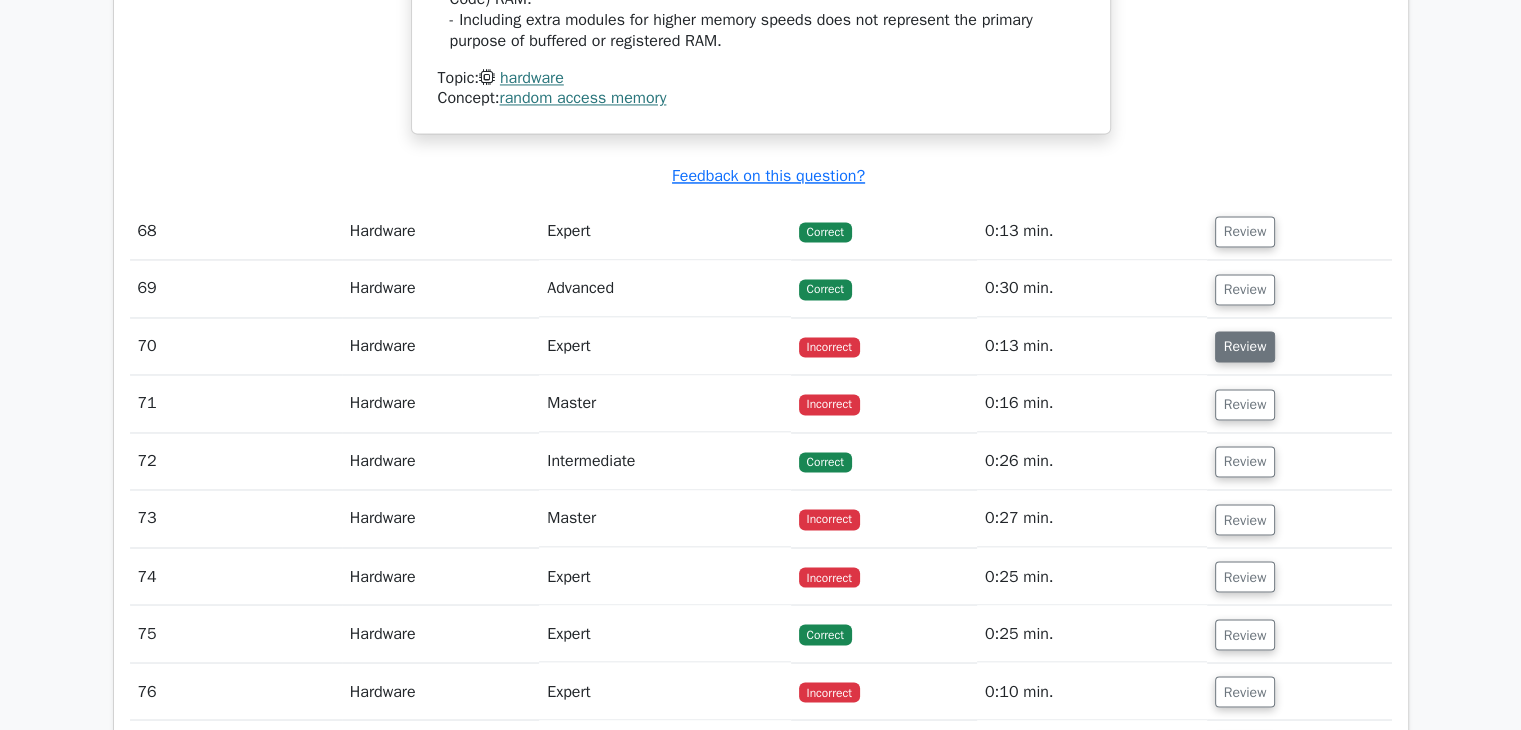 click on "Review" at bounding box center [1245, 346] 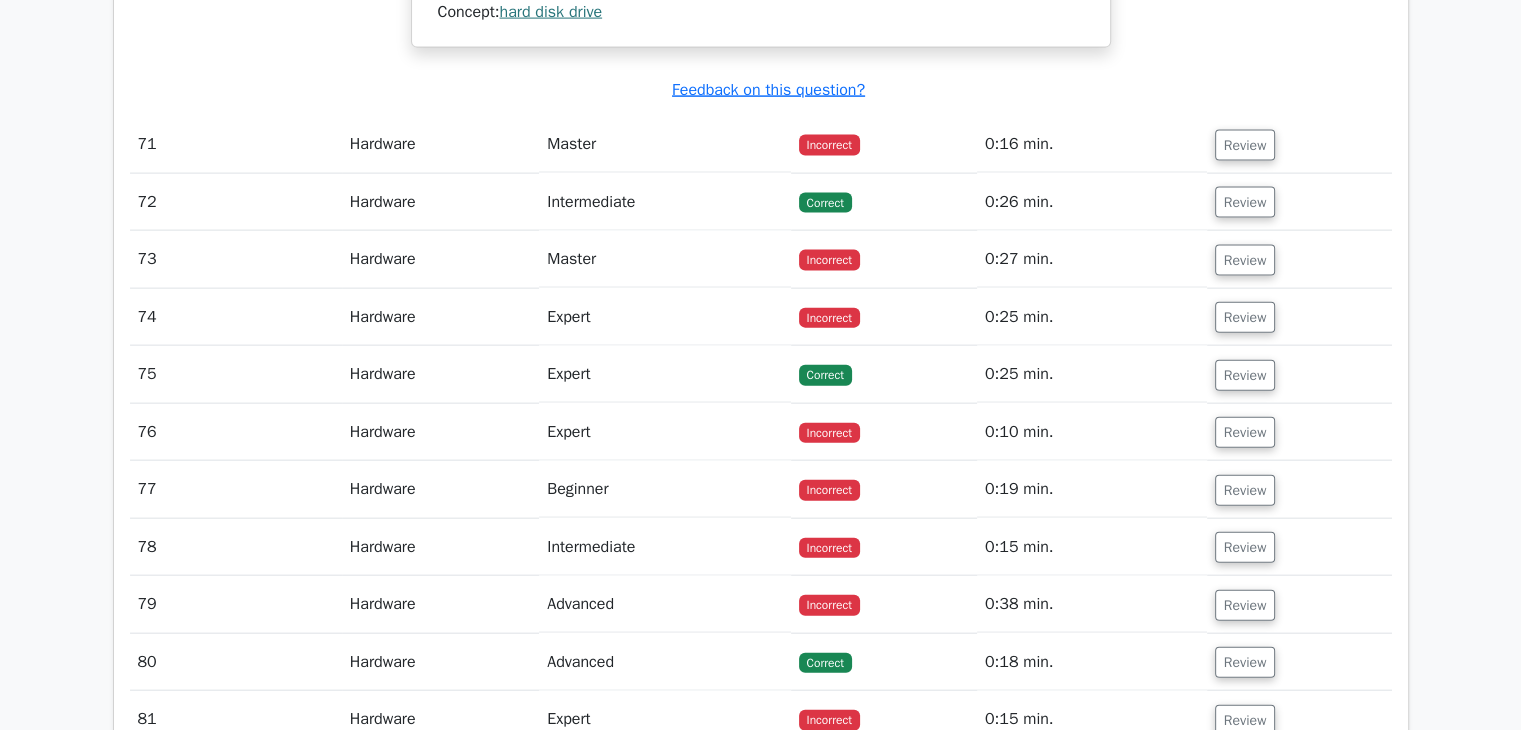 scroll, scrollTop: 34900, scrollLeft: 0, axis: vertical 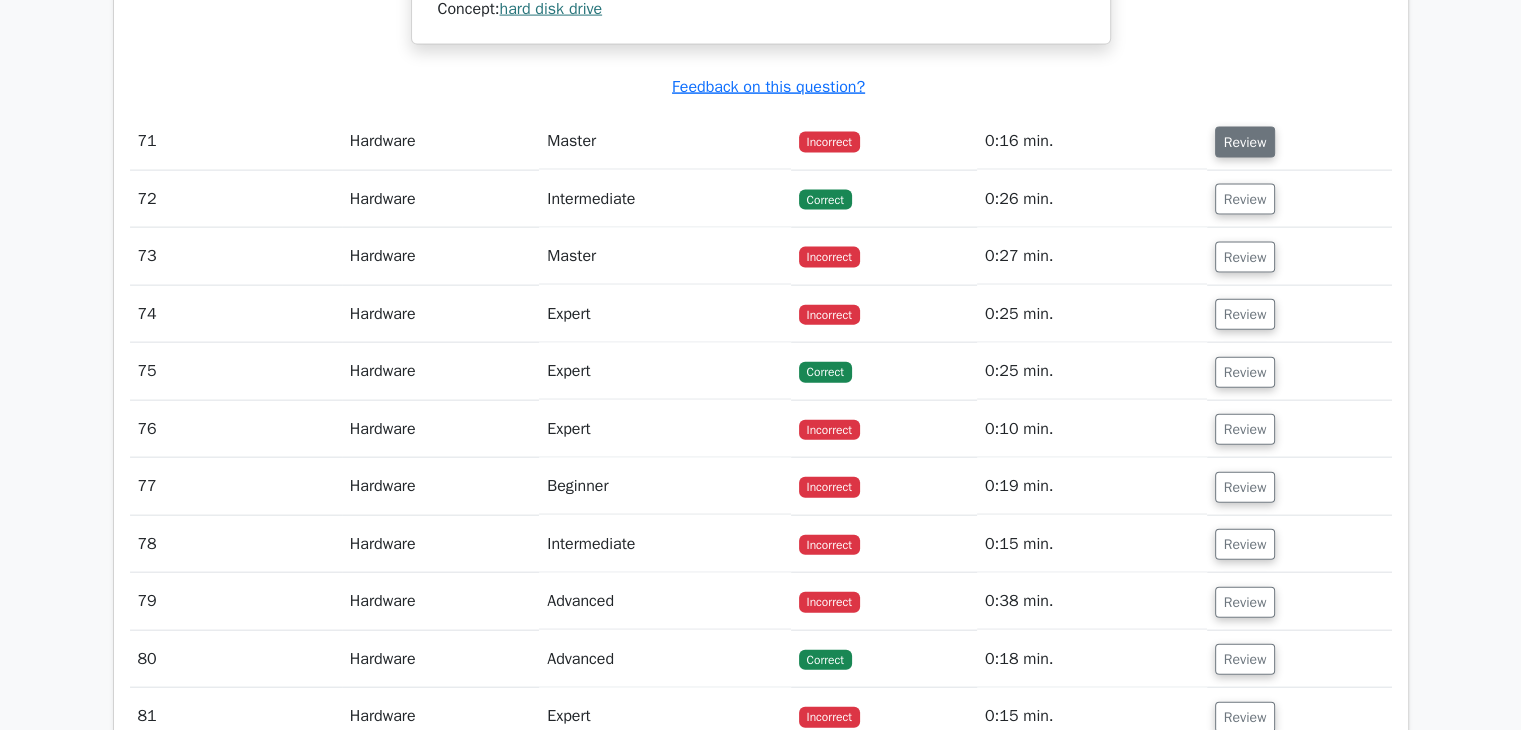 click on "Review" at bounding box center (1245, 142) 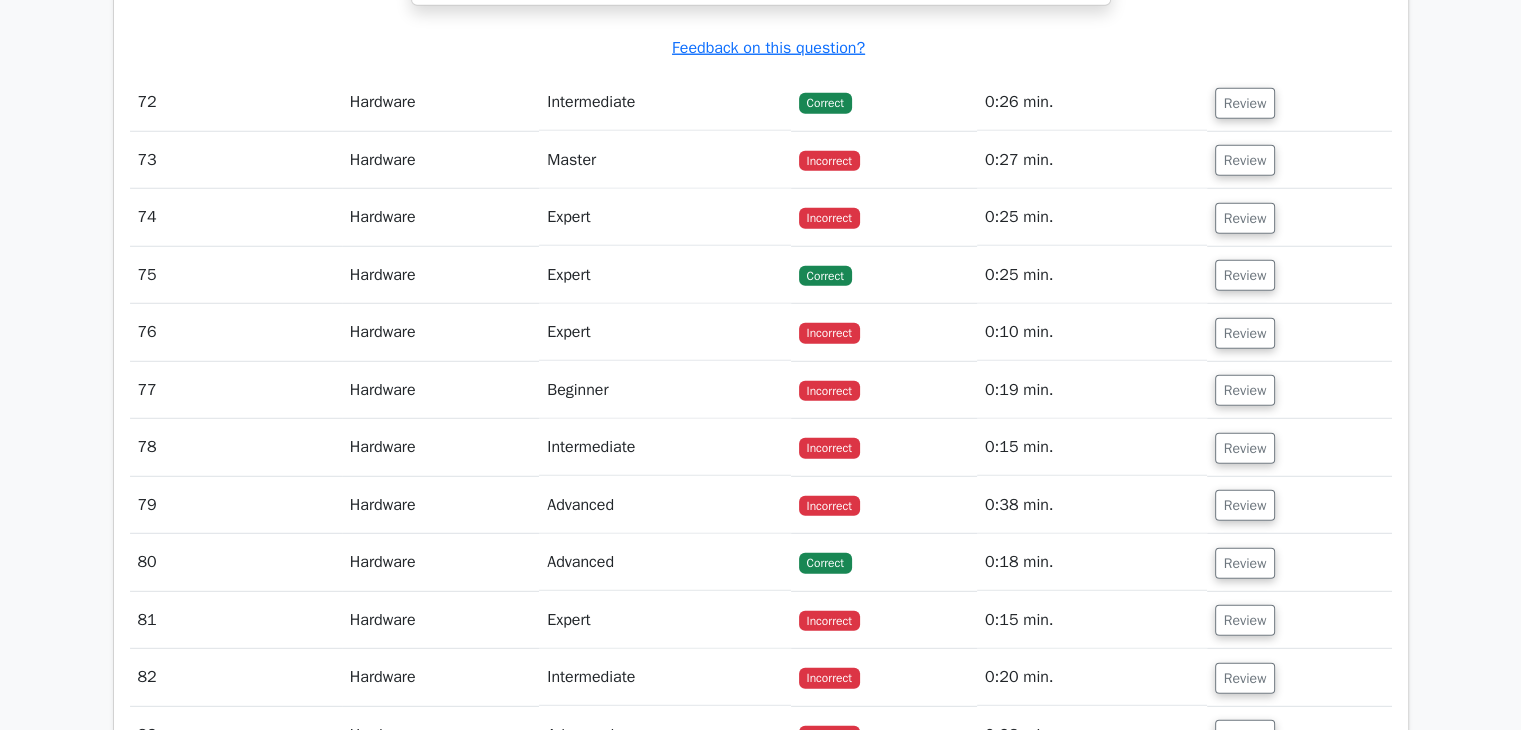 scroll, scrollTop: 36000, scrollLeft: 0, axis: vertical 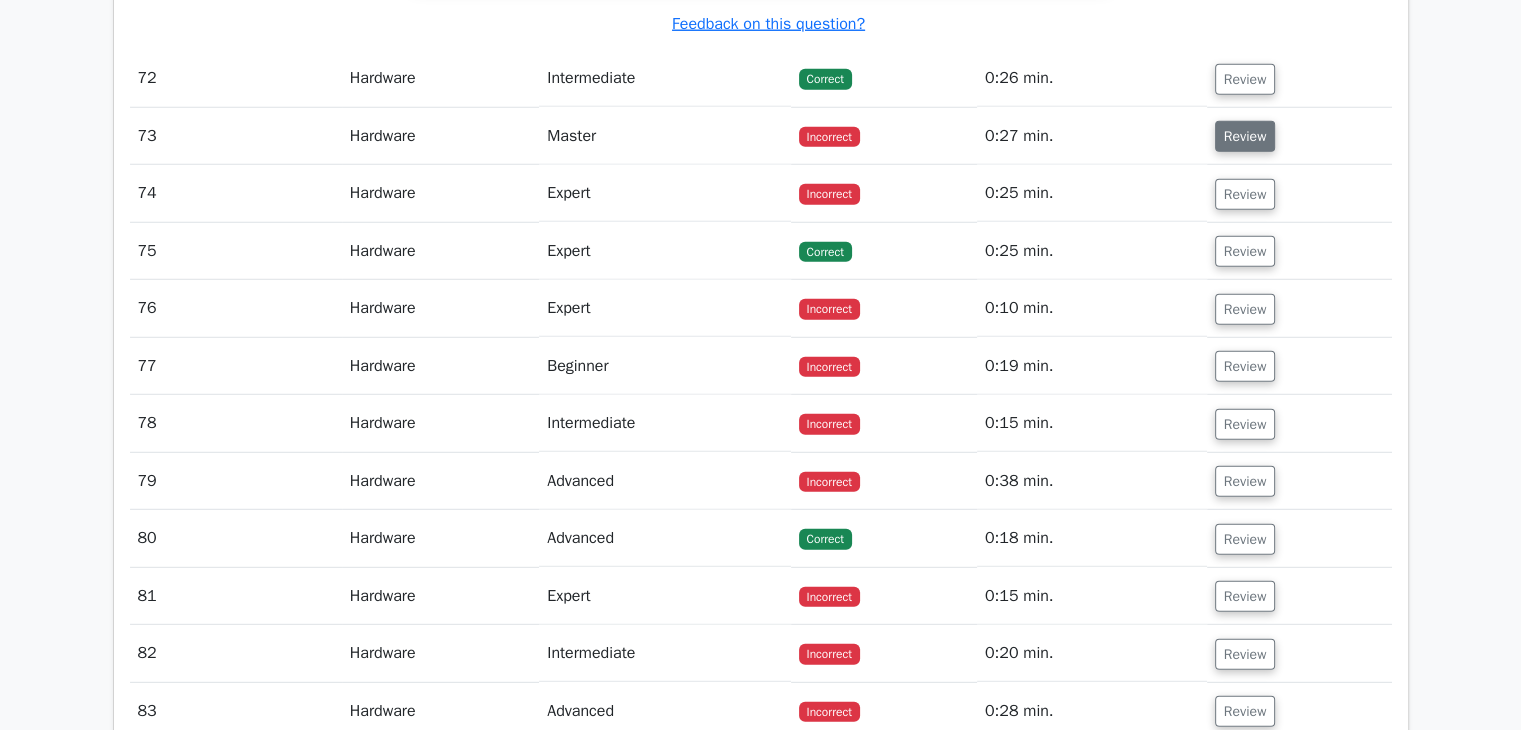click on "Review" at bounding box center [1245, 136] 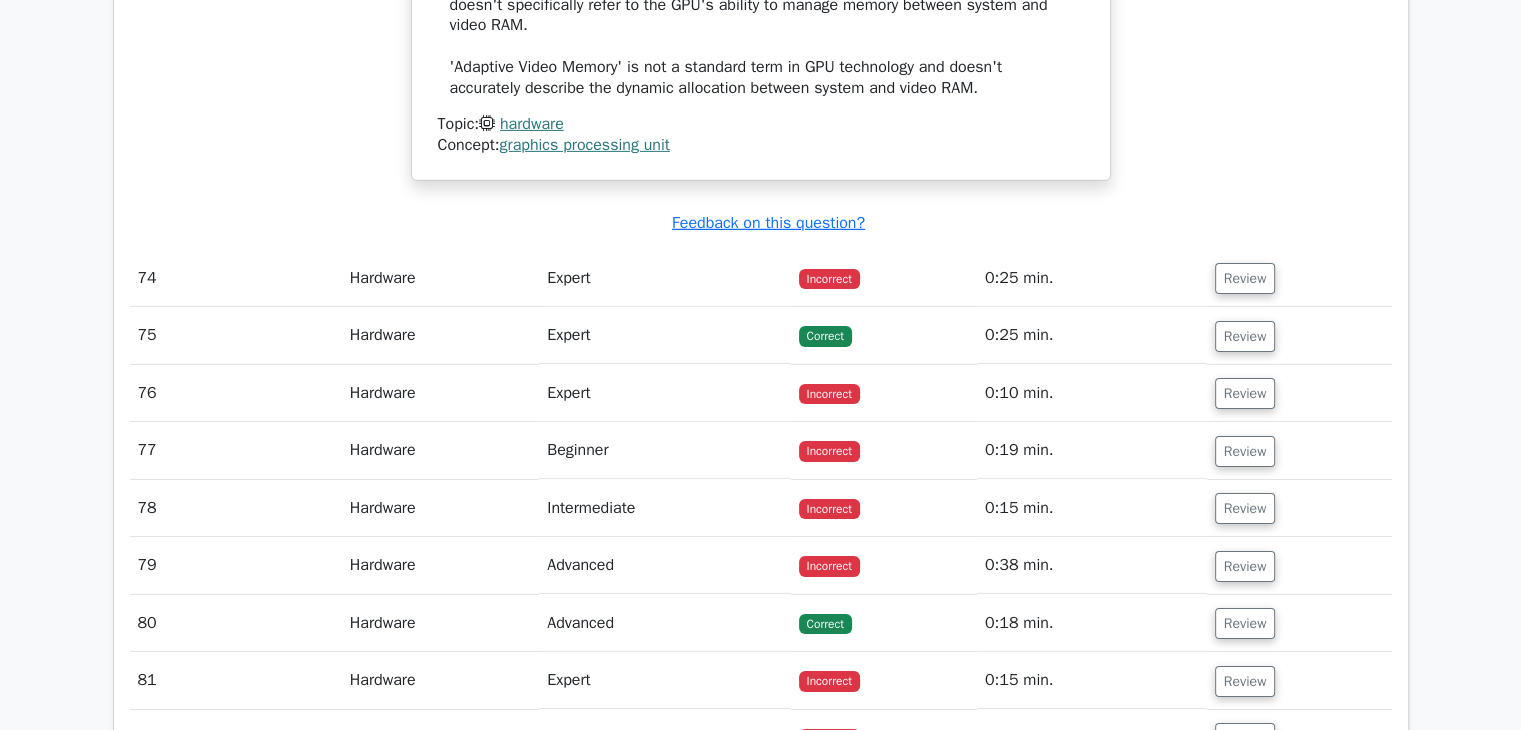 scroll, scrollTop: 36900, scrollLeft: 0, axis: vertical 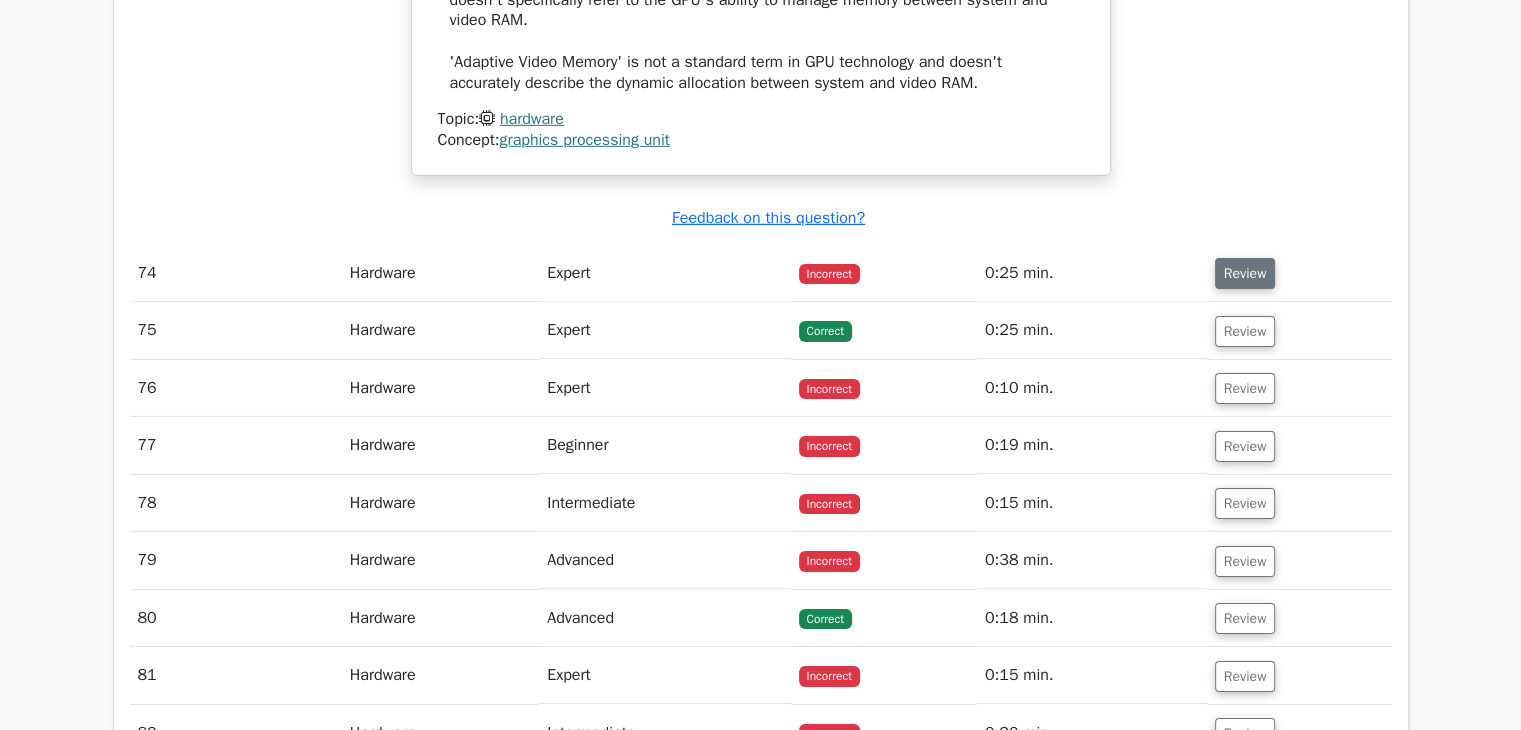 click on "Review" at bounding box center [1245, 273] 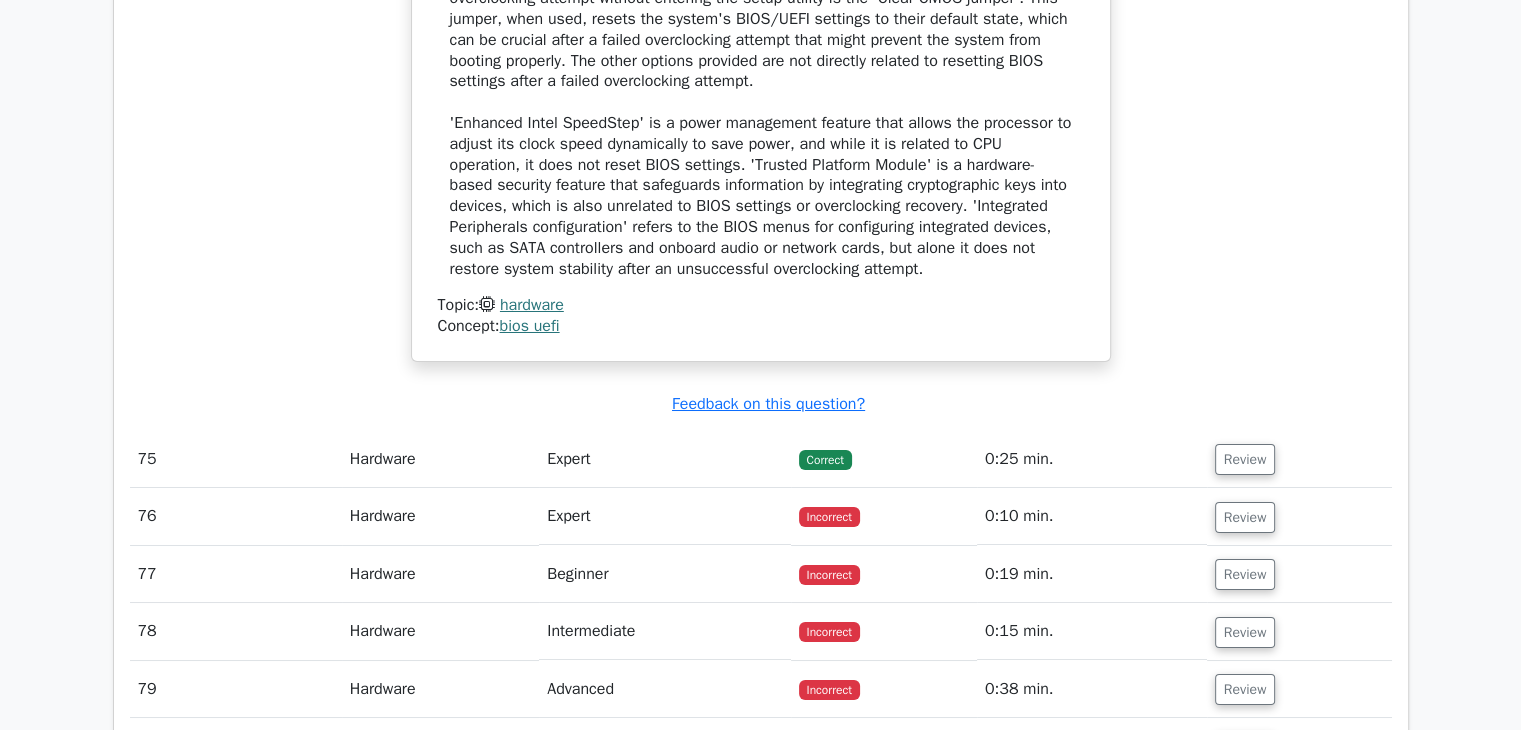 scroll, scrollTop: 37800, scrollLeft: 0, axis: vertical 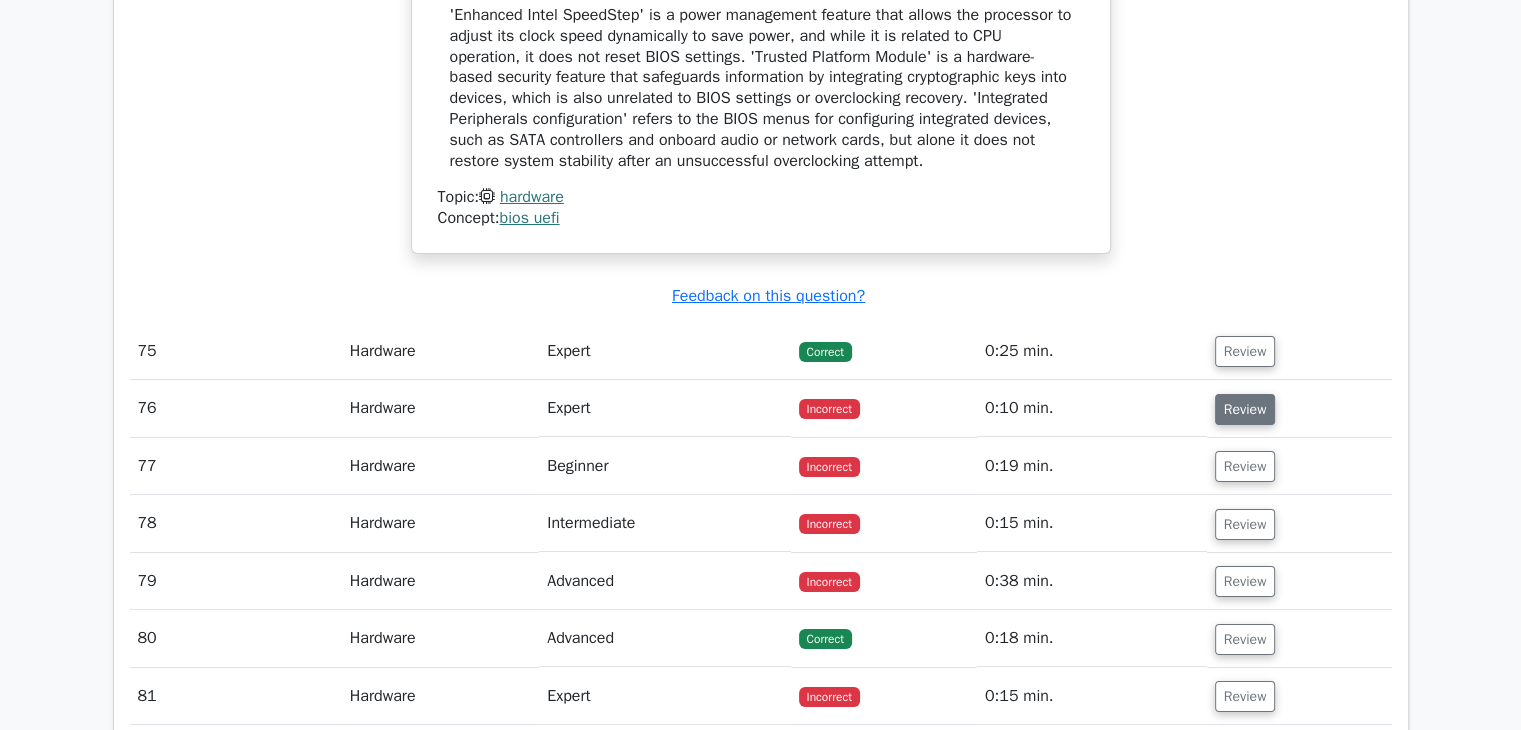 click on "Review" at bounding box center (1245, 409) 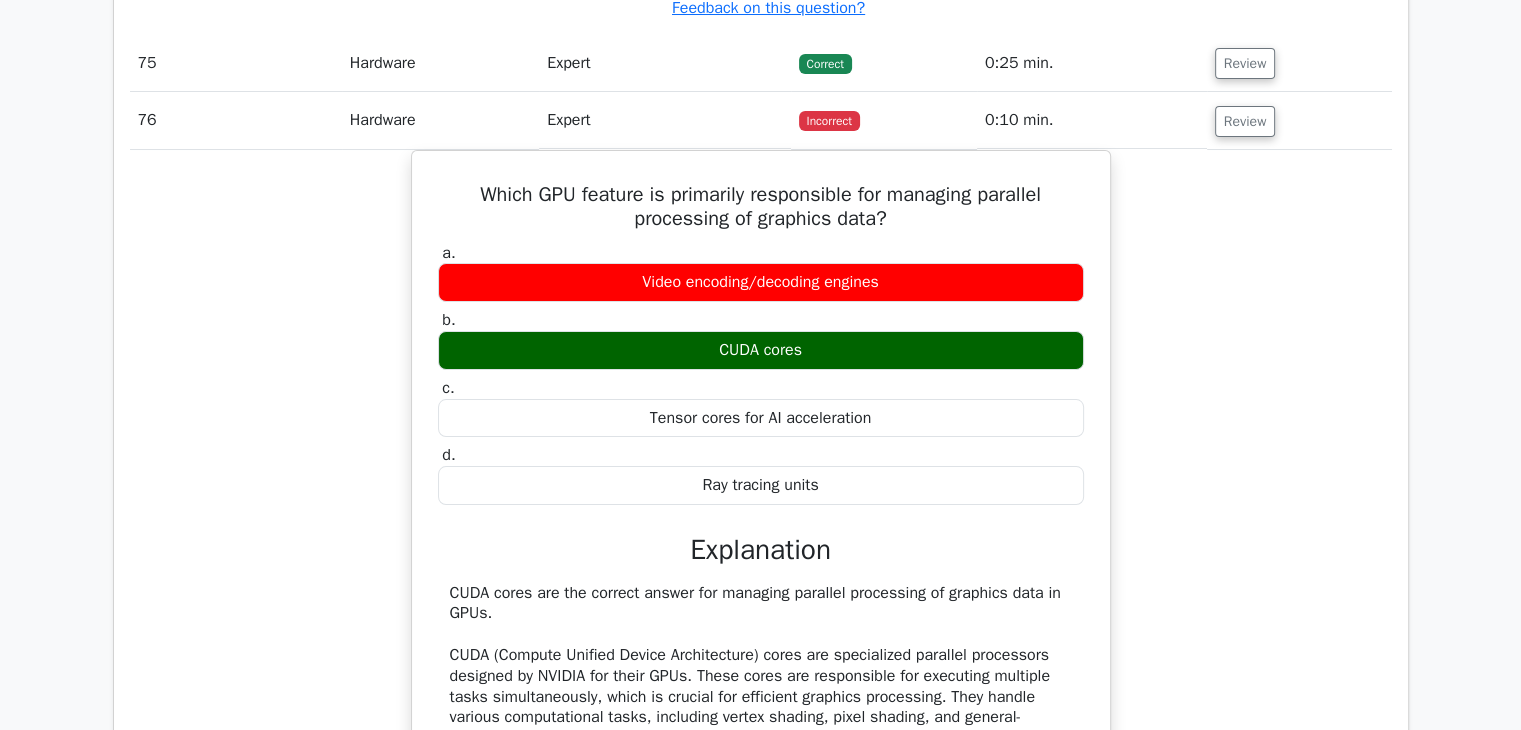 scroll, scrollTop: 38100, scrollLeft: 0, axis: vertical 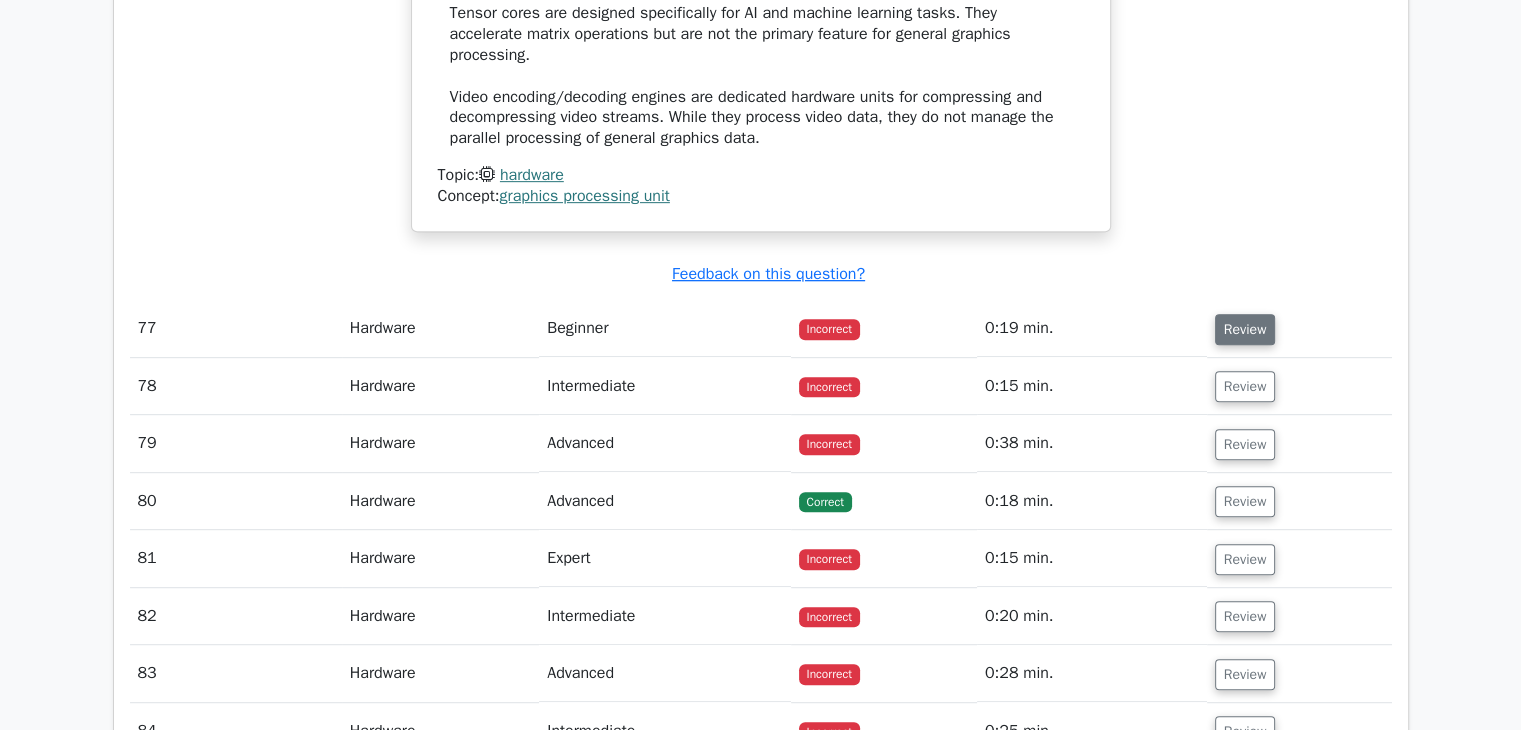 click on "Review" at bounding box center (1245, 329) 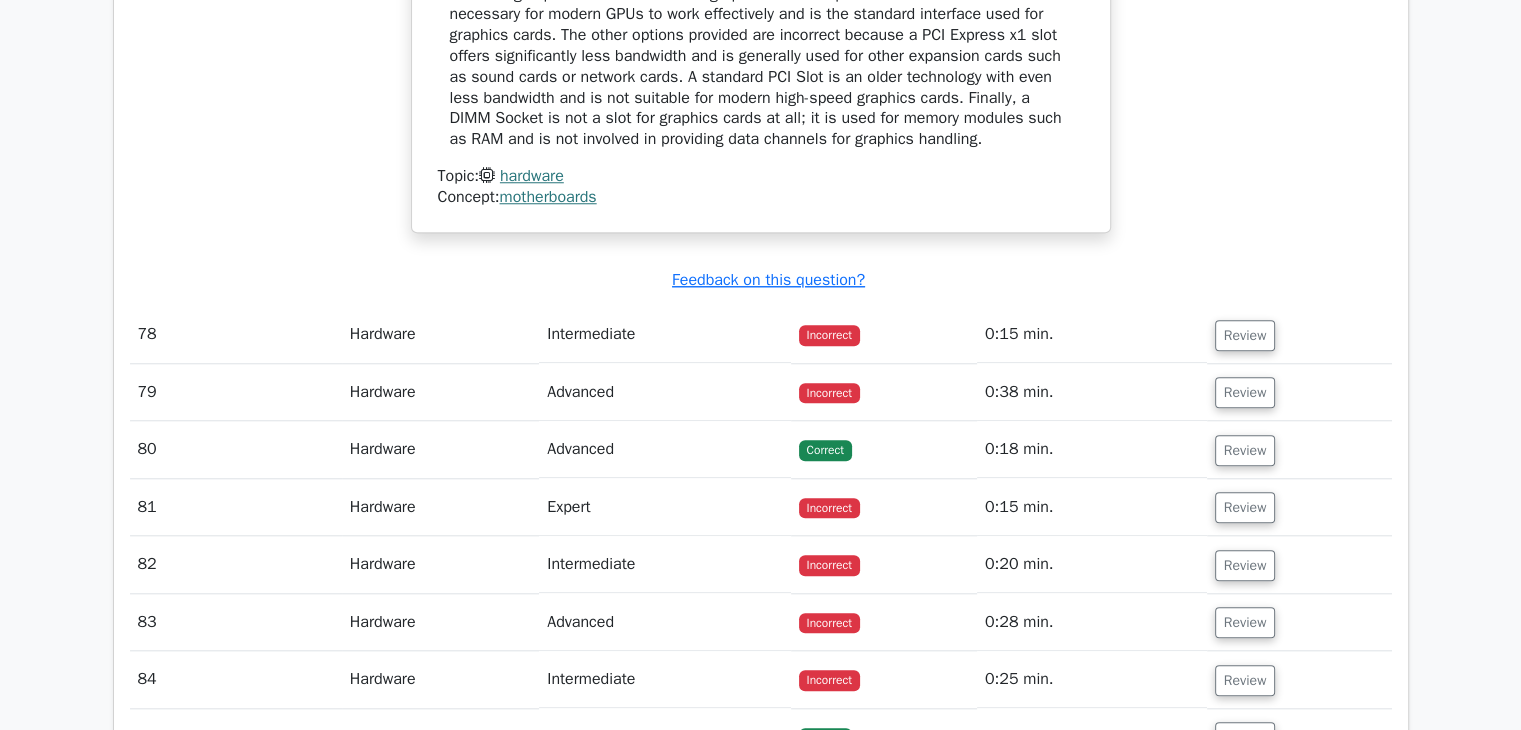 scroll, scrollTop: 39900, scrollLeft: 0, axis: vertical 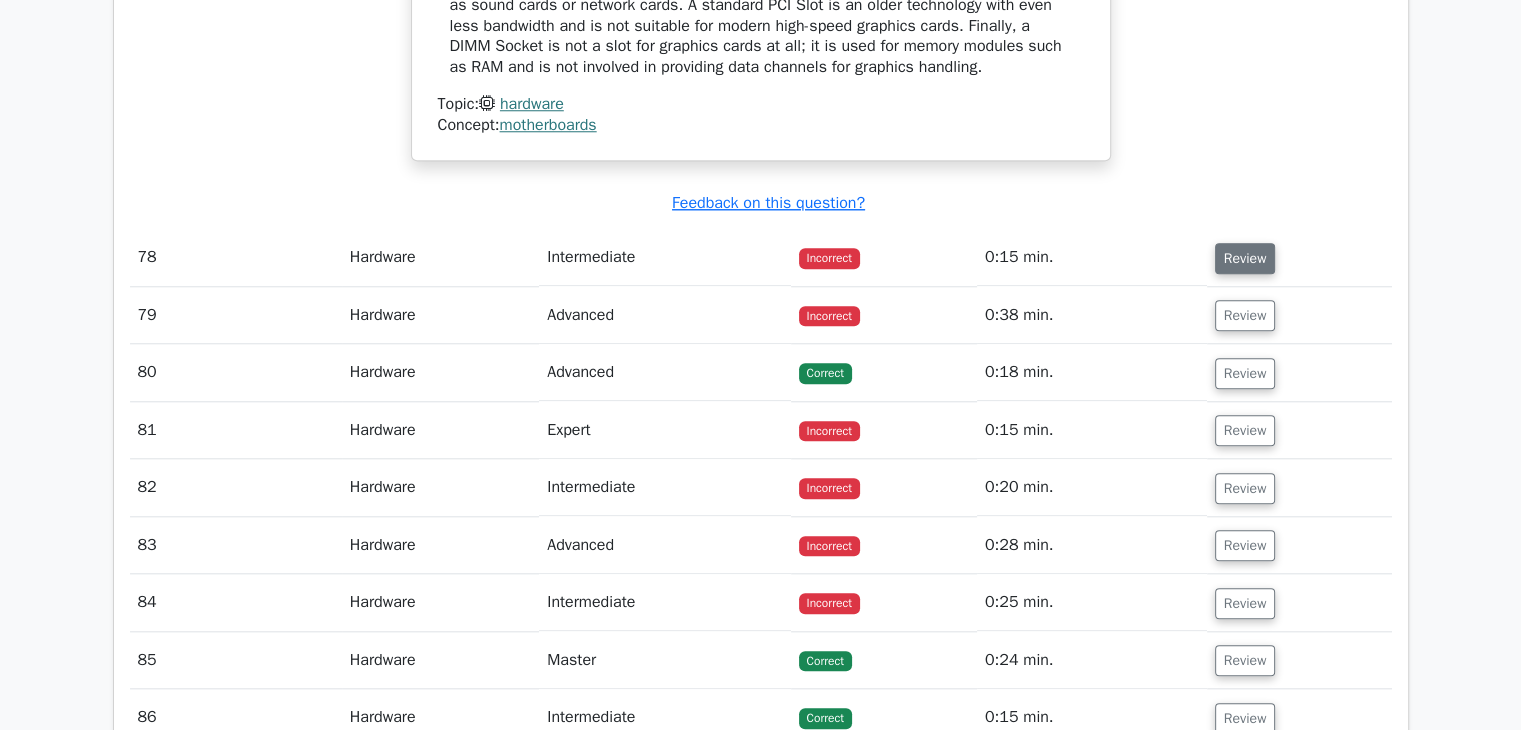 click on "Review" at bounding box center [1245, 258] 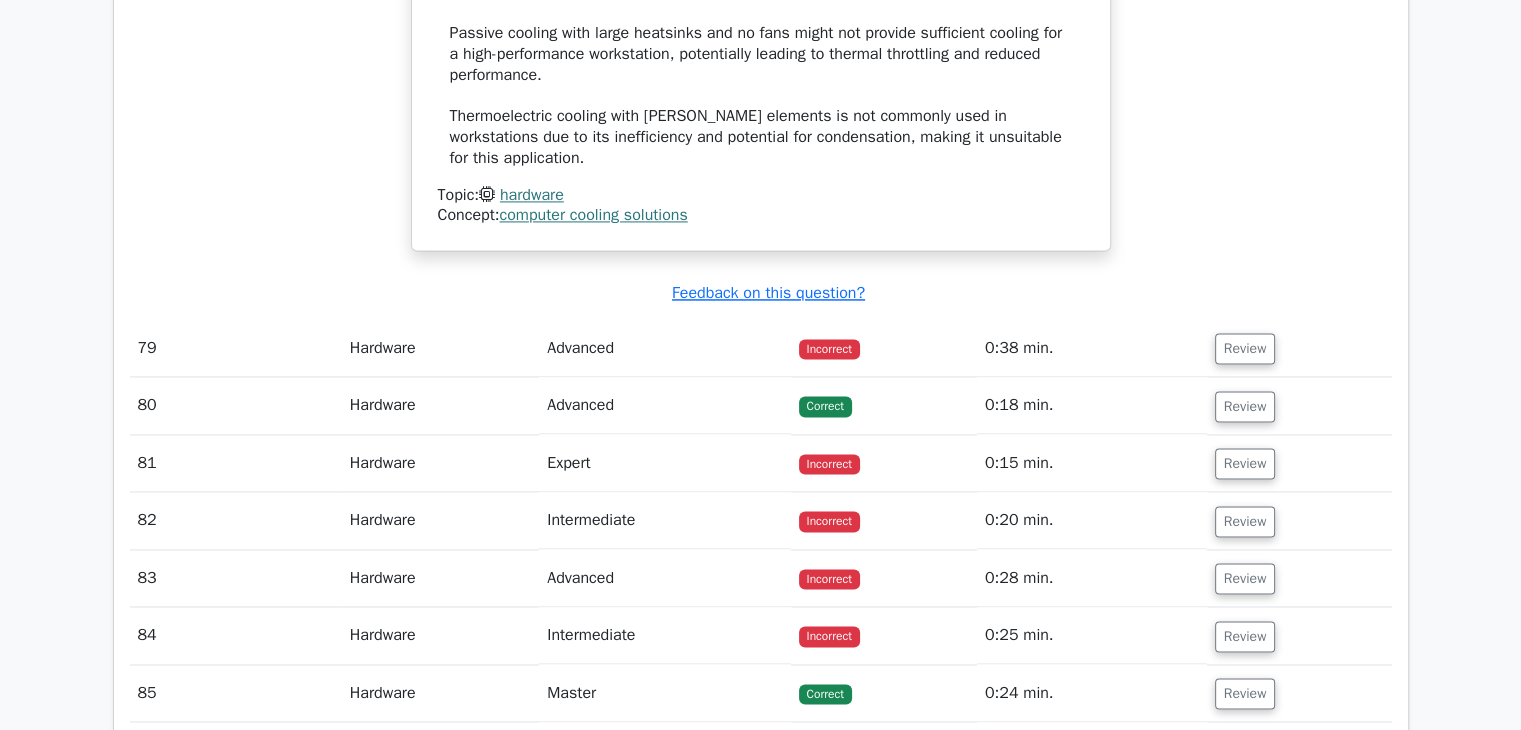 scroll, scrollTop: 41000, scrollLeft: 0, axis: vertical 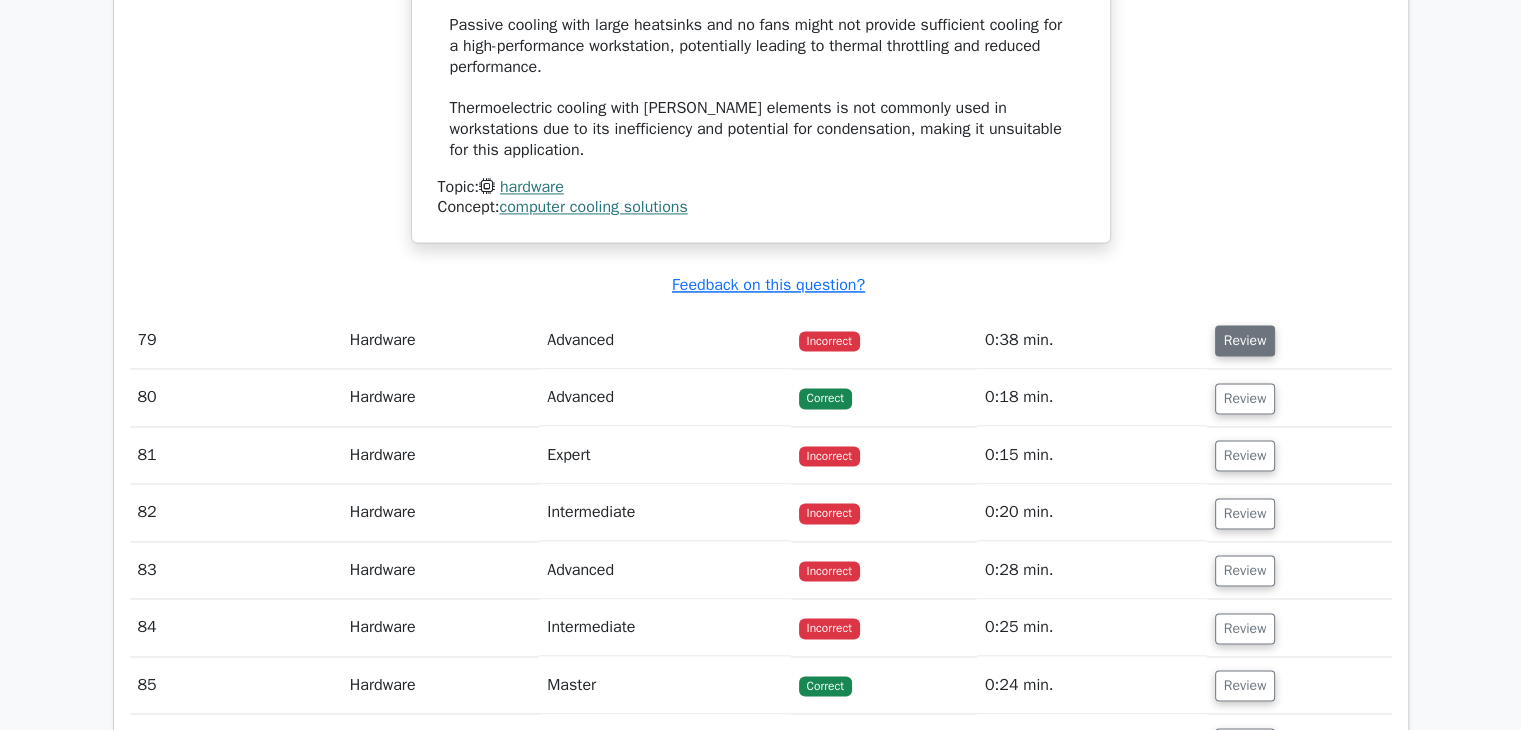click on "Review" at bounding box center (1245, 340) 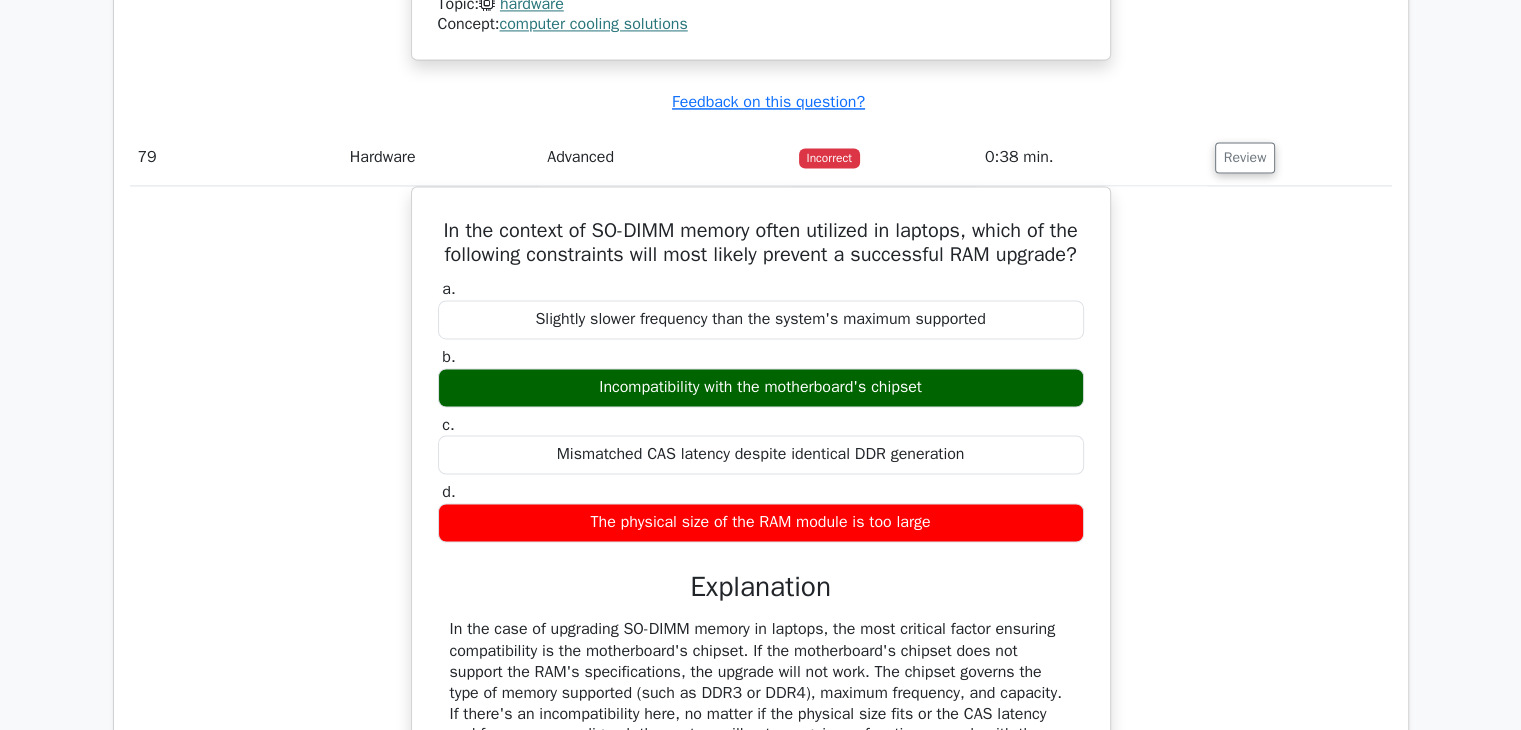 scroll, scrollTop: 41200, scrollLeft: 0, axis: vertical 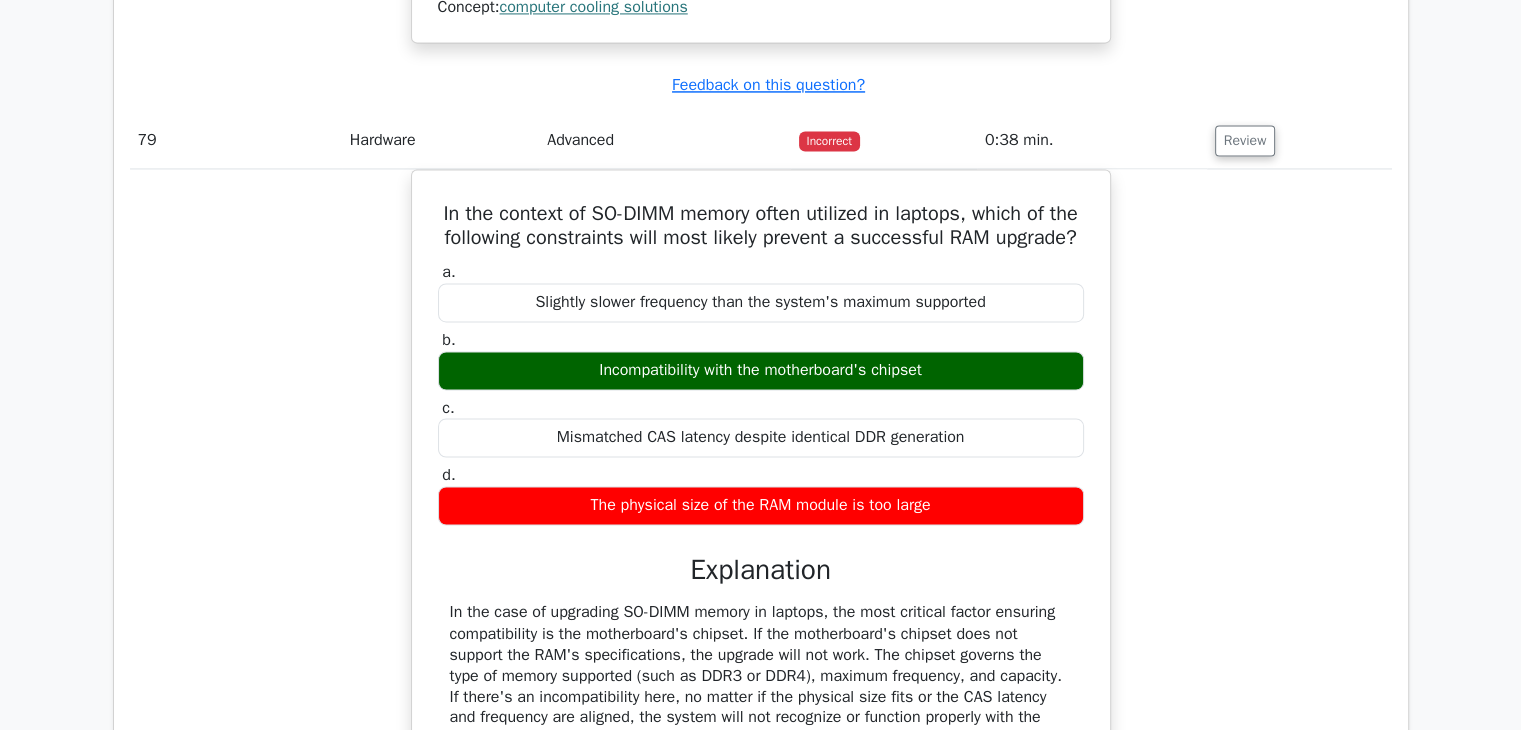 click on "In the context of SO-DIMM memory often utilized in laptops, which of the following constraints will most likely prevent a successful RAM upgrade?
a.
Slightly slower frequency than the system's maximum supported
b.
c. d." at bounding box center [761, 595] 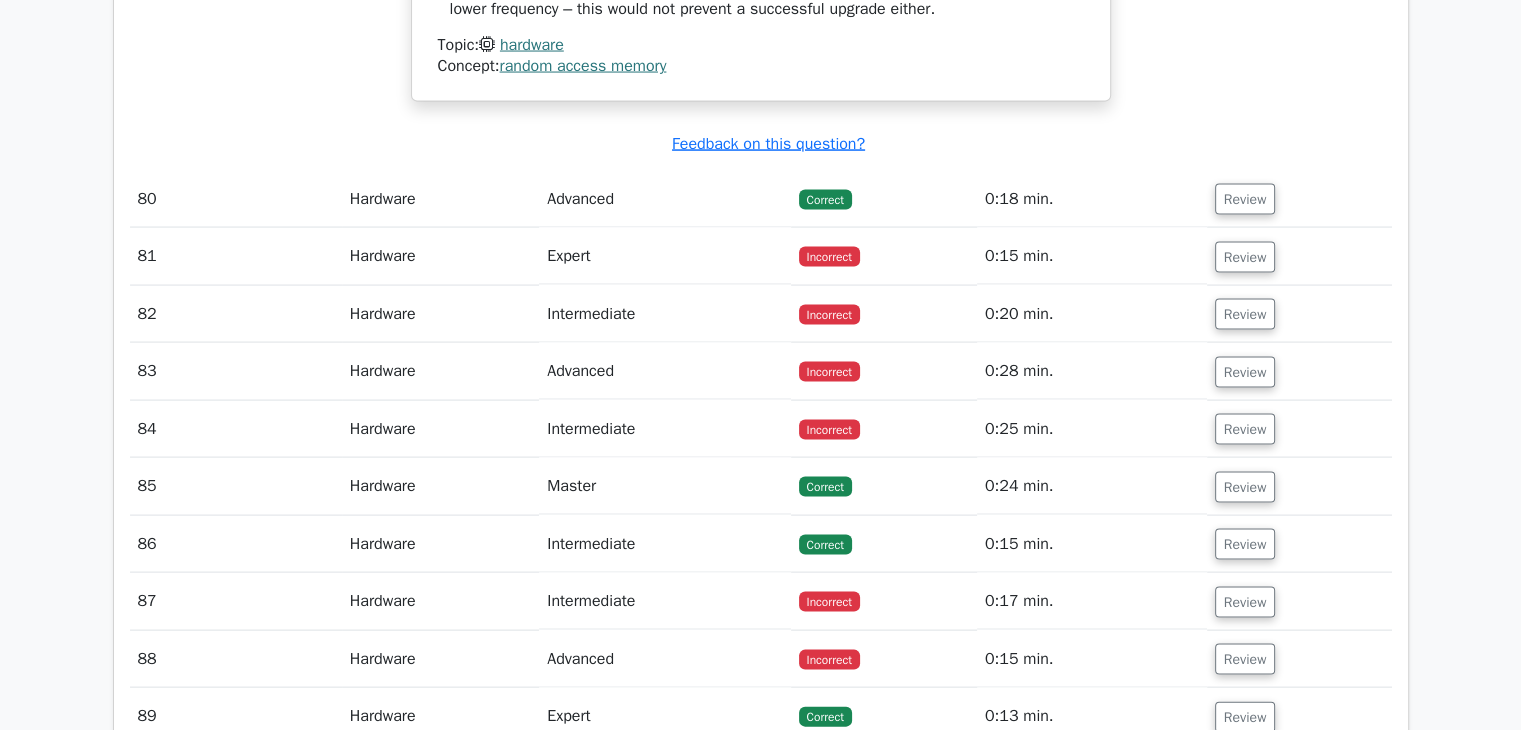 scroll, scrollTop: 42100, scrollLeft: 0, axis: vertical 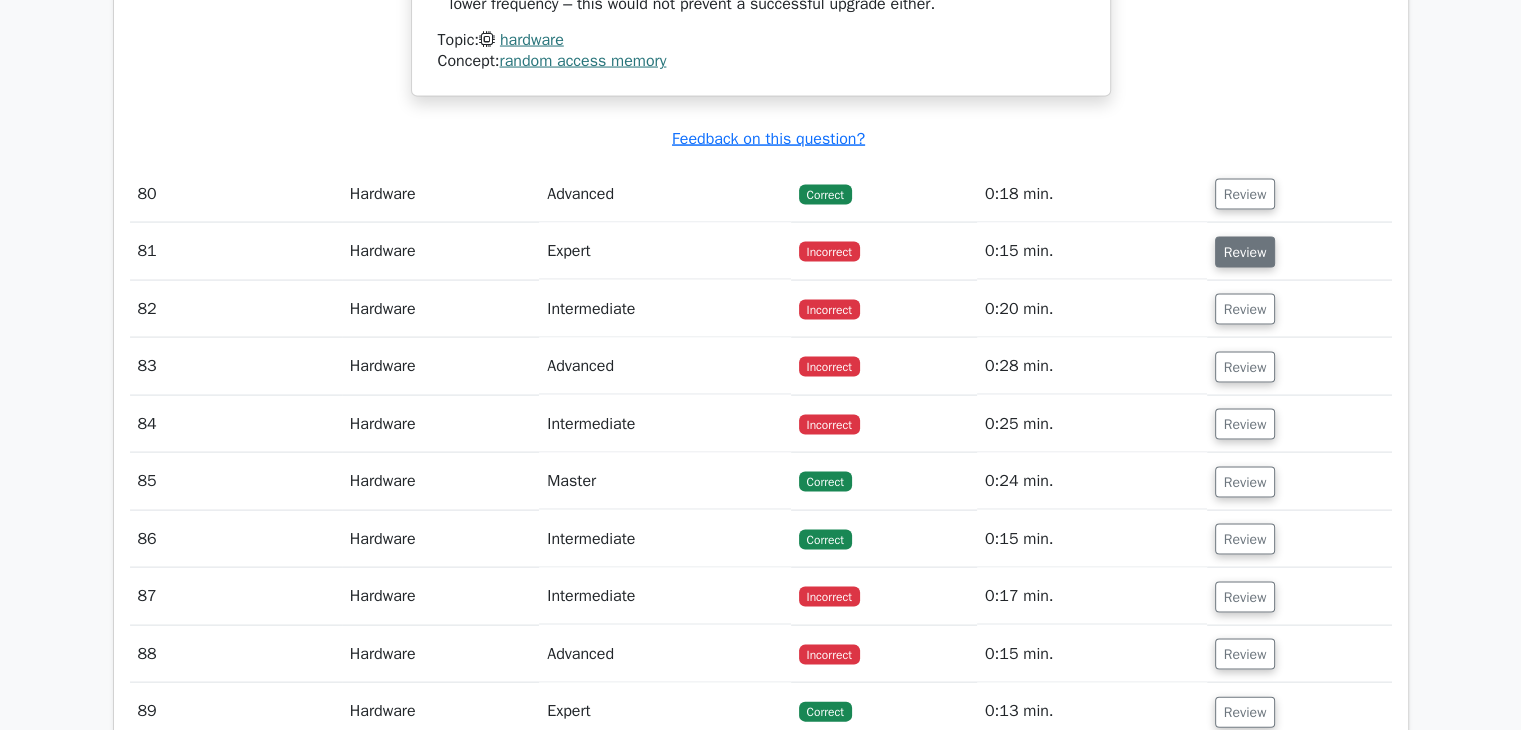 click on "Review" at bounding box center [1245, 252] 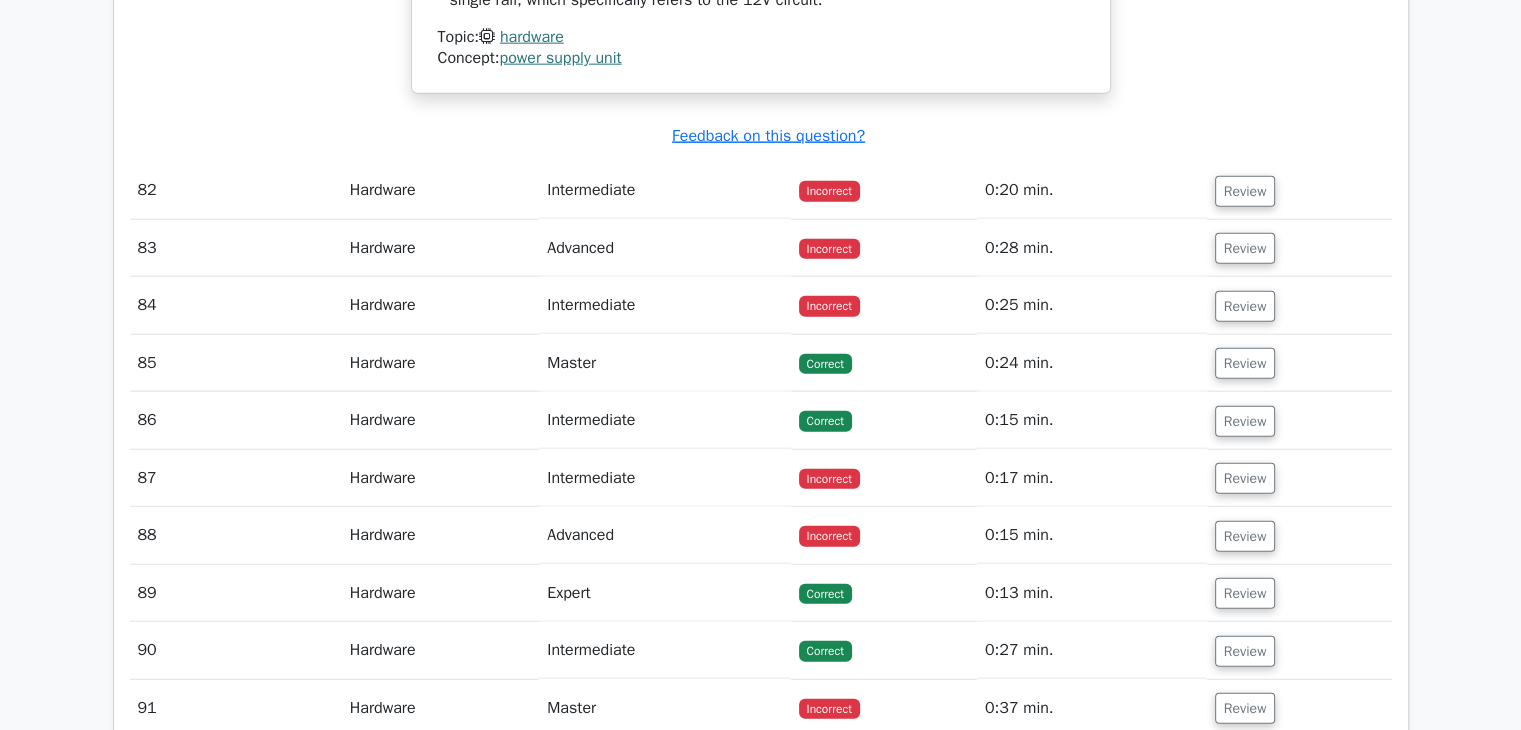 scroll, scrollTop: 43000, scrollLeft: 0, axis: vertical 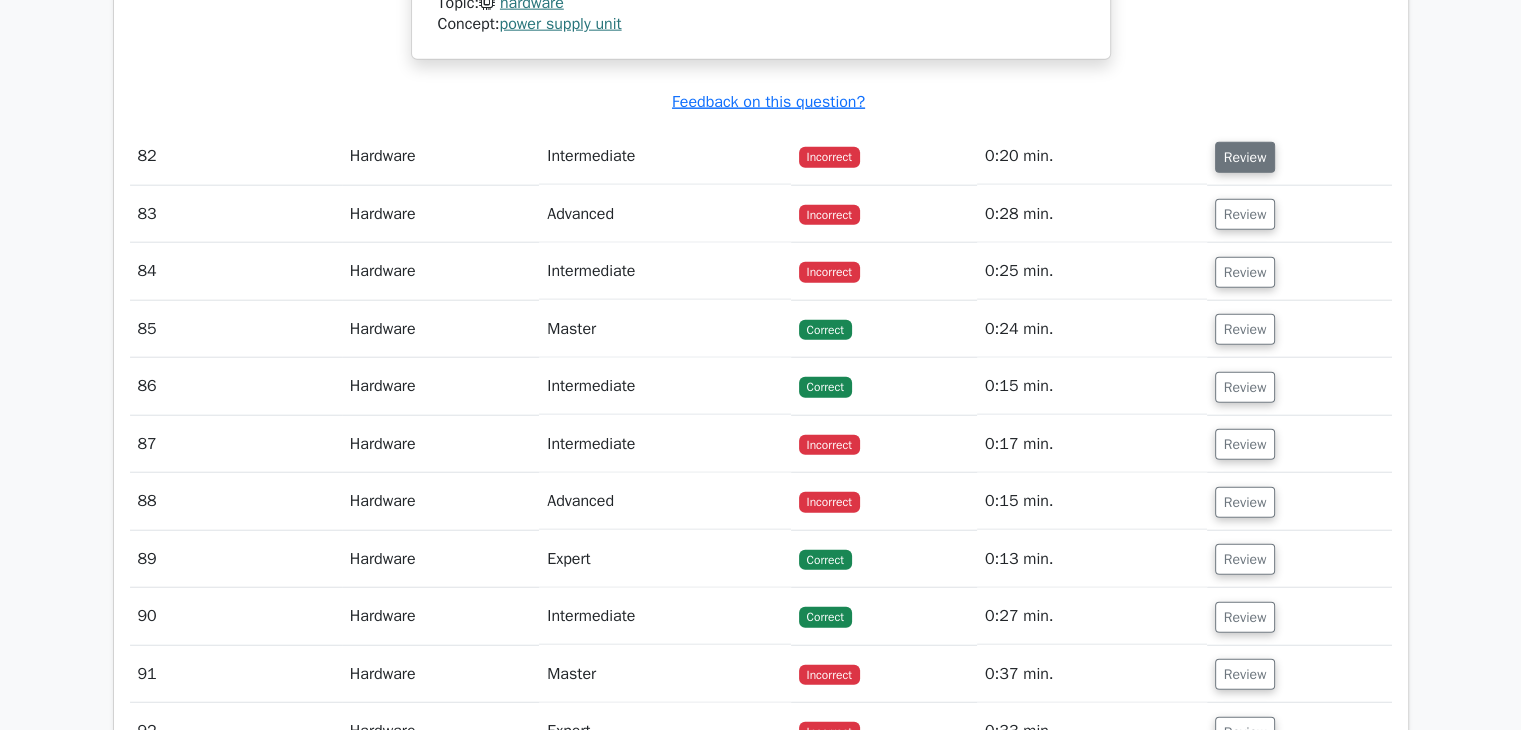 click on "Review" at bounding box center [1245, 157] 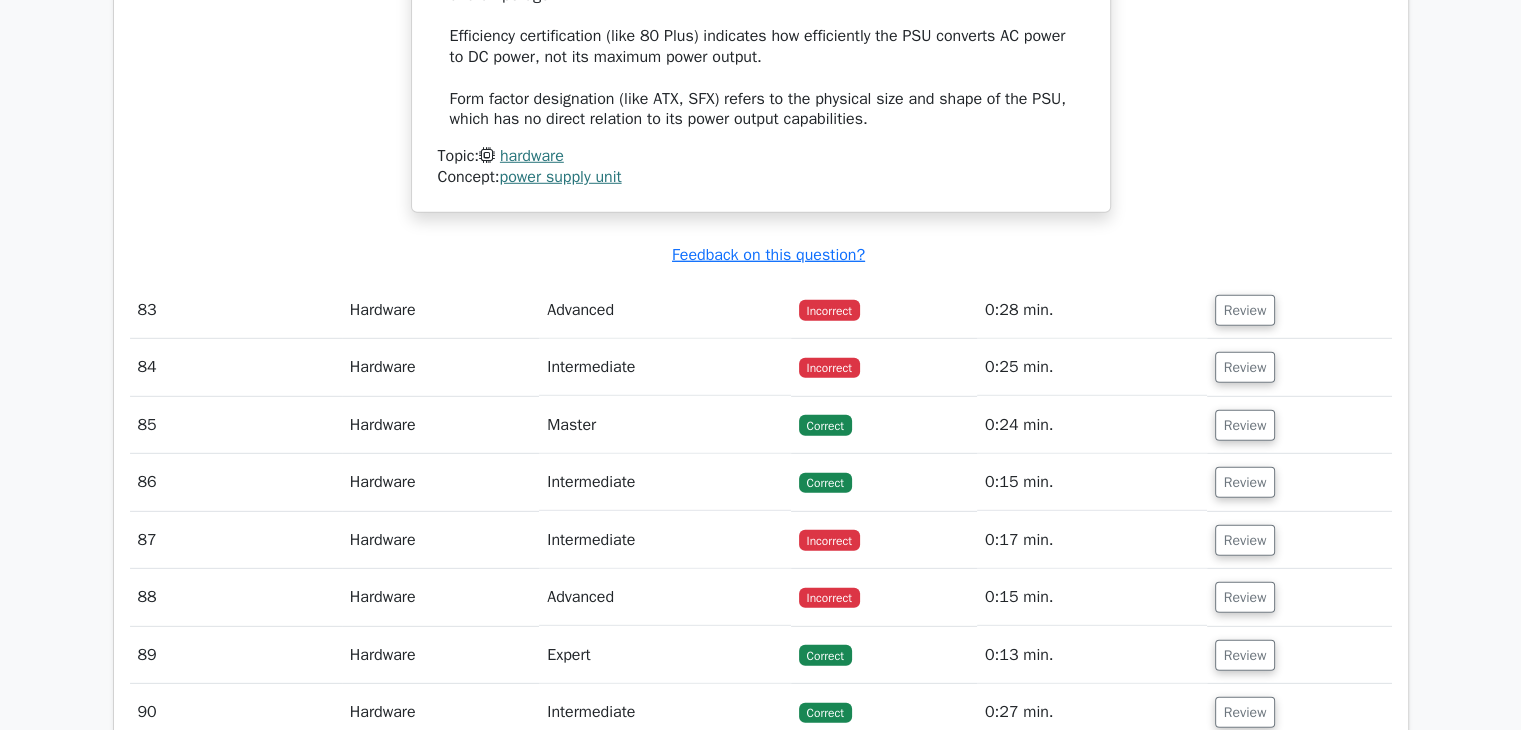 scroll, scrollTop: 43900, scrollLeft: 0, axis: vertical 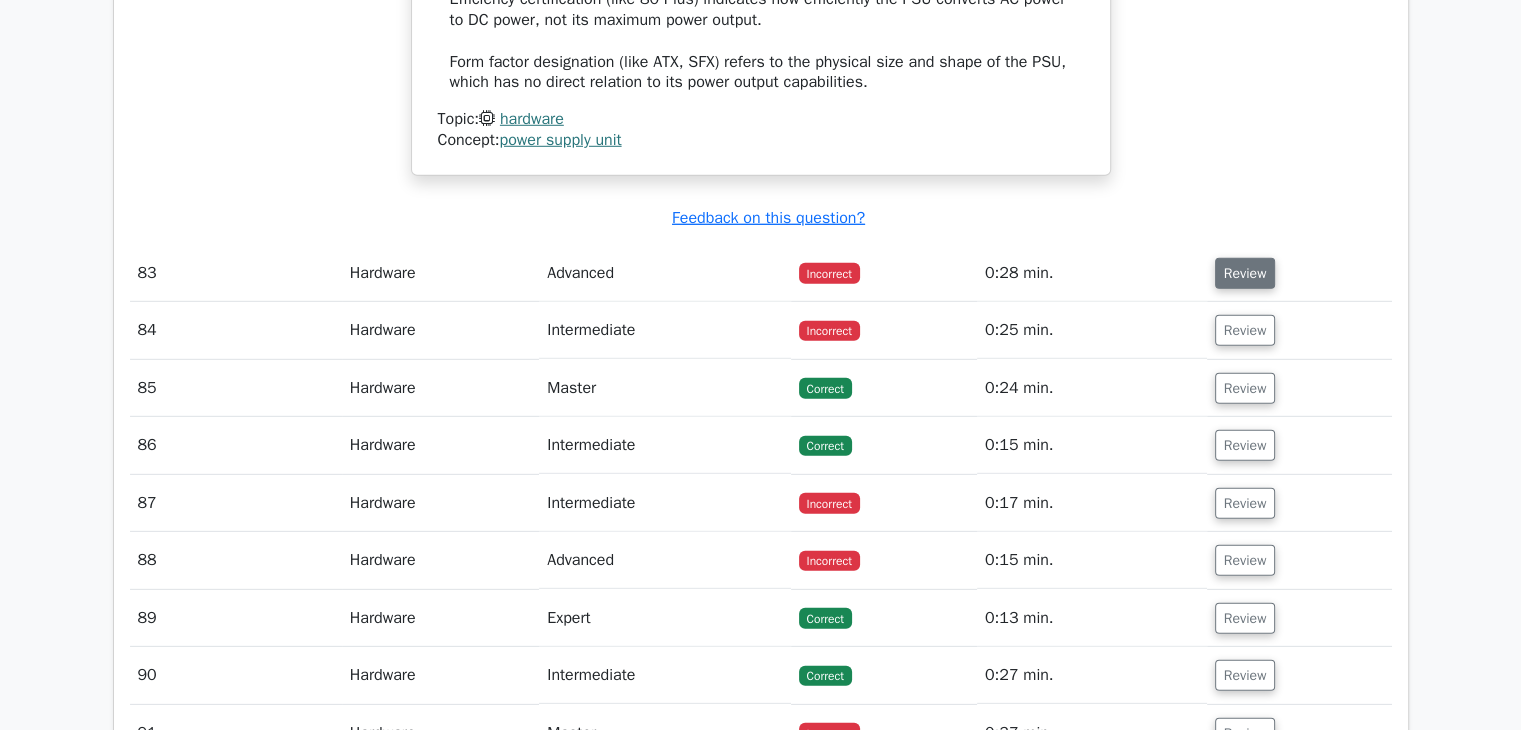 click on "Review" at bounding box center [1245, 273] 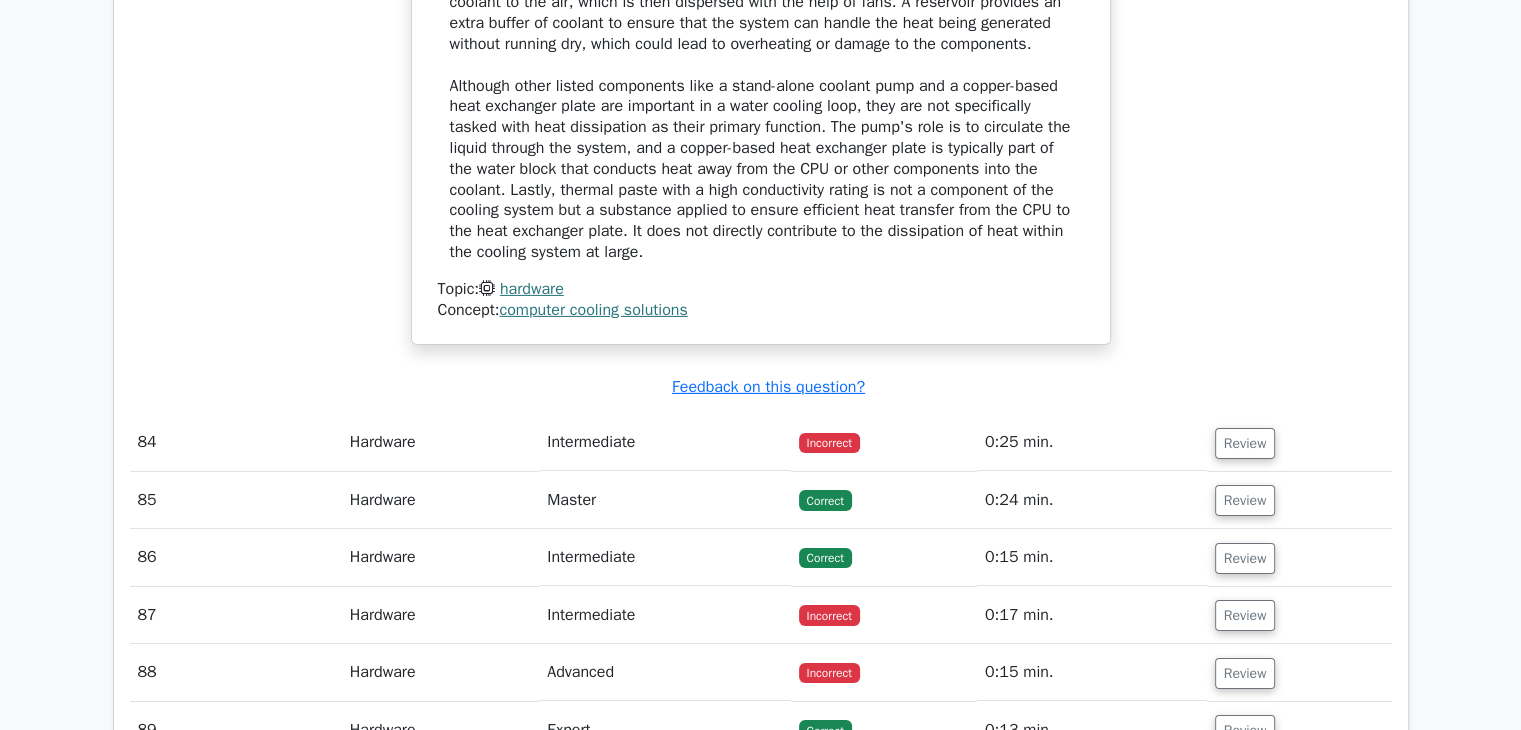 scroll, scrollTop: 44800, scrollLeft: 0, axis: vertical 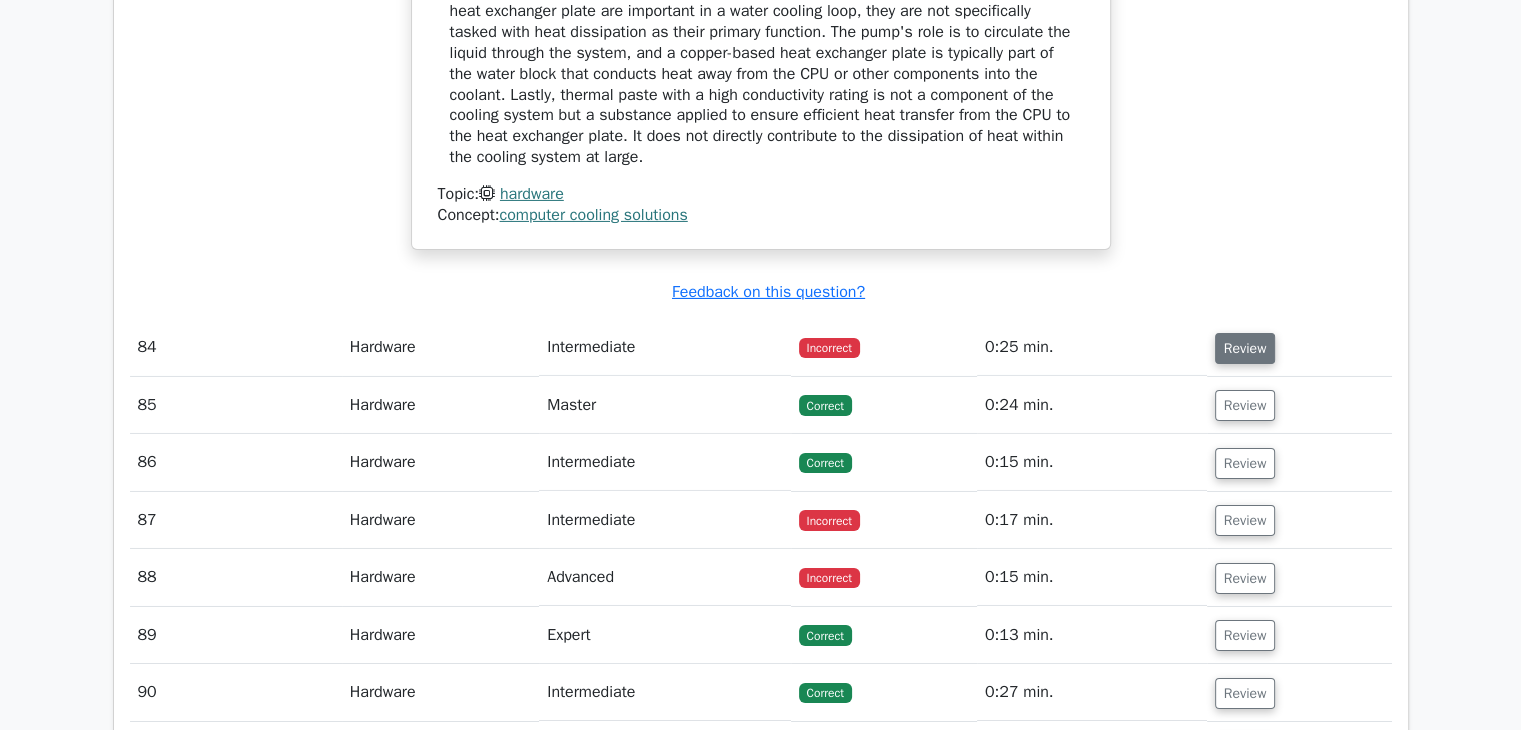 click on "Review" at bounding box center (1245, 348) 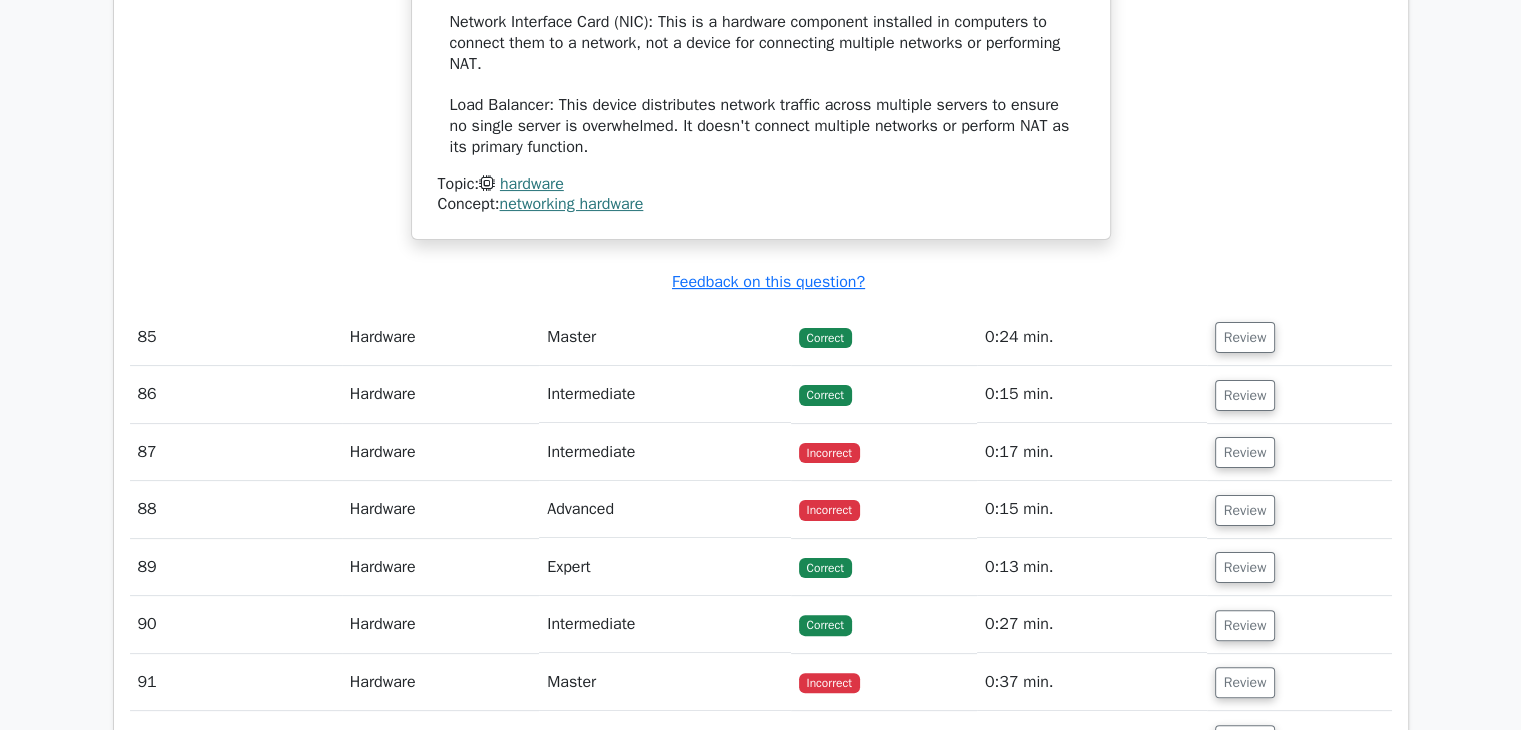 scroll, scrollTop: 46100, scrollLeft: 0, axis: vertical 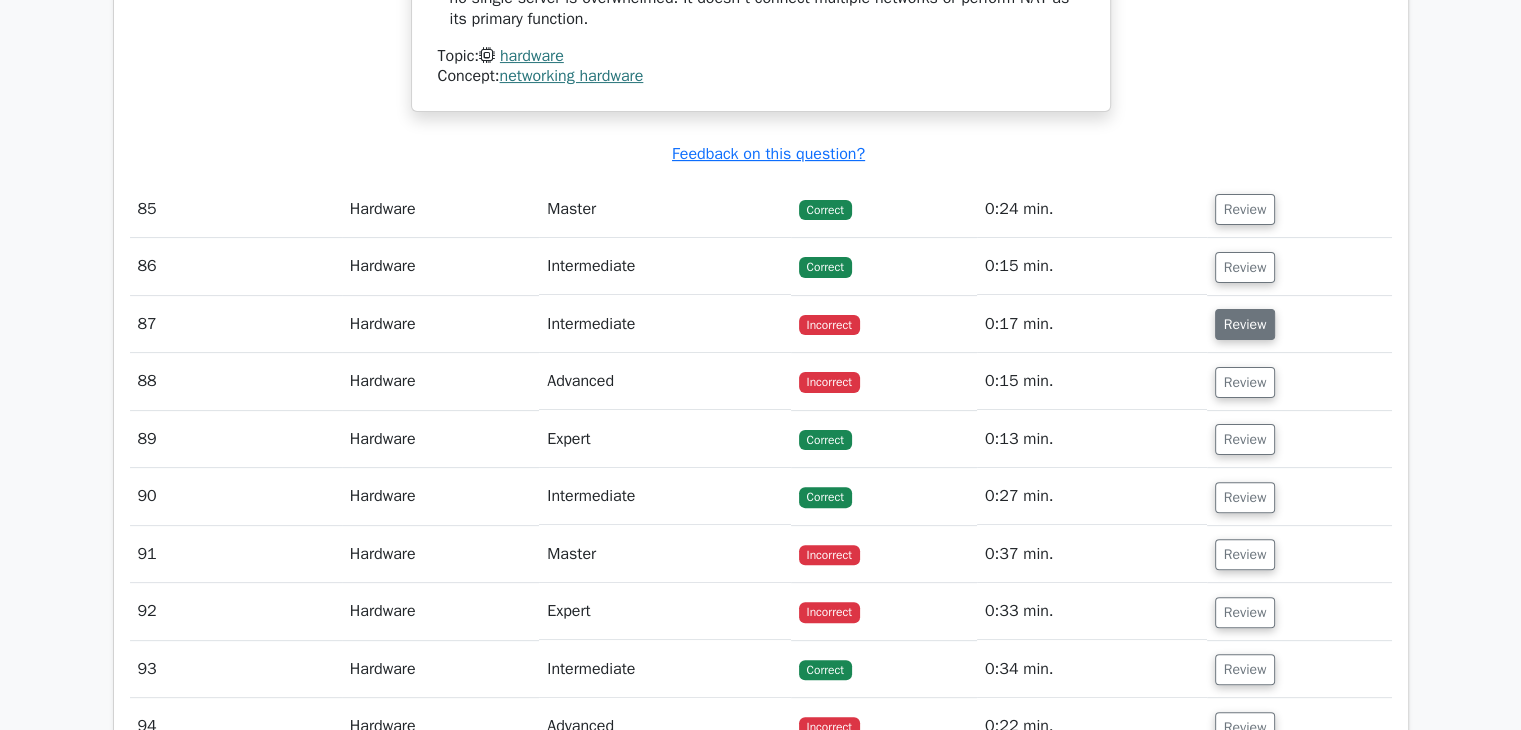 click on "Review" at bounding box center (1245, 324) 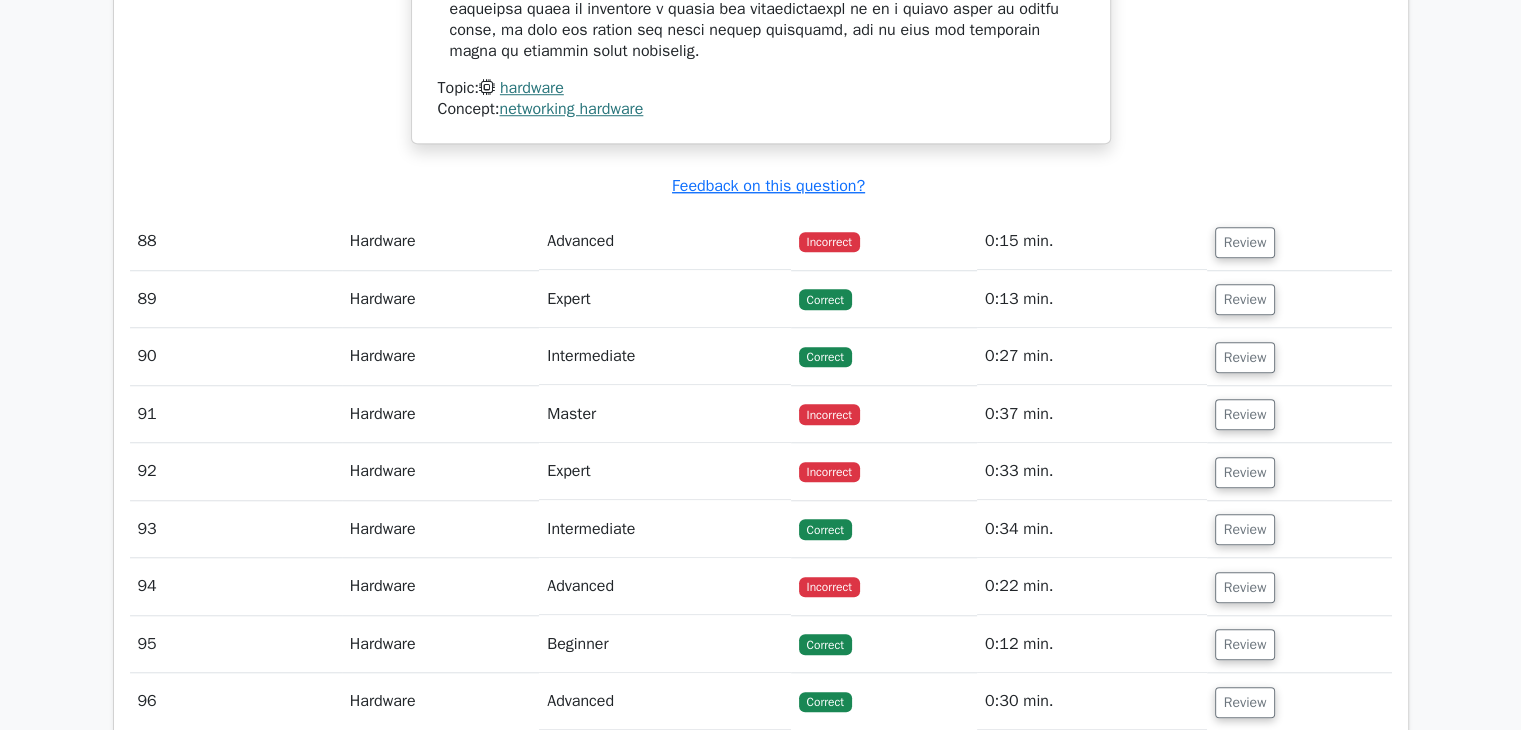 scroll, scrollTop: 47300, scrollLeft: 0, axis: vertical 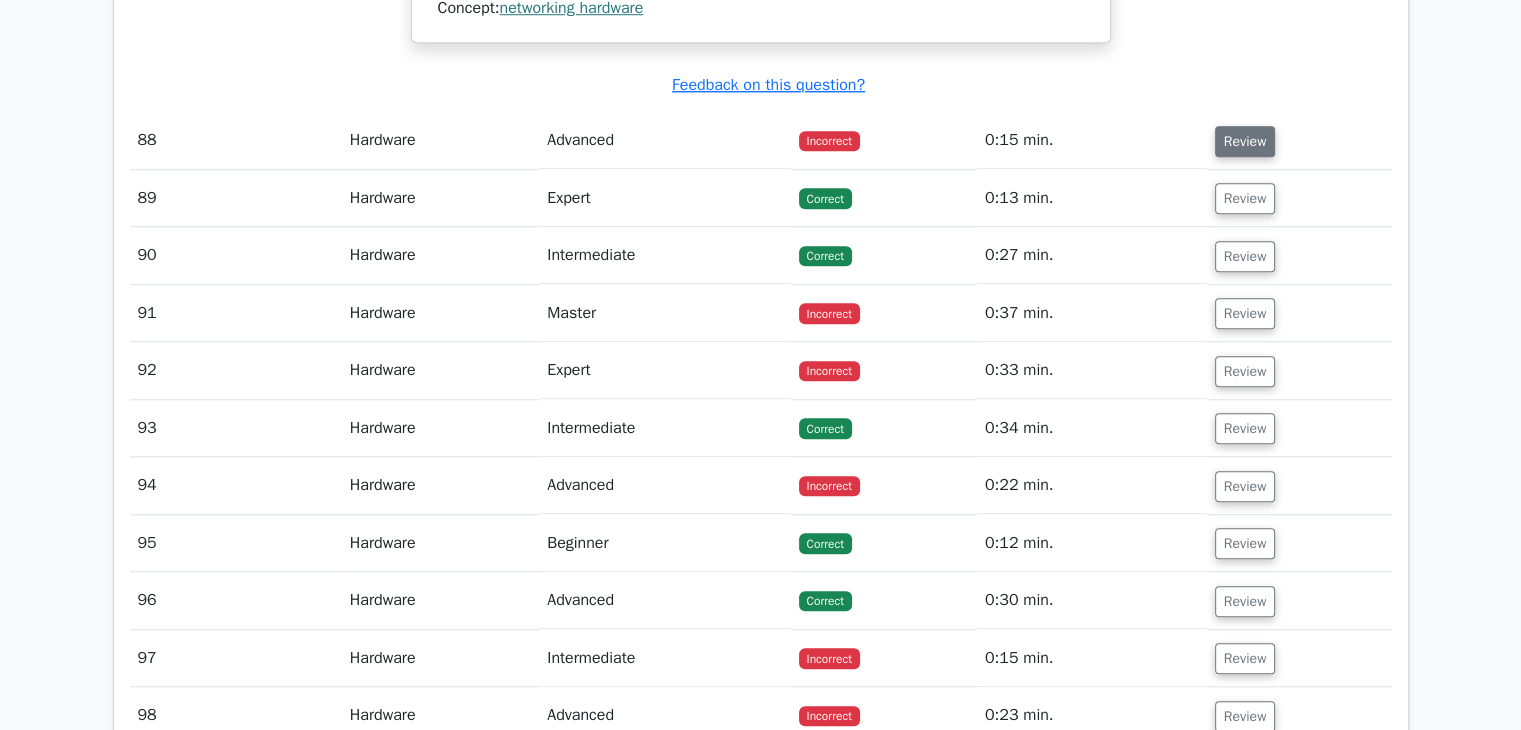 click on "Review" at bounding box center (1245, 141) 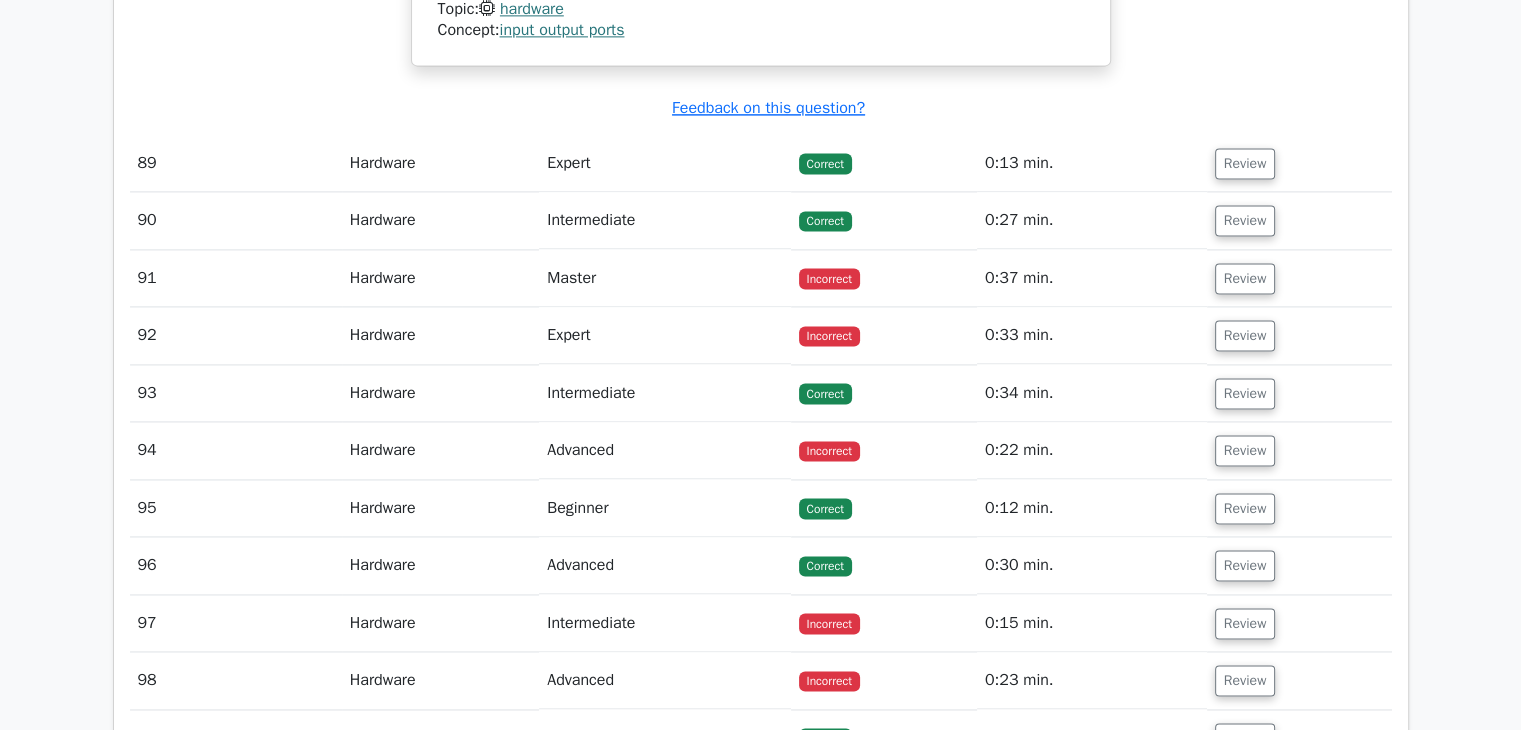 scroll, scrollTop: 48600, scrollLeft: 0, axis: vertical 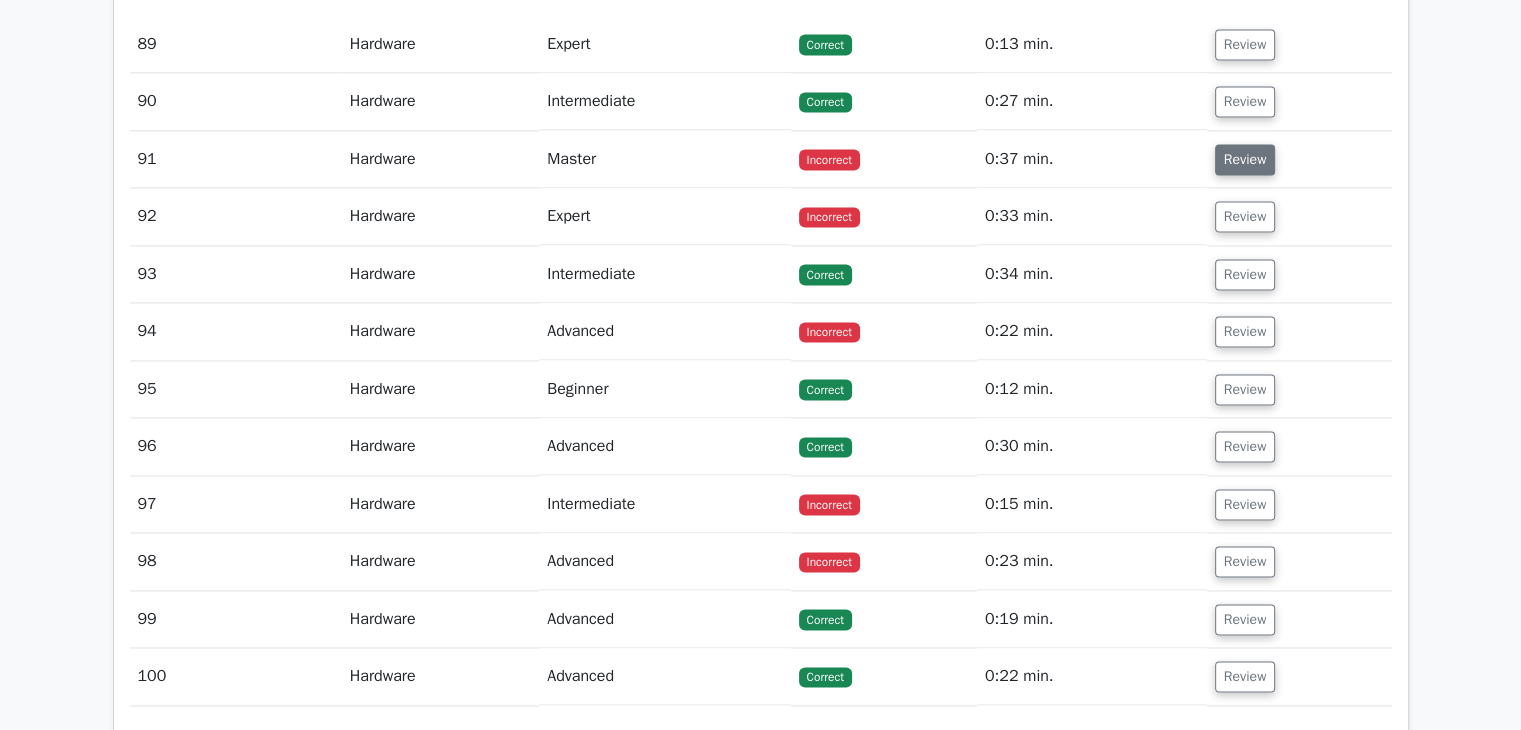 click on "Review" at bounding box center [1245, 159] 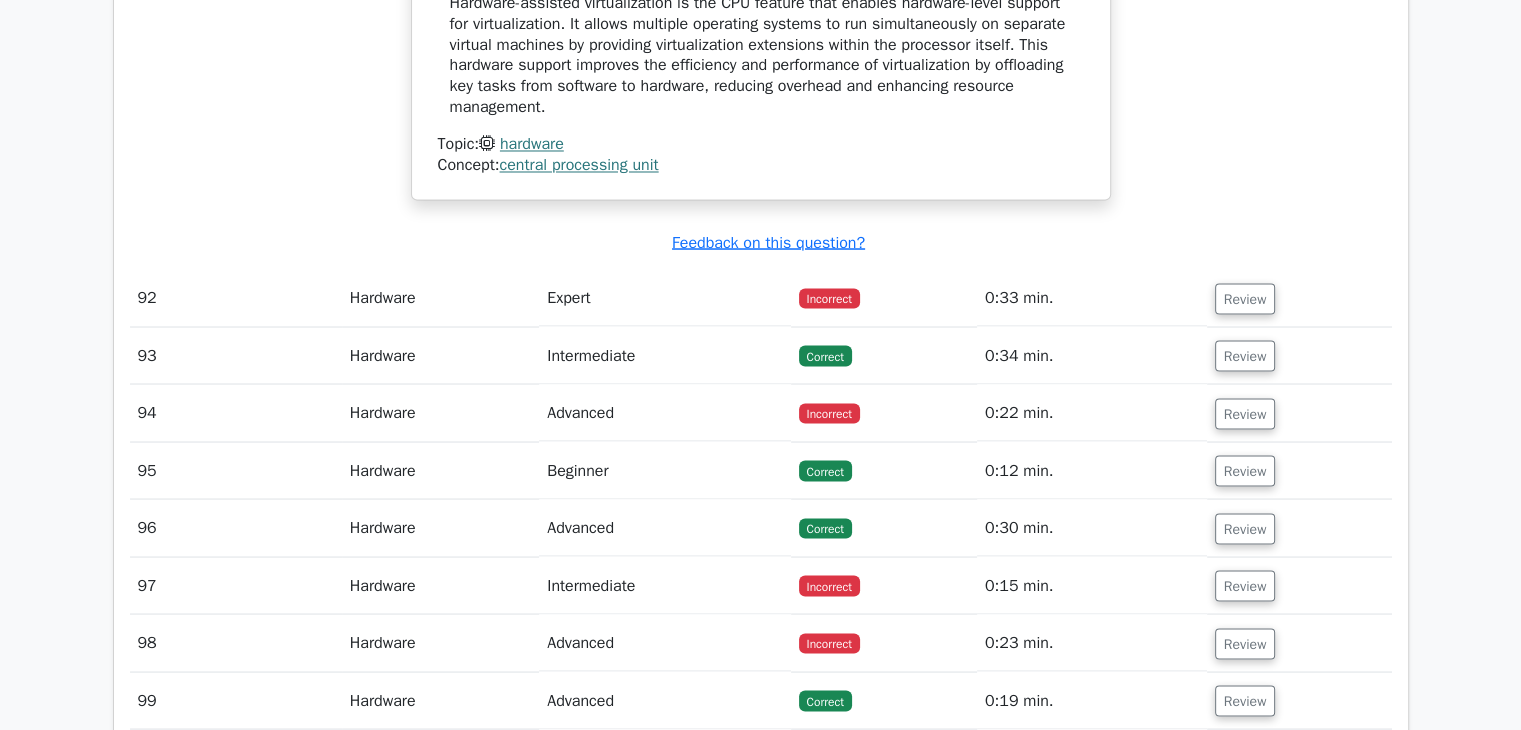 scroll, scrollTop: 49300, scrollLeft: 0, axis: vertical 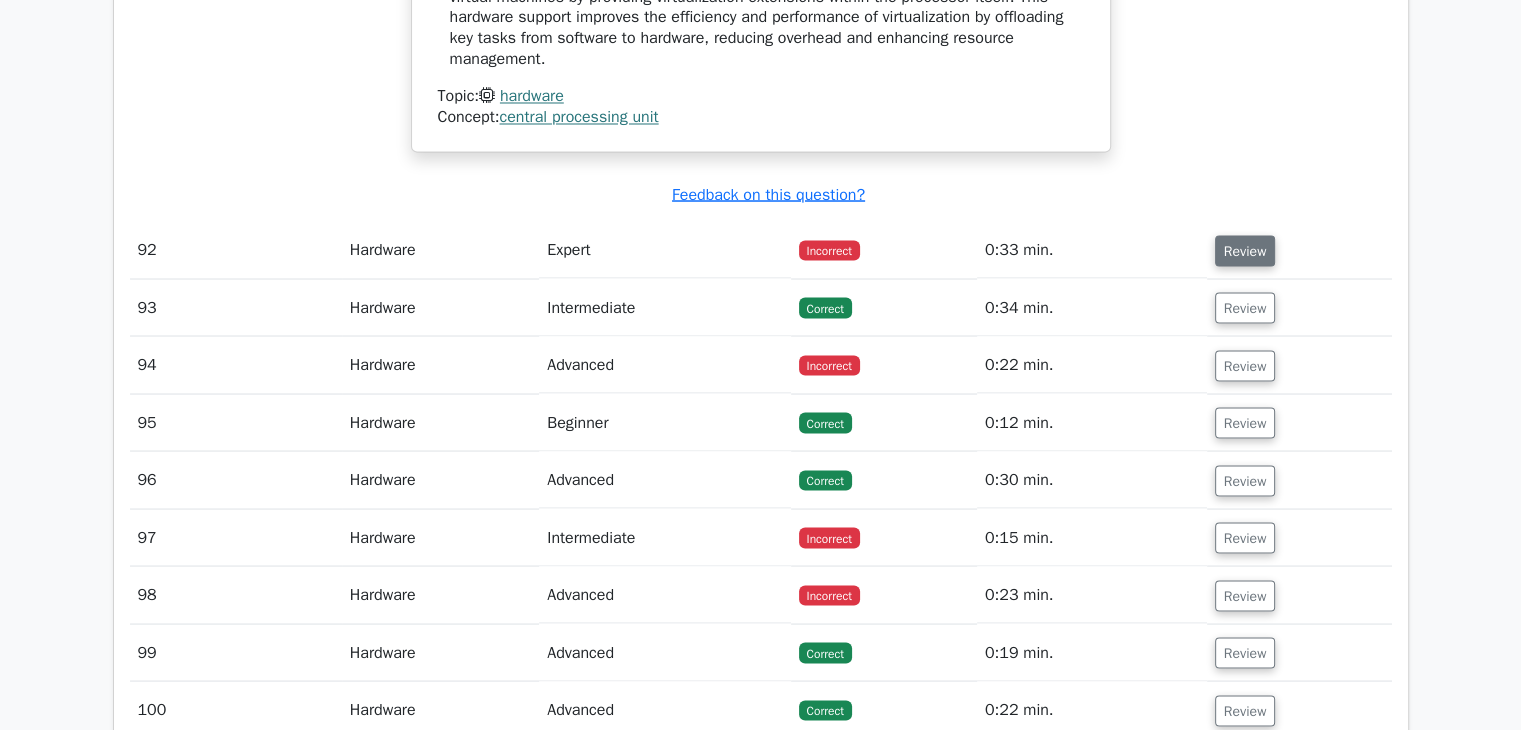 click on "Review" at bounding box center (1245, 250) 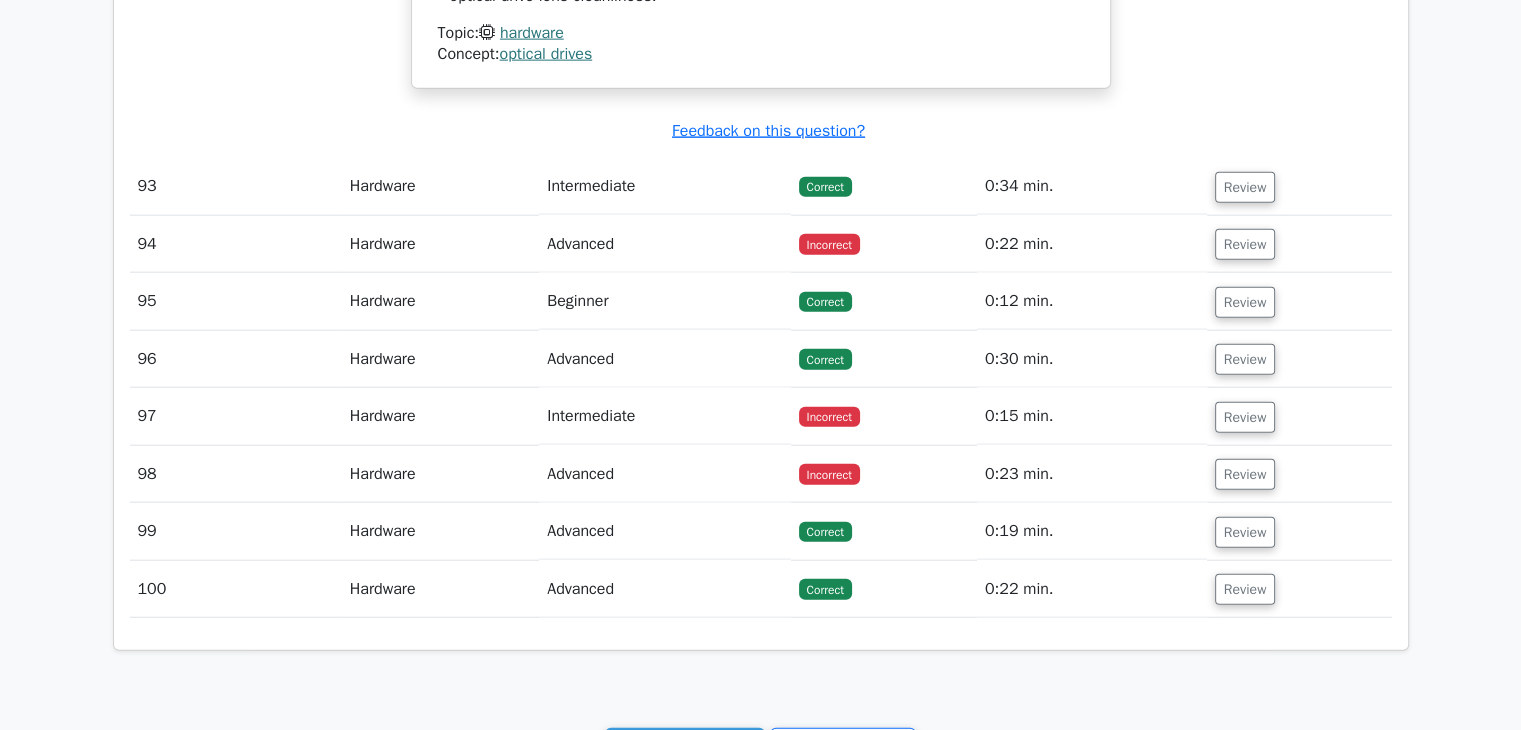 scroll, scrollTop: 50500, scrollLeft: 0, axis: vertical 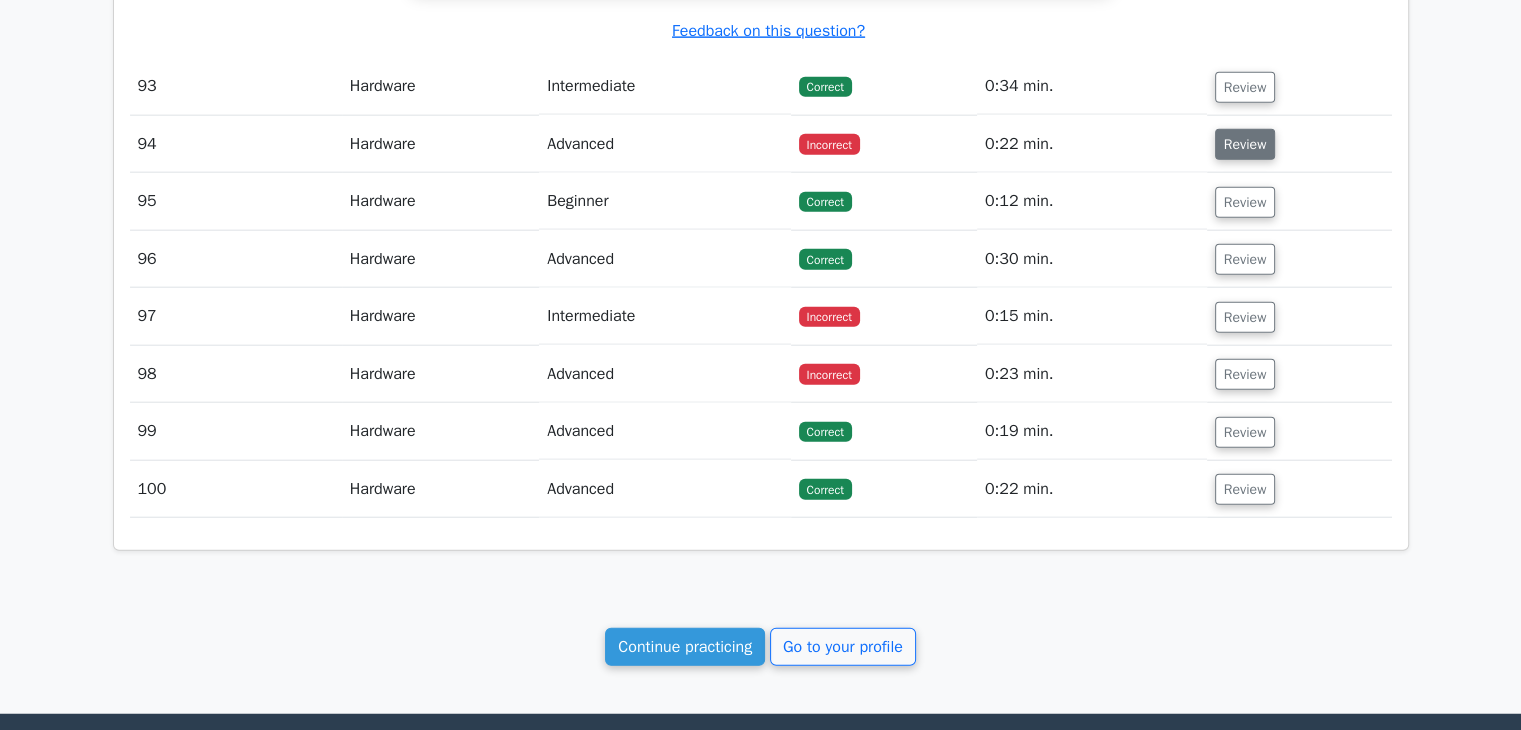 click on "Review" at bounding box center (1245, 144) 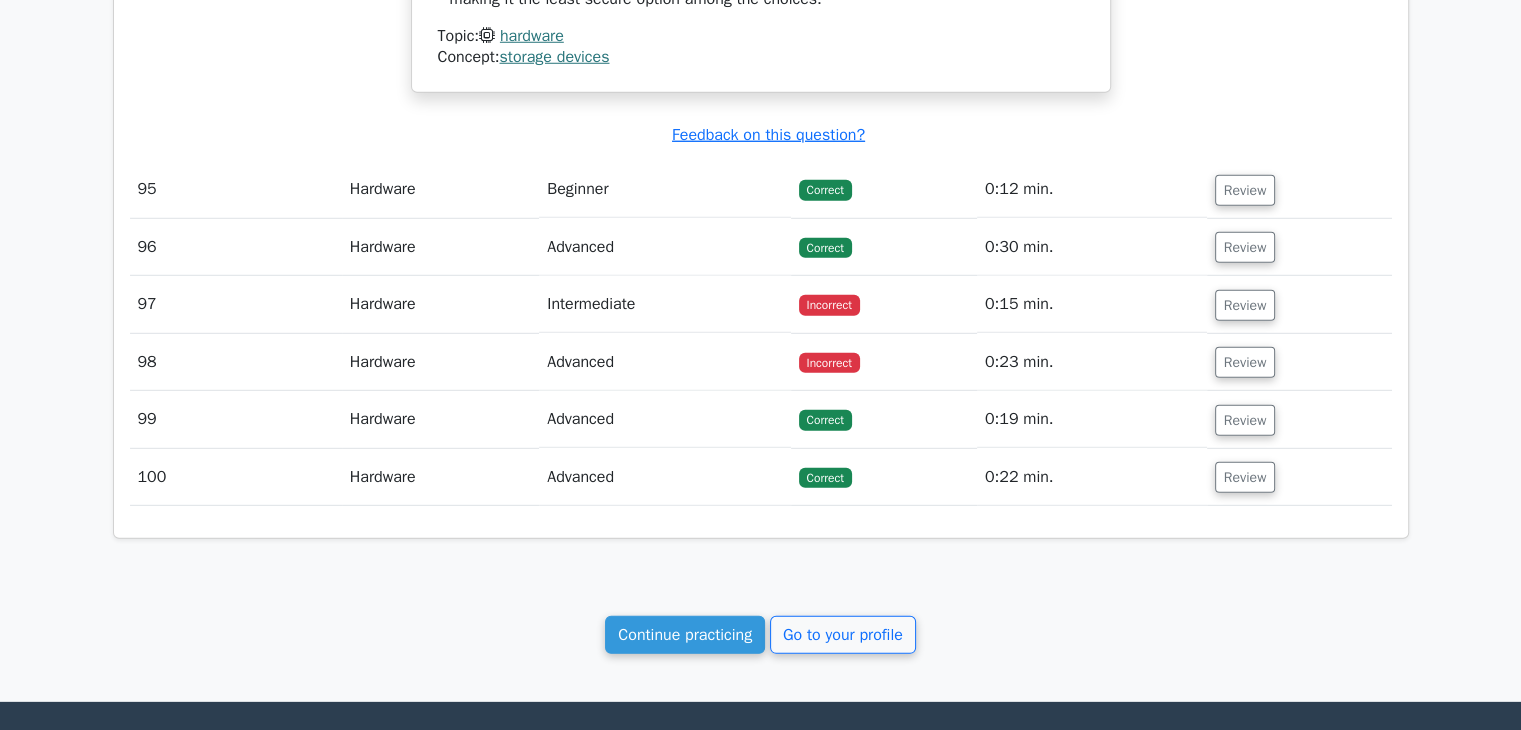 scroll, scrollTop: 51400, scrollLeft: 0, axis: vertical 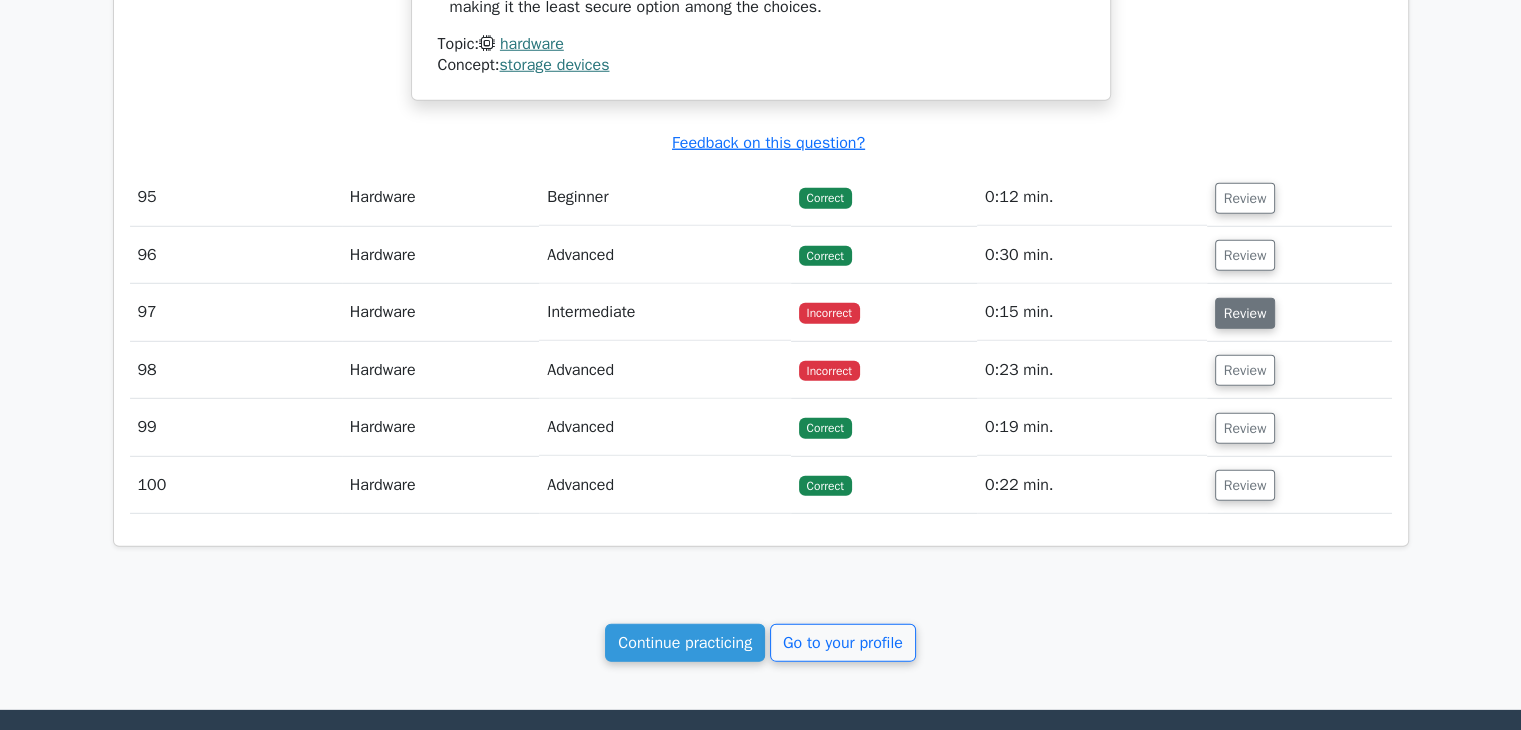 click on "Review" at bounding box center (1245, 313) 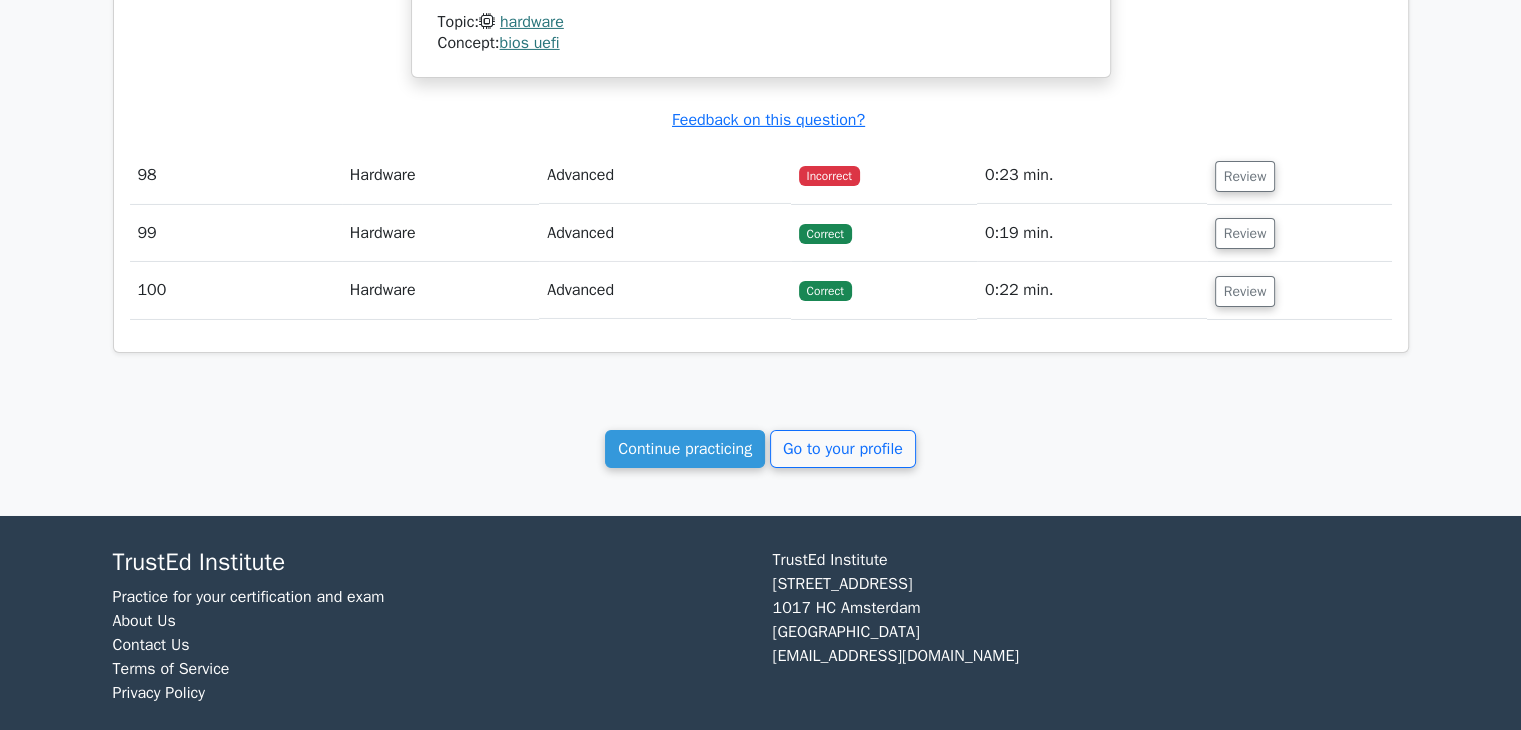scroll, scrollTop: 52600, scrollLeft: 0, axis: vertical 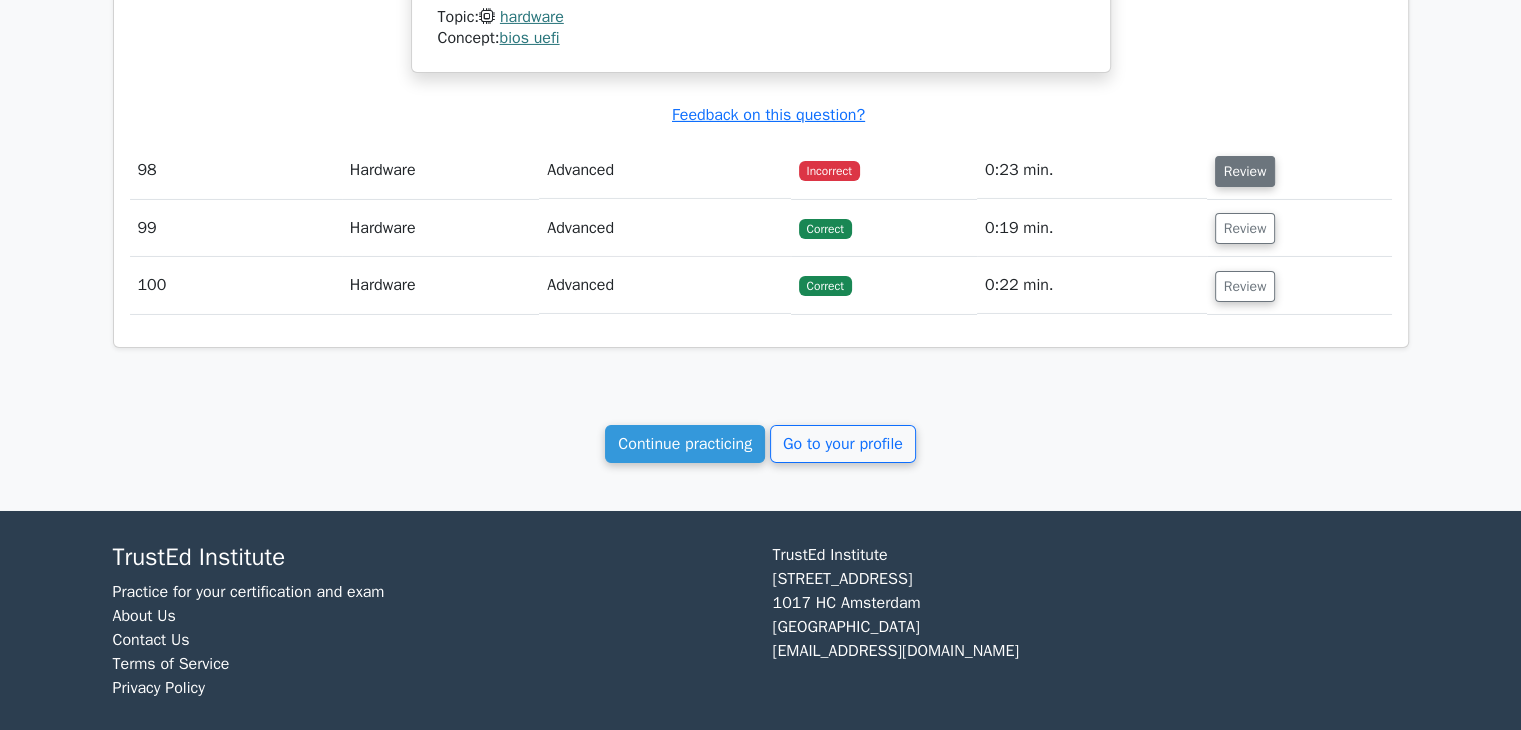 click on "Review" at bounding box center [1245, 171] 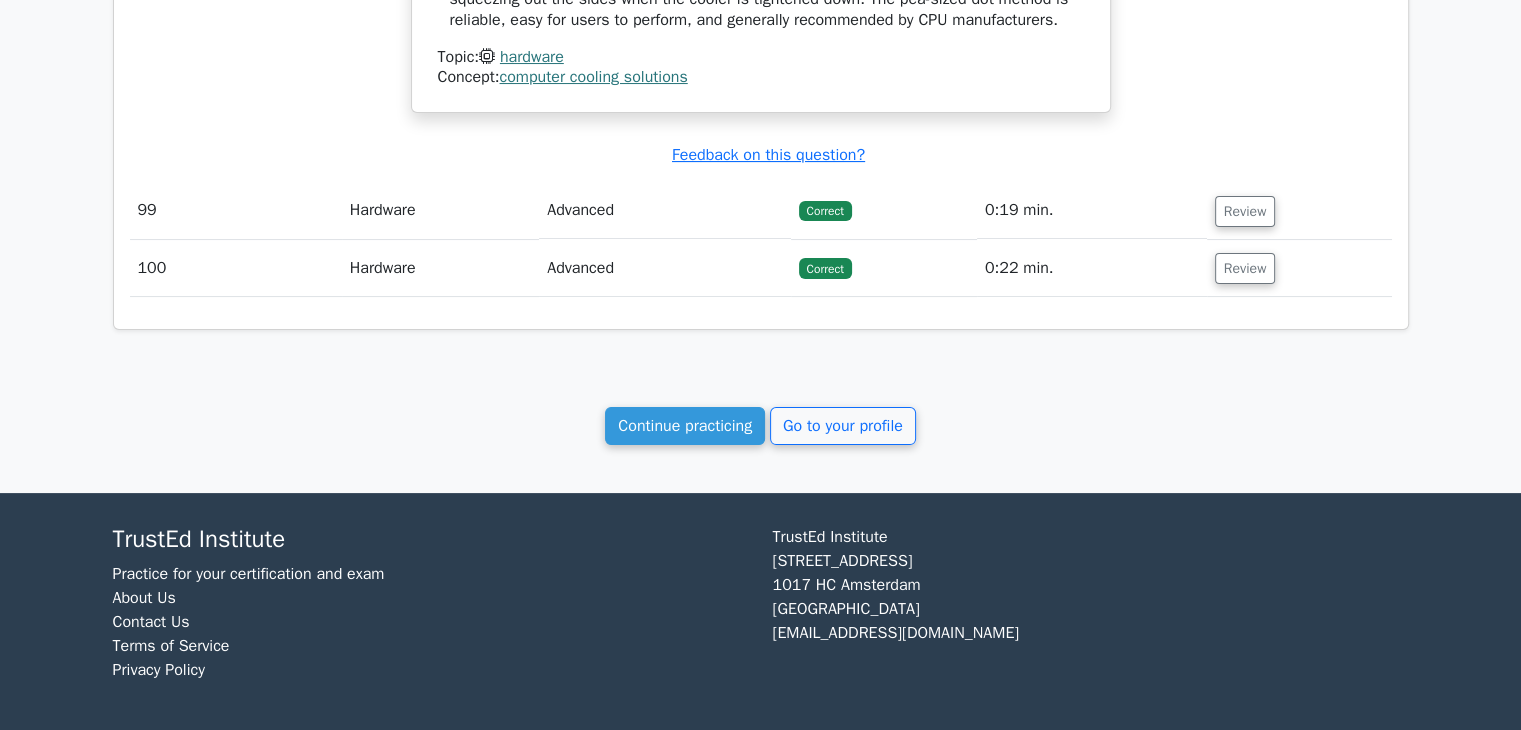 scroll, scrollTop: 53600, scrollLeft: 0, axis: vertical 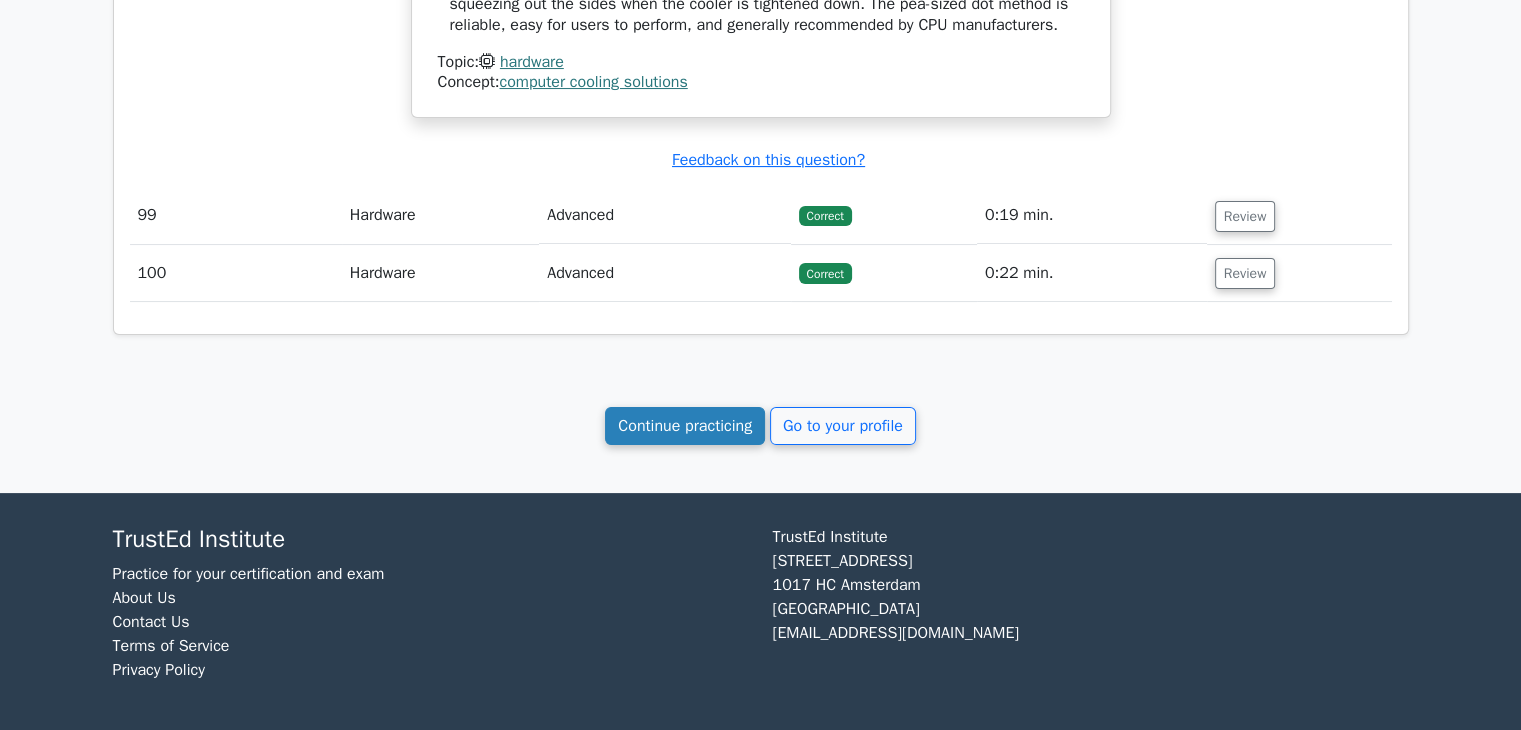 click on "Continue practicing" at bounding box center (685, 426) 